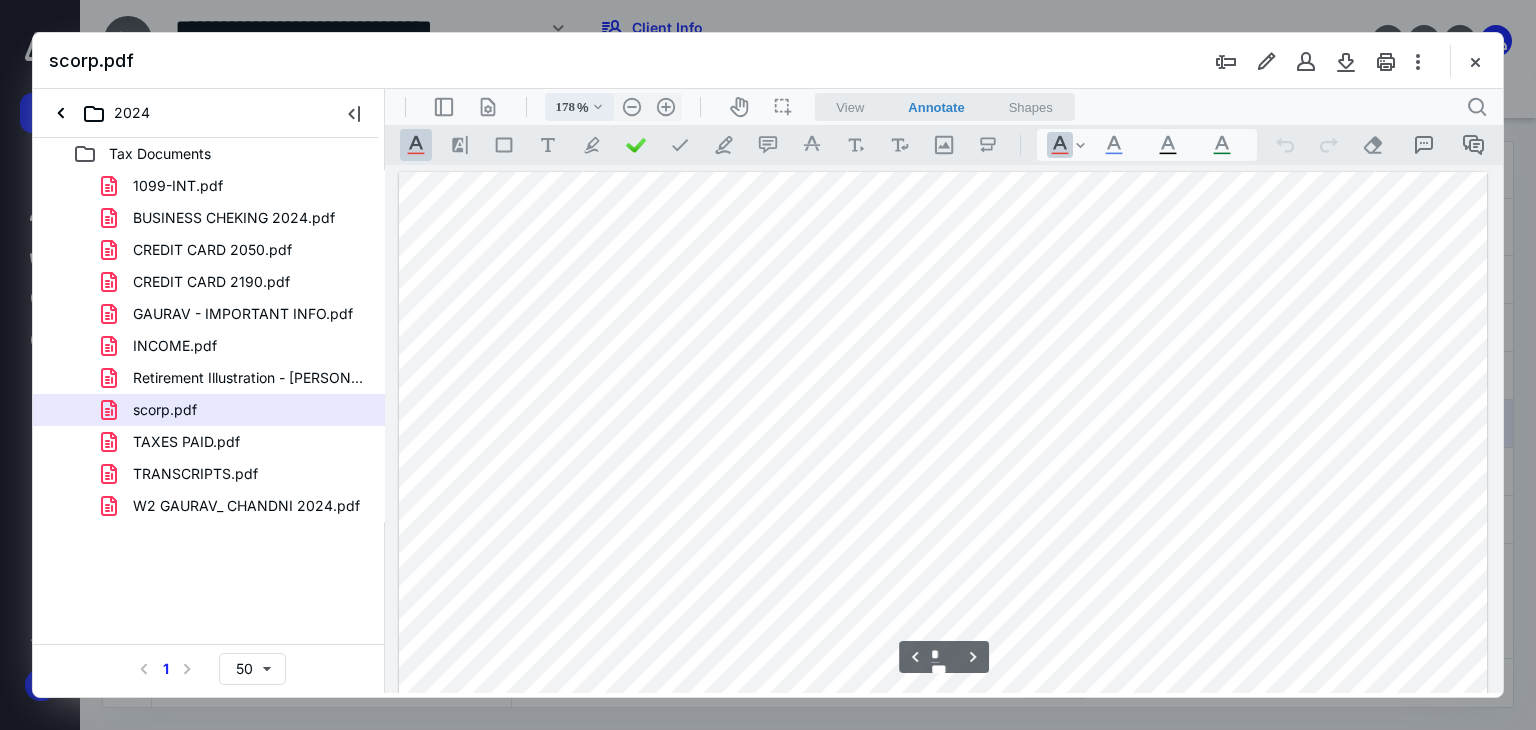 scroll, scrollTop: 0, scrollLeft: 0, axis: both 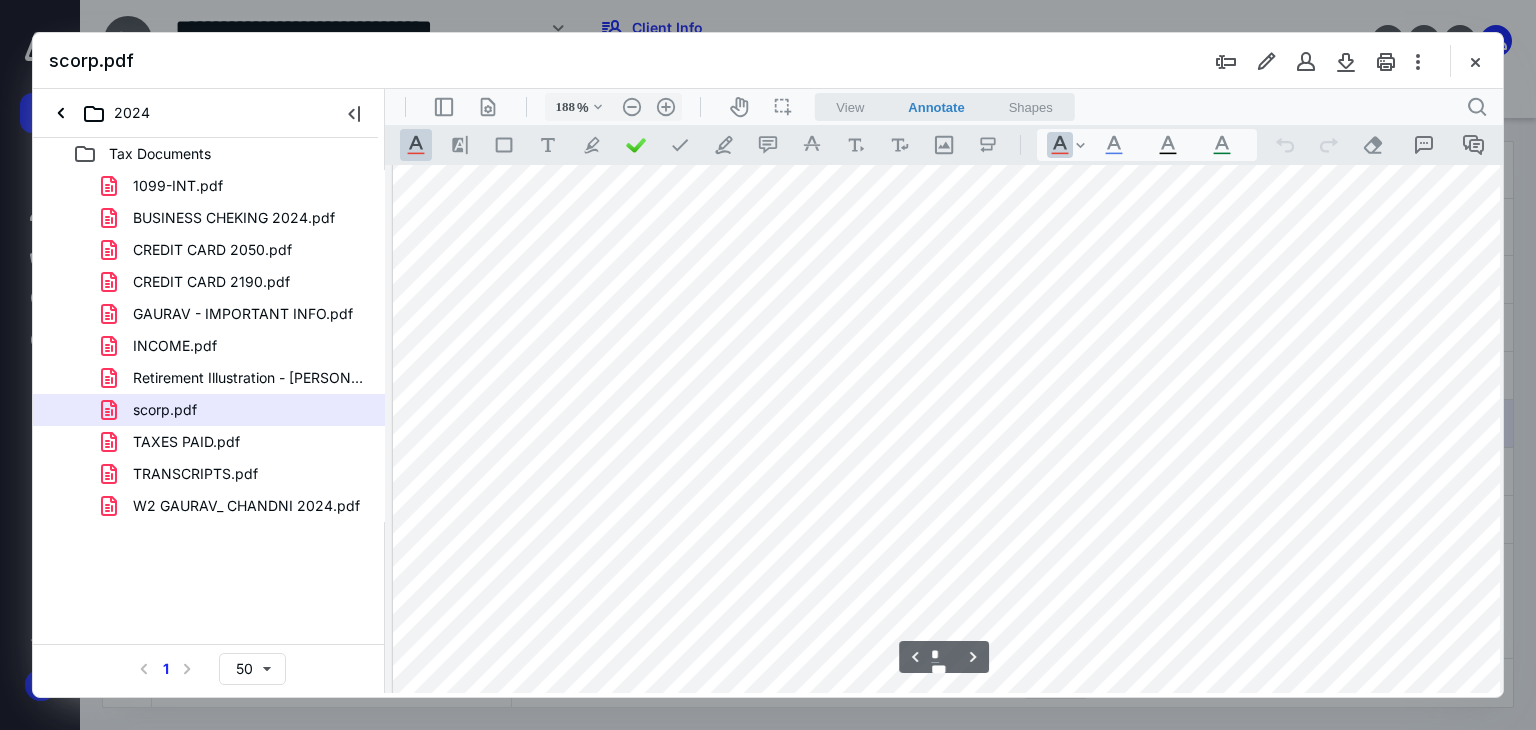 type on "188" 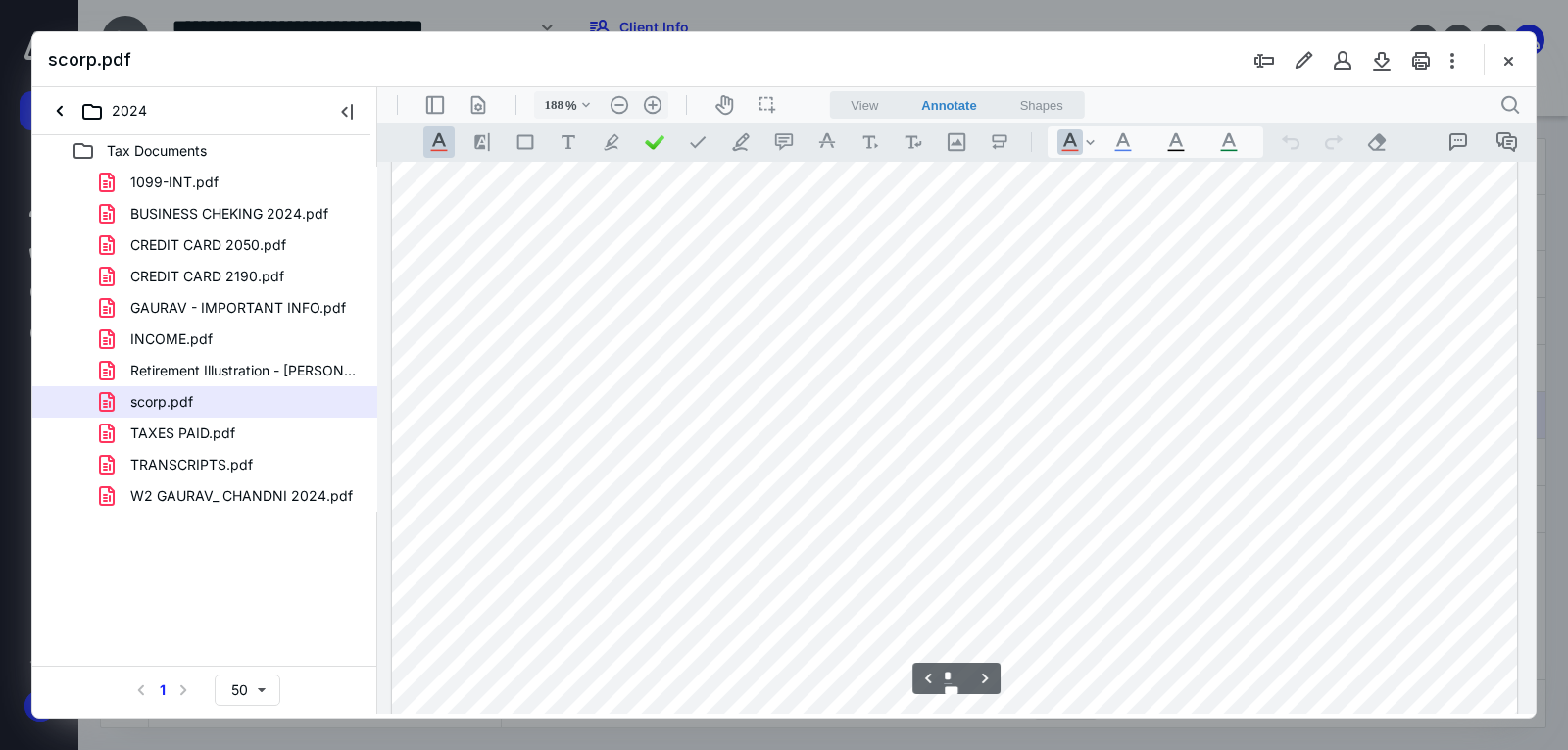 scroll, scrollTop: 4884, scrollLeft: 0, axis: vertical 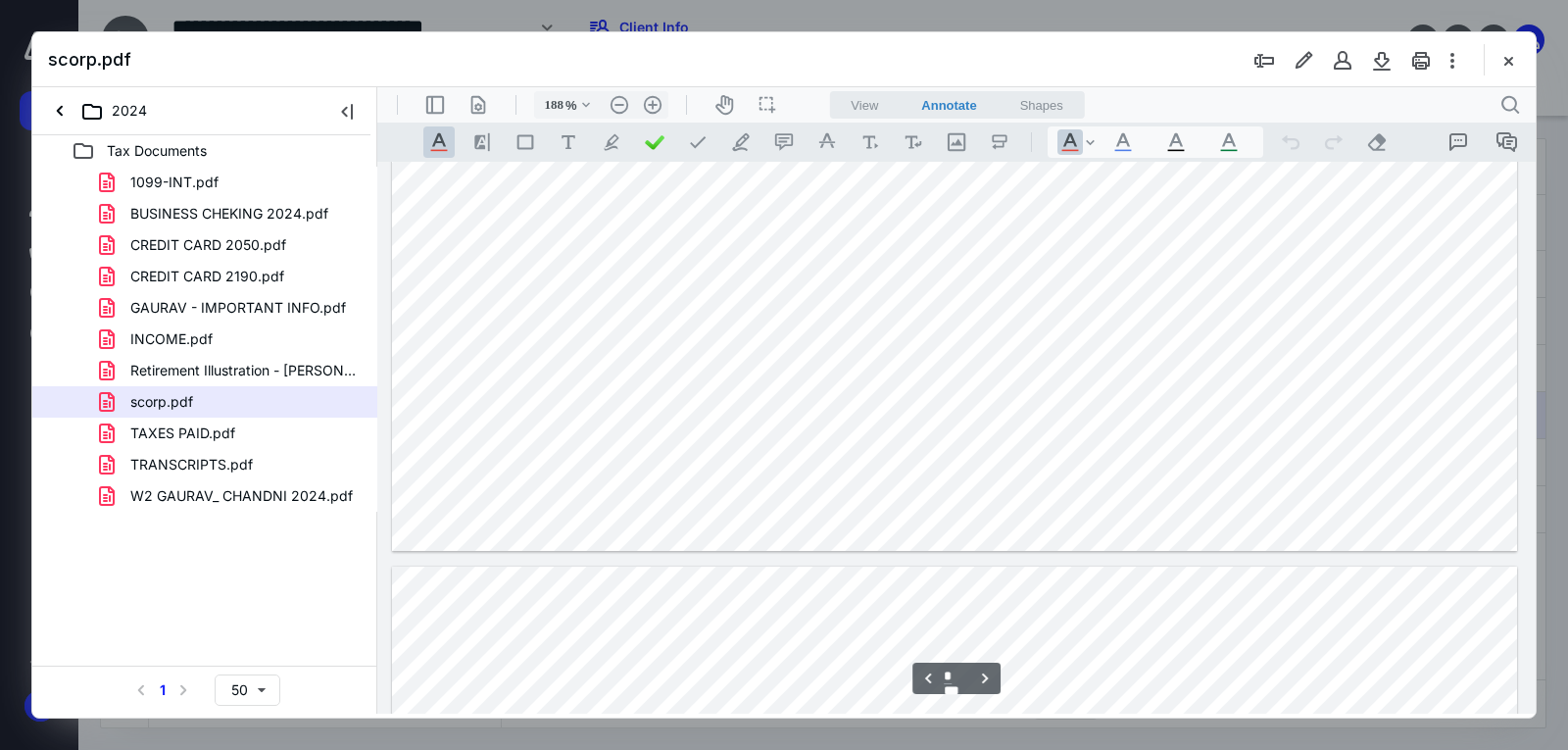 type on "*" 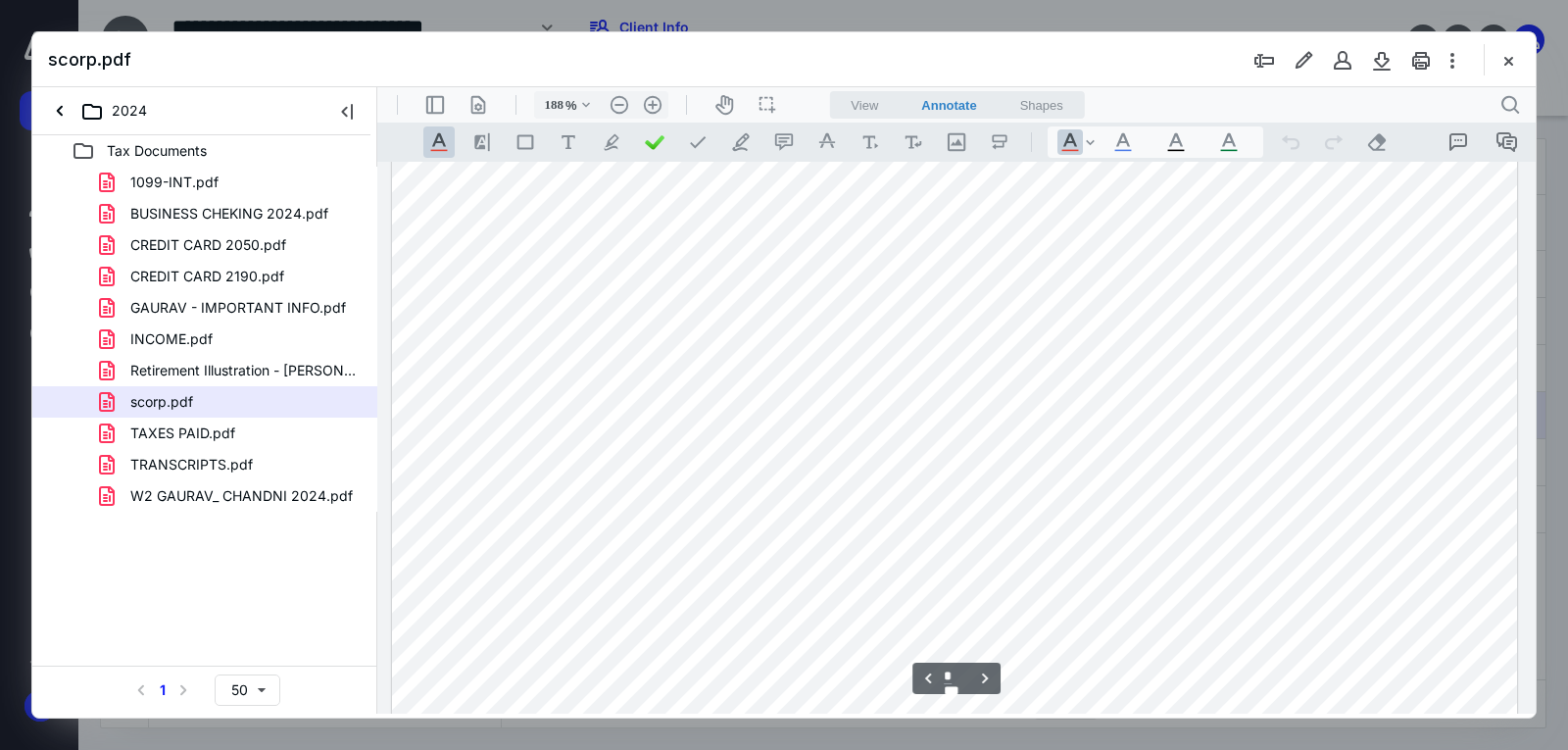 scroll, scrollTop: 6479, scrollLeft: 0, axis: vertical 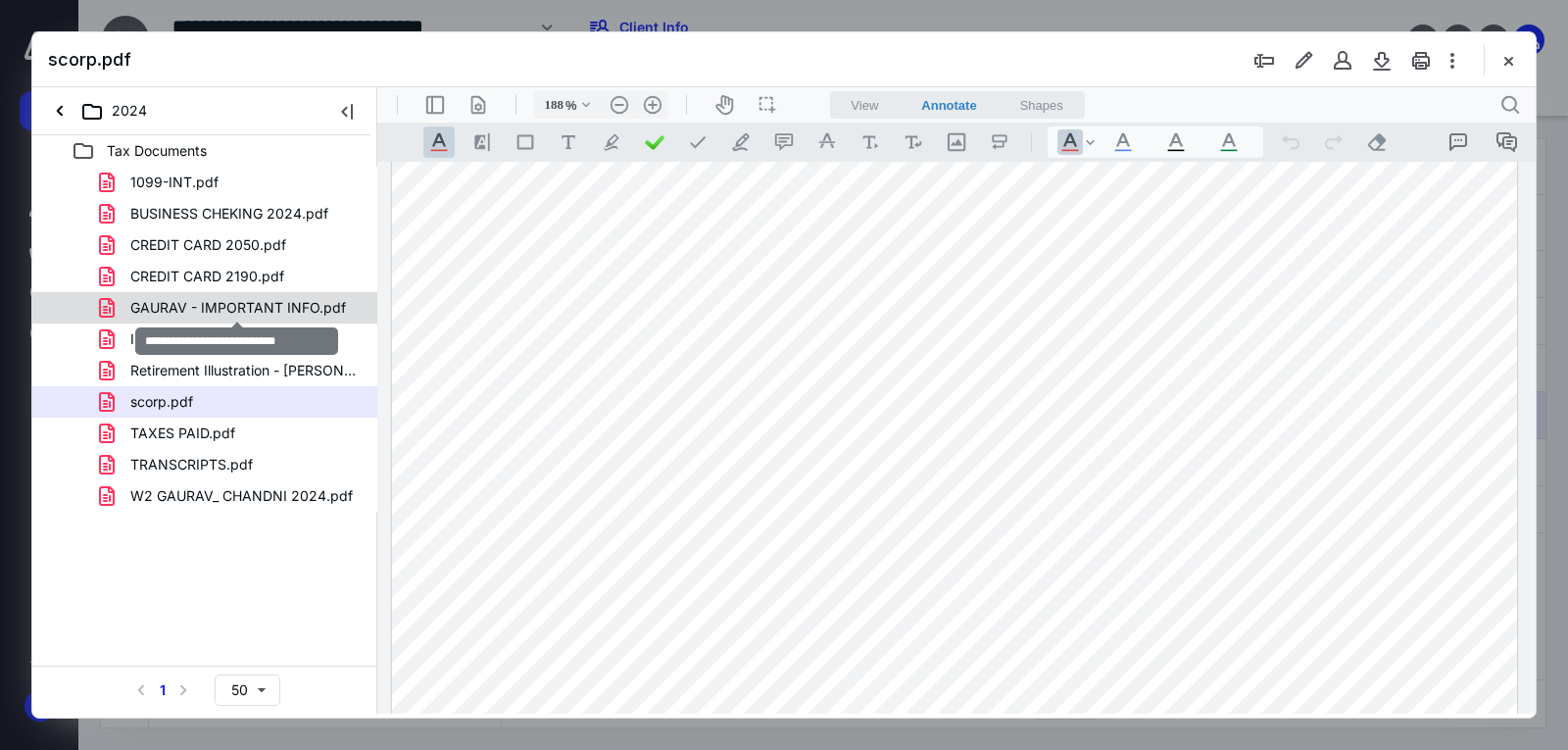 click on "GAURAV - IMPORTANT INFO.pdf" at bounding box center (238, 308) 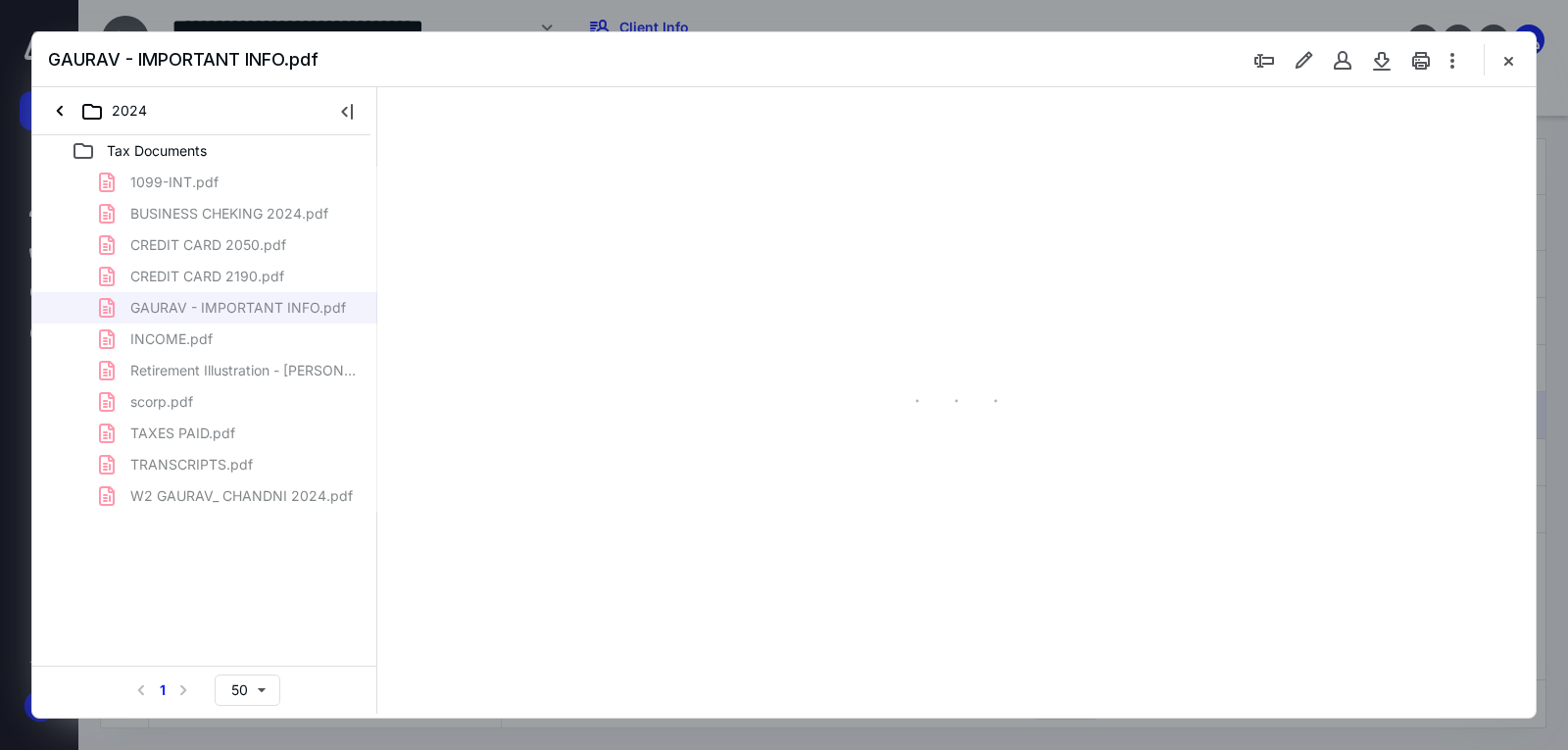 type on "189" 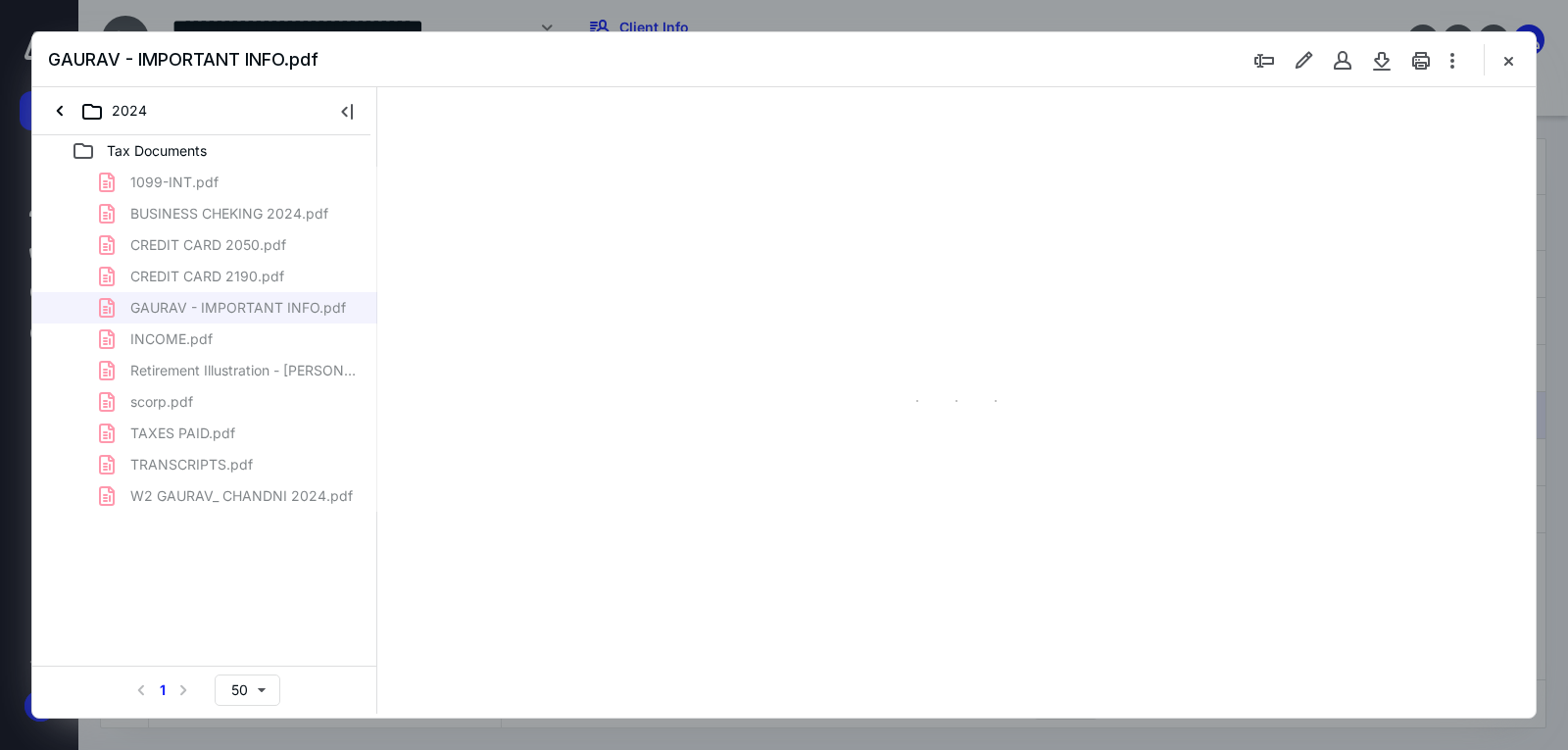 scroll, scrollTop: 82, scrollLeft: 0, axis: vertical 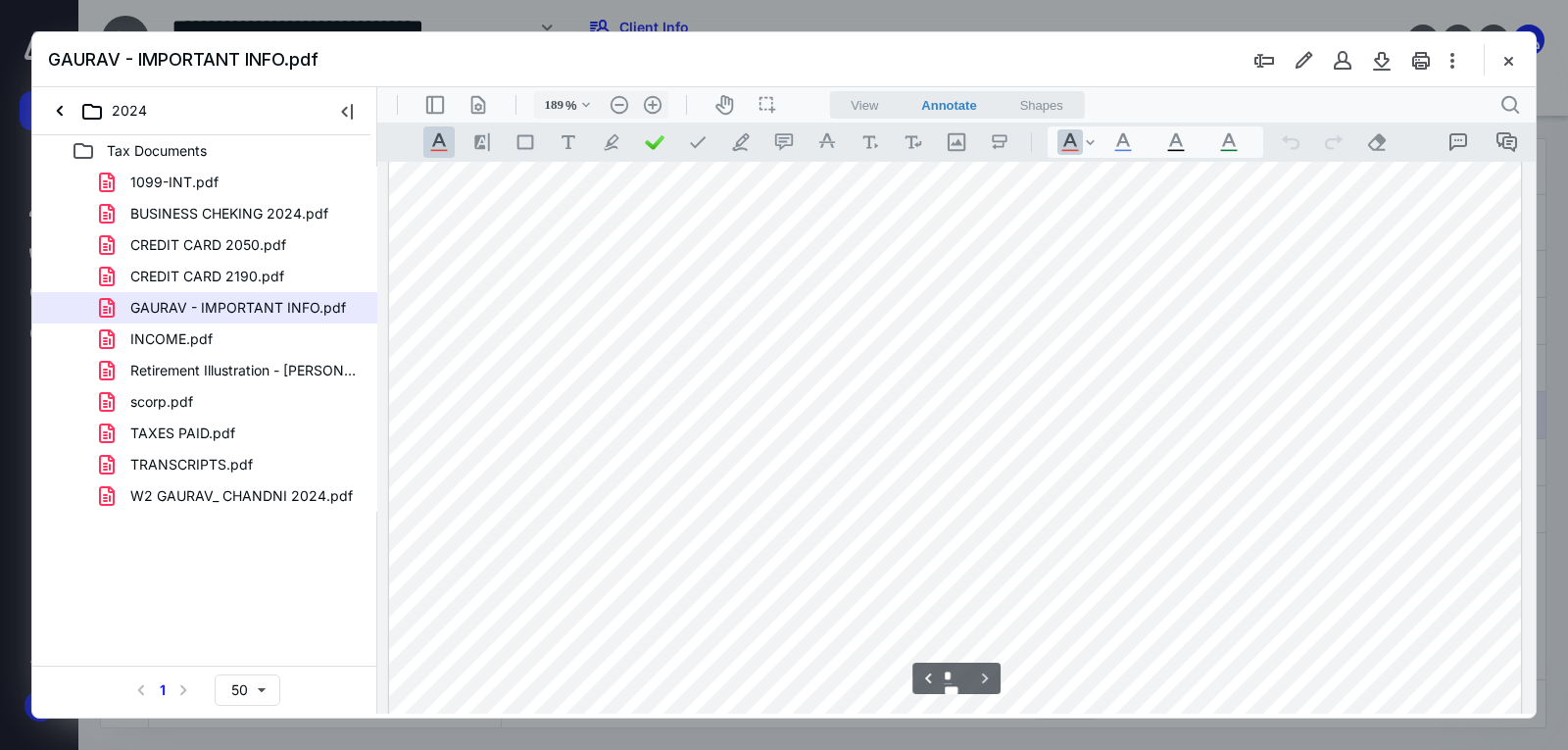 type on "*" 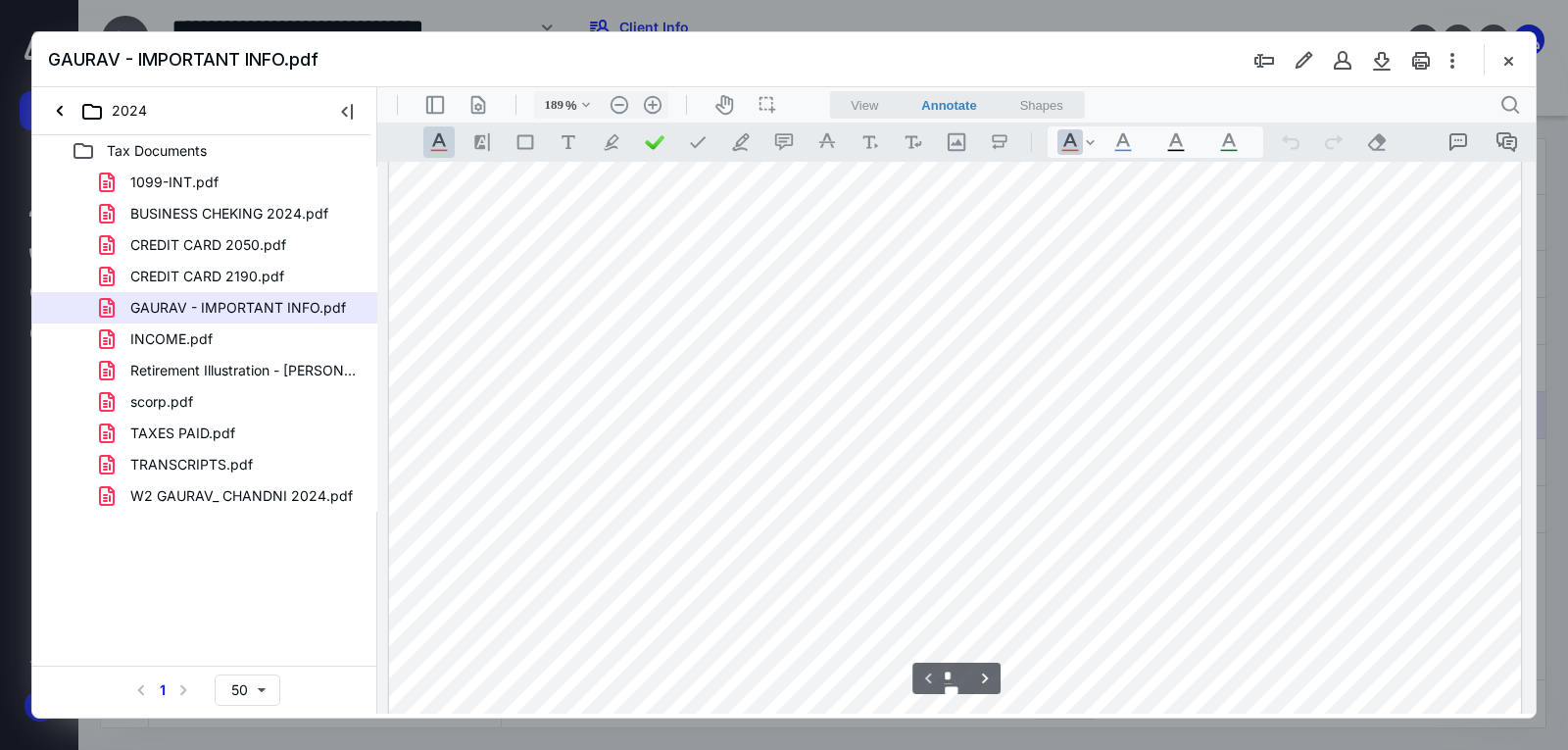 scroll, scrollTop: 32, scrollLeft: 0, axis: vertical 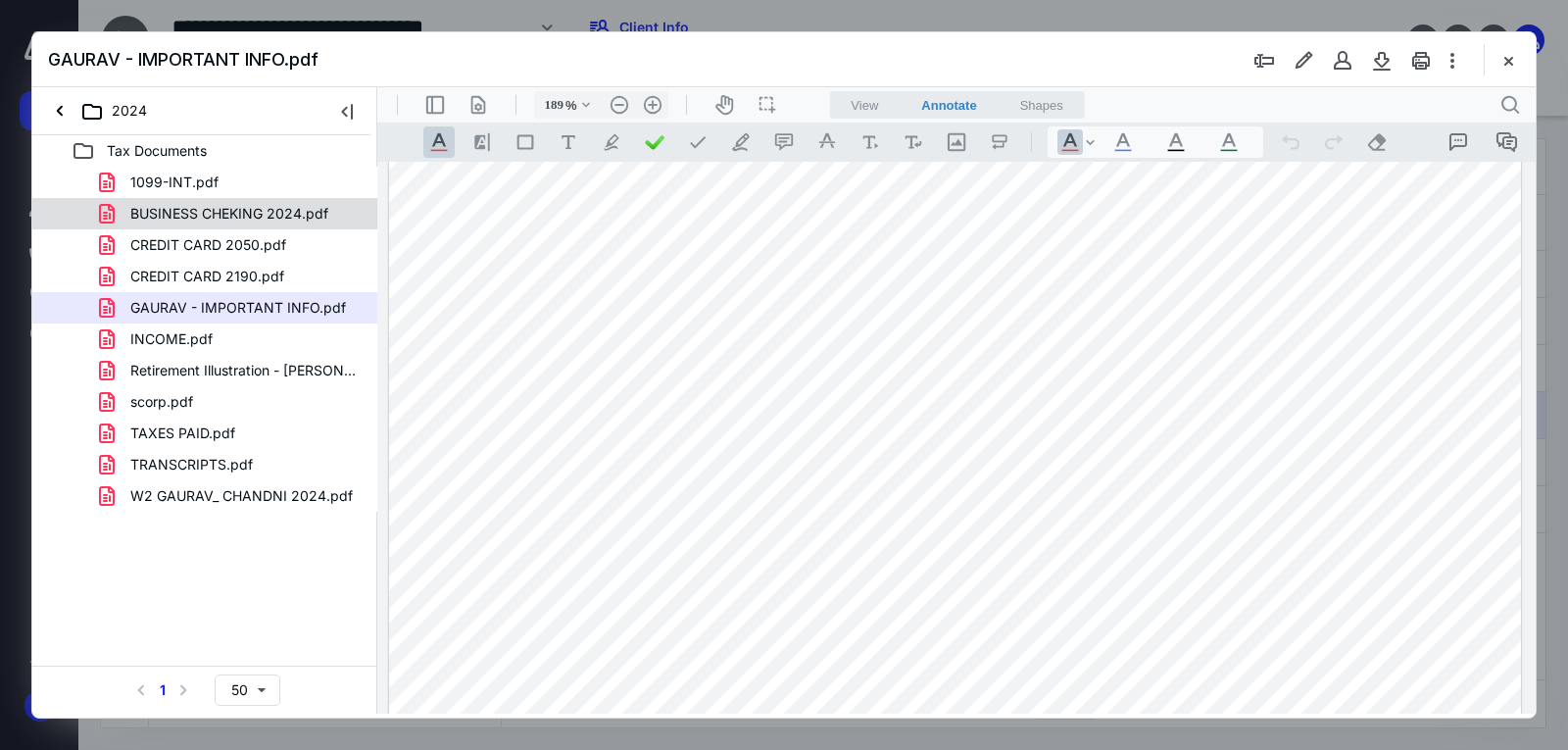 click on "BUSINESS CHEKING 2024.pdf" at bounding box center [218, 214] 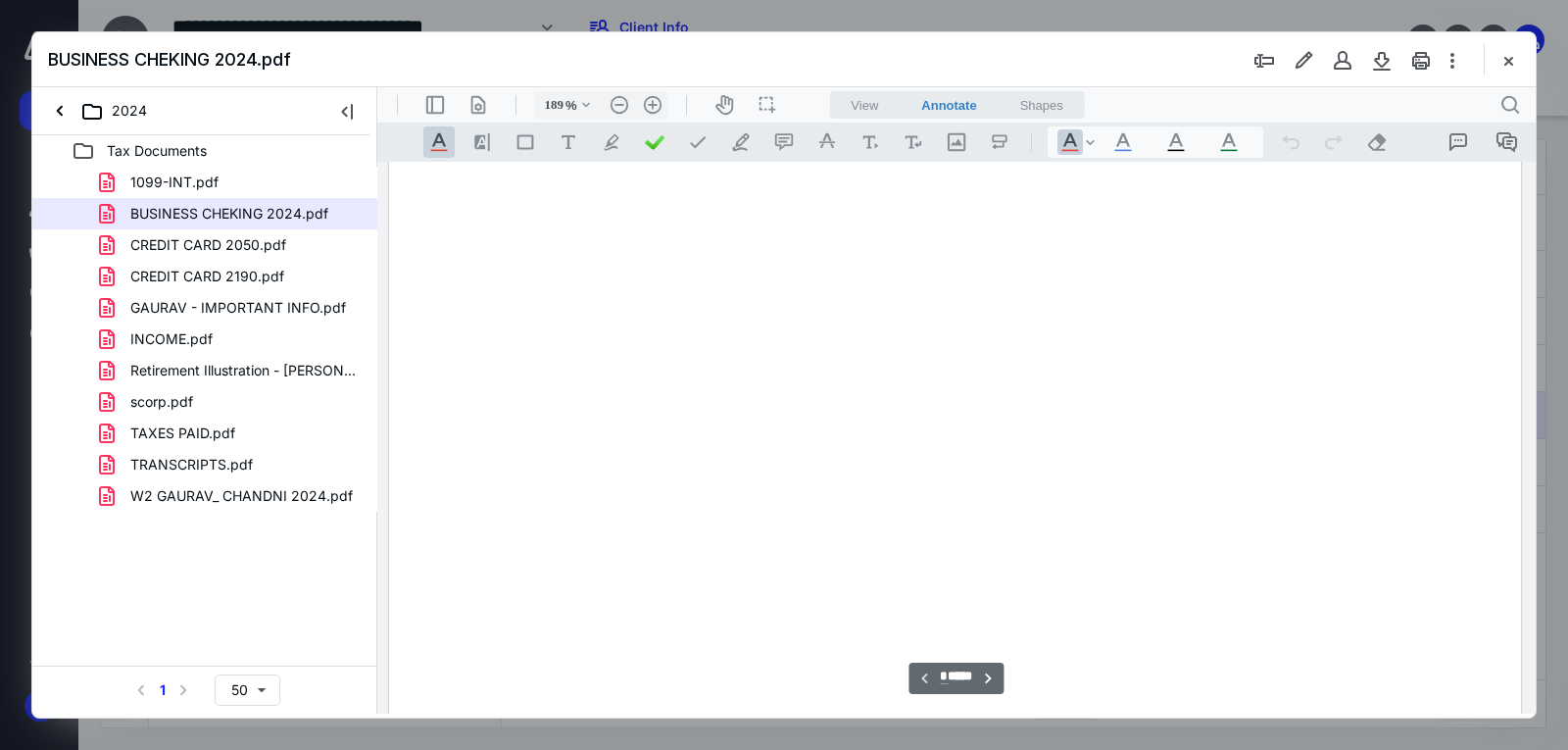 scroll, scrollTop: 82, scrollLeft: 0, axis: vertical 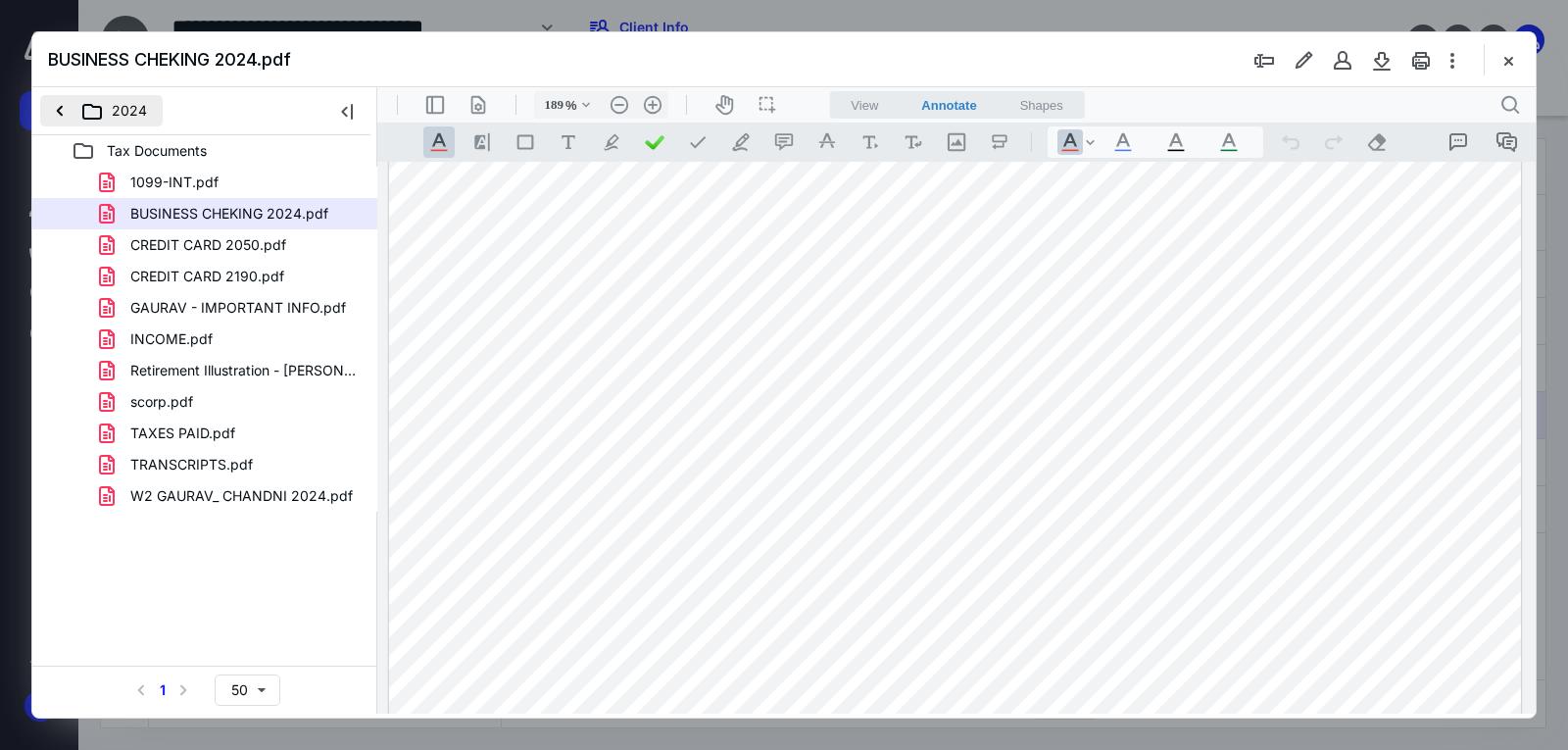 click on "2024" at bounding box center [101, 111] 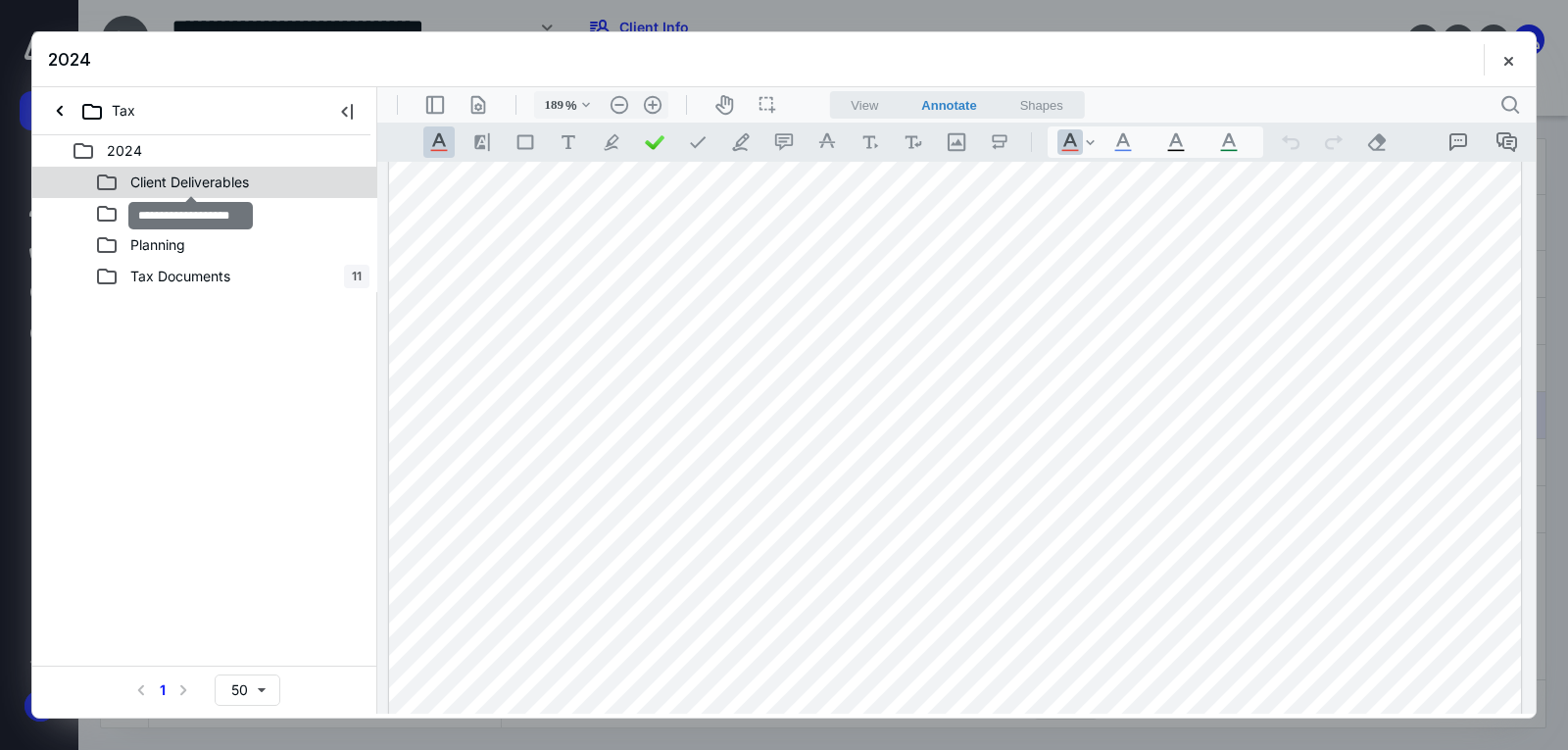 click on "Client Deliverables" at bounding box center (189, 182) 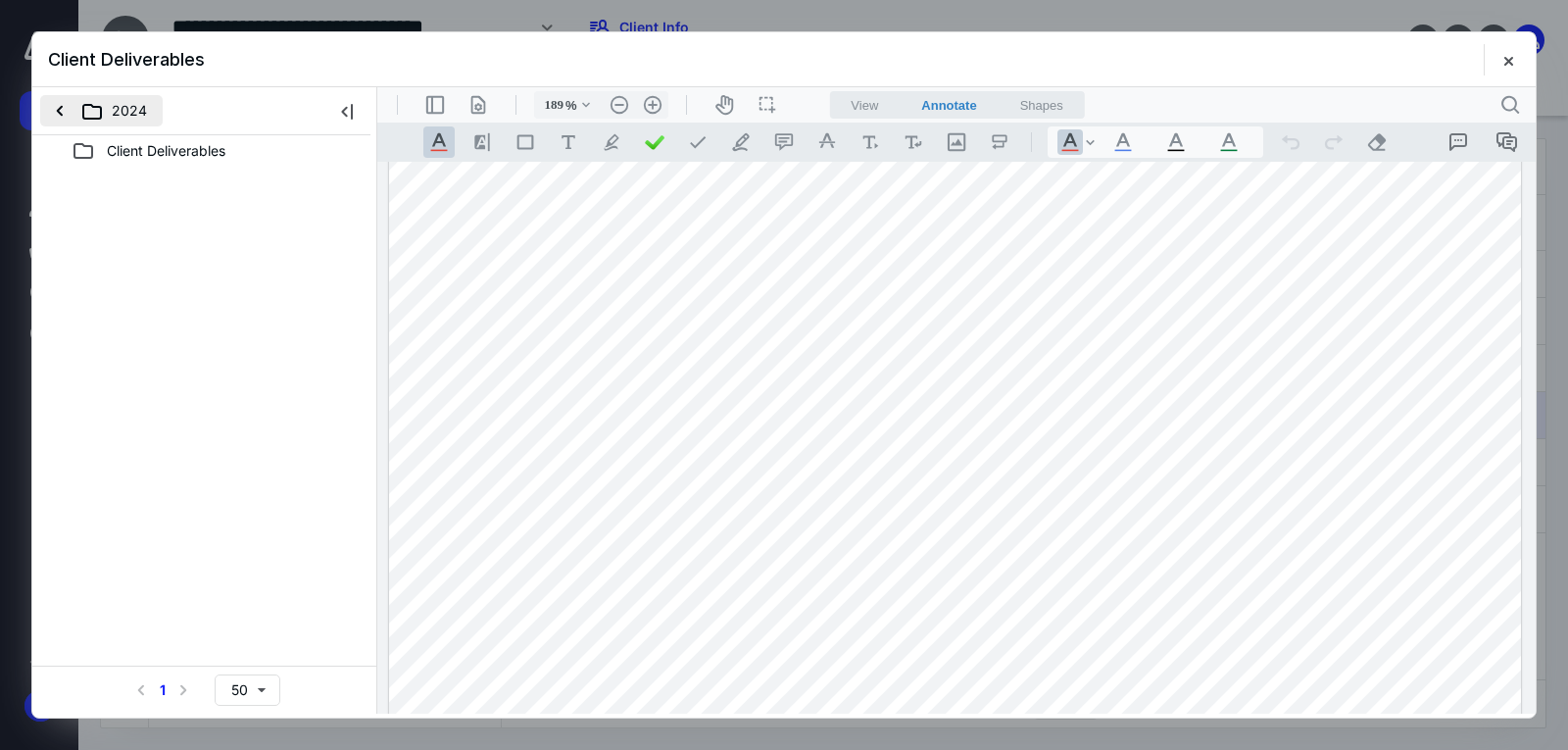click on "2024" at bounding box center [101, 111] 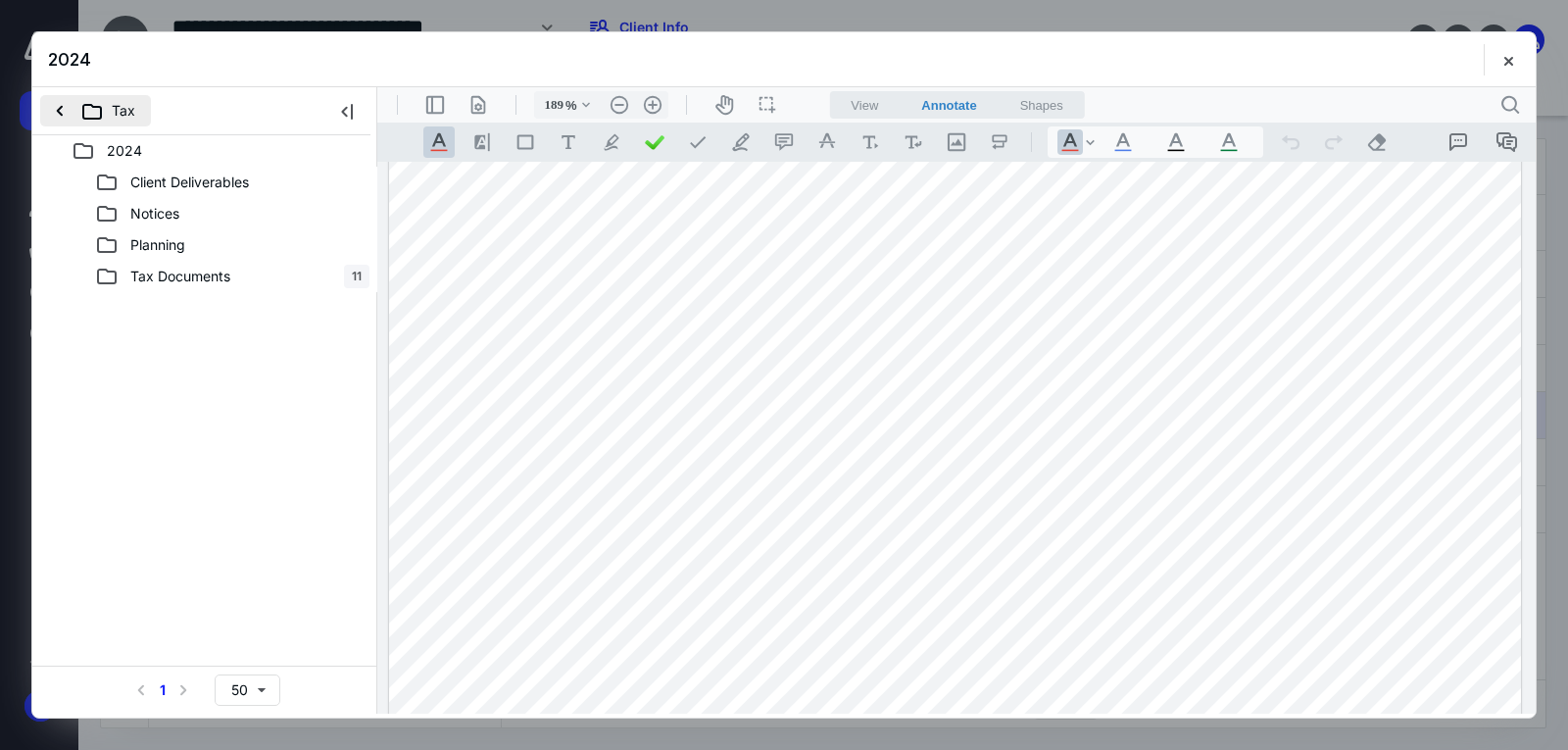 click on "Tax" at bounding box center (95, 111) 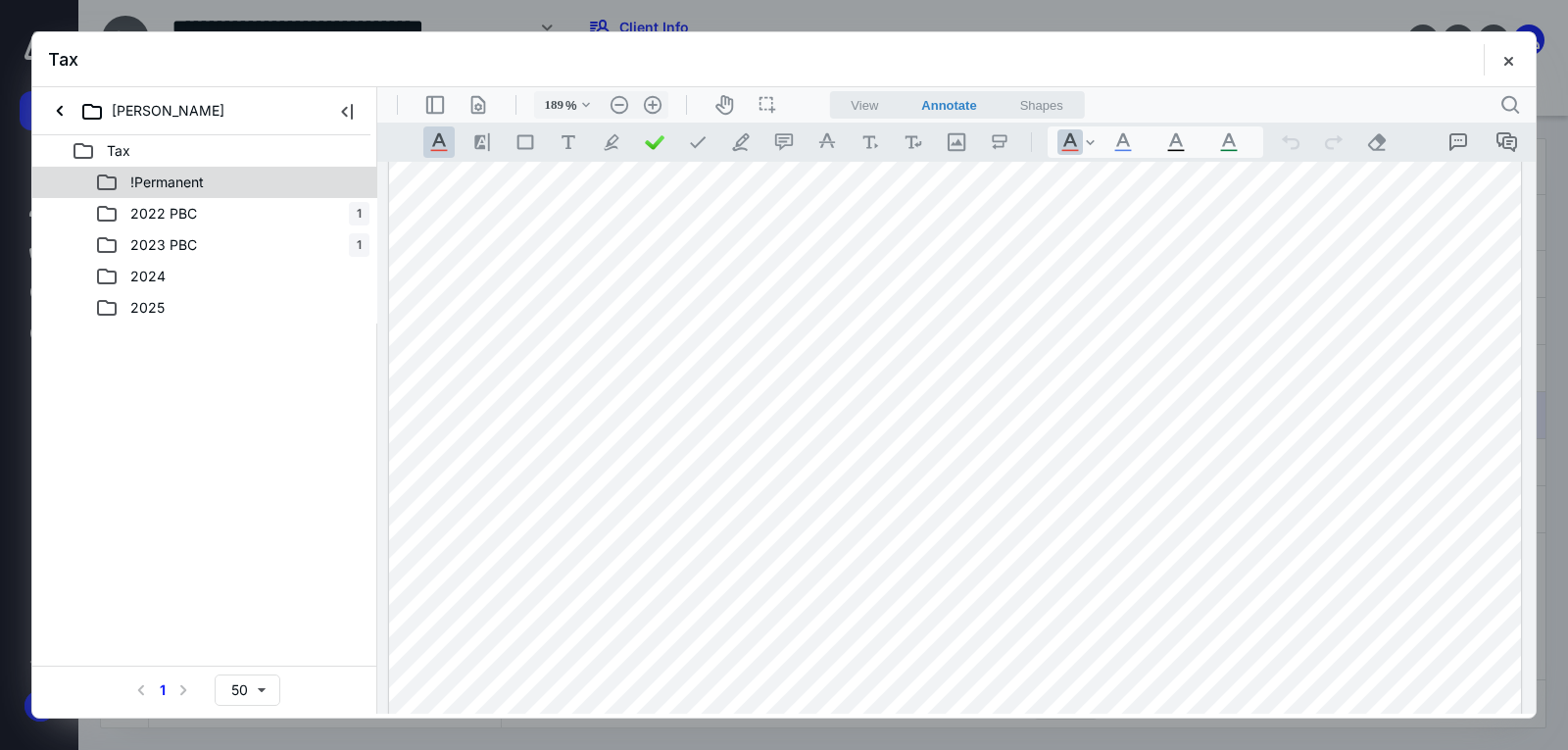 click on "!Permanent" at bounding box center [232, 182] 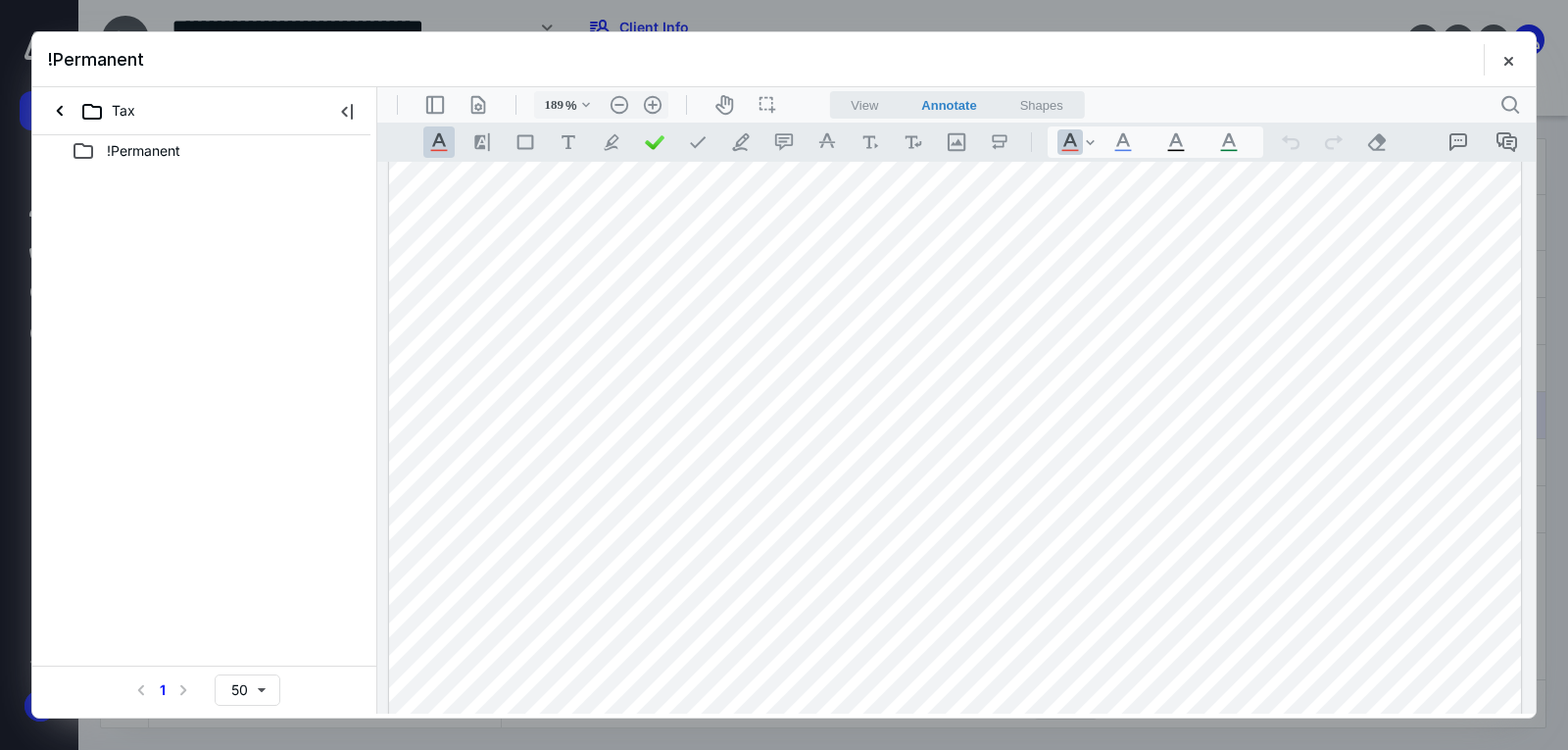 click on "!Permanent" at bounding box center [224, 151] 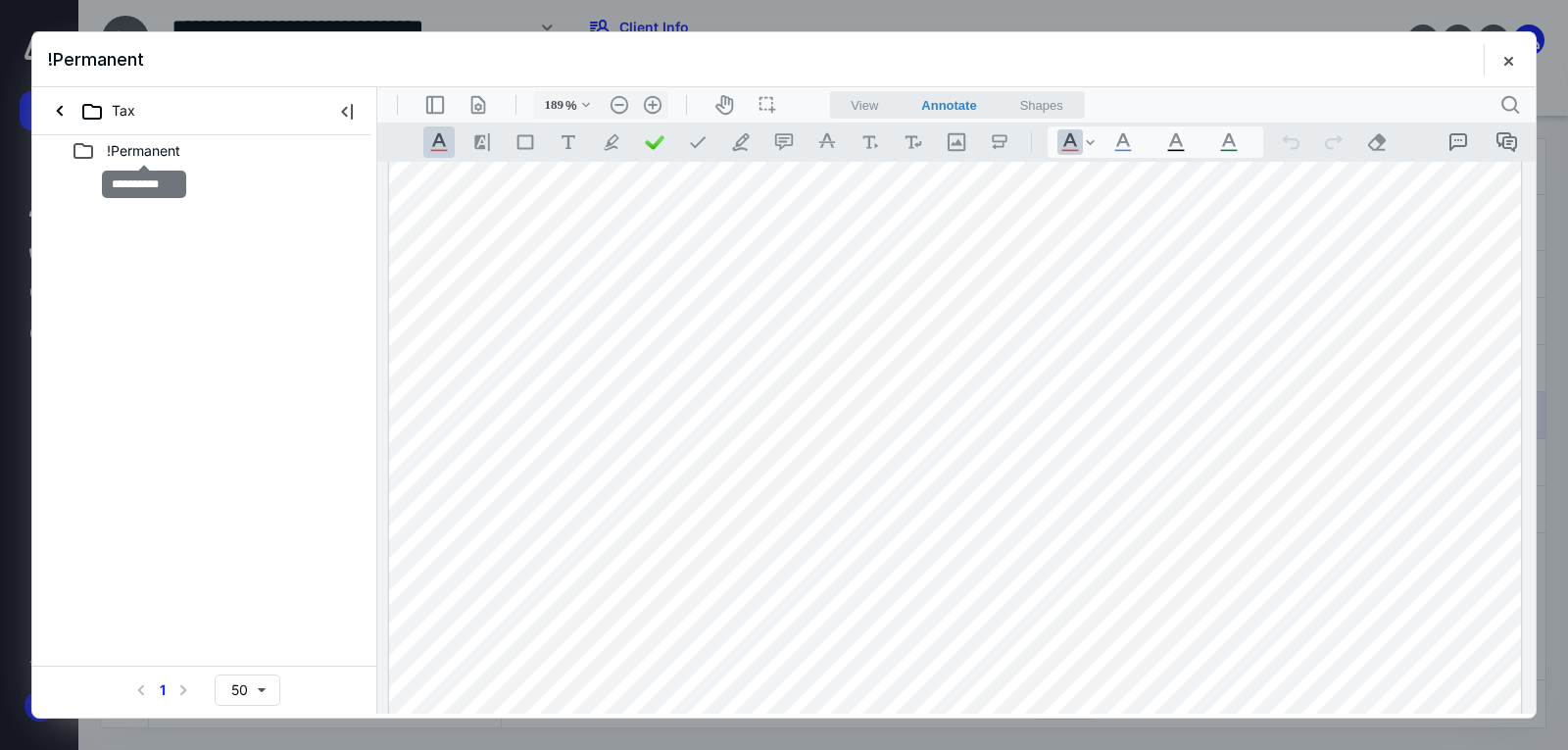 click on "!Permanent" at bounding box center [143, 151] 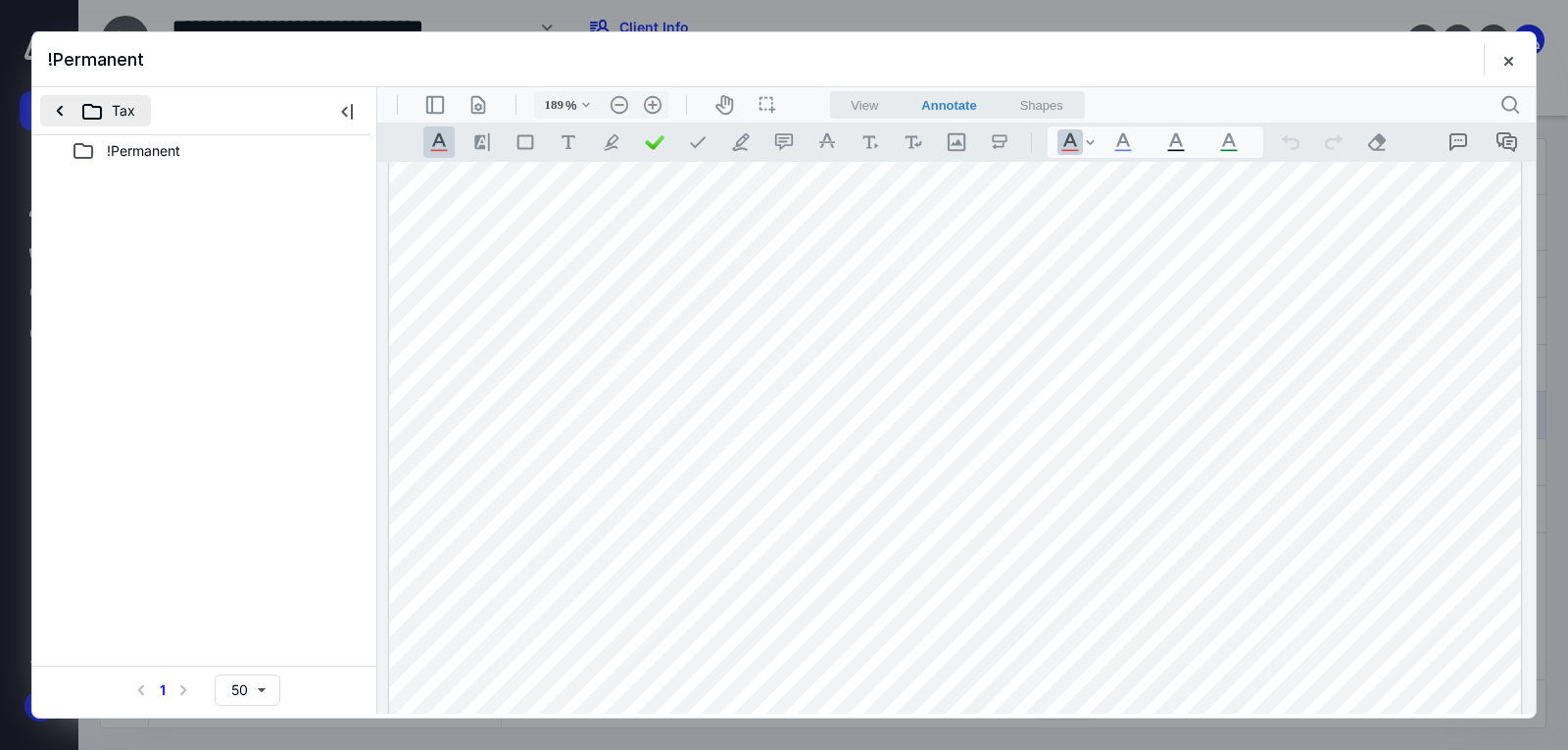 click on "Tax" at bounding box center [95, 111] 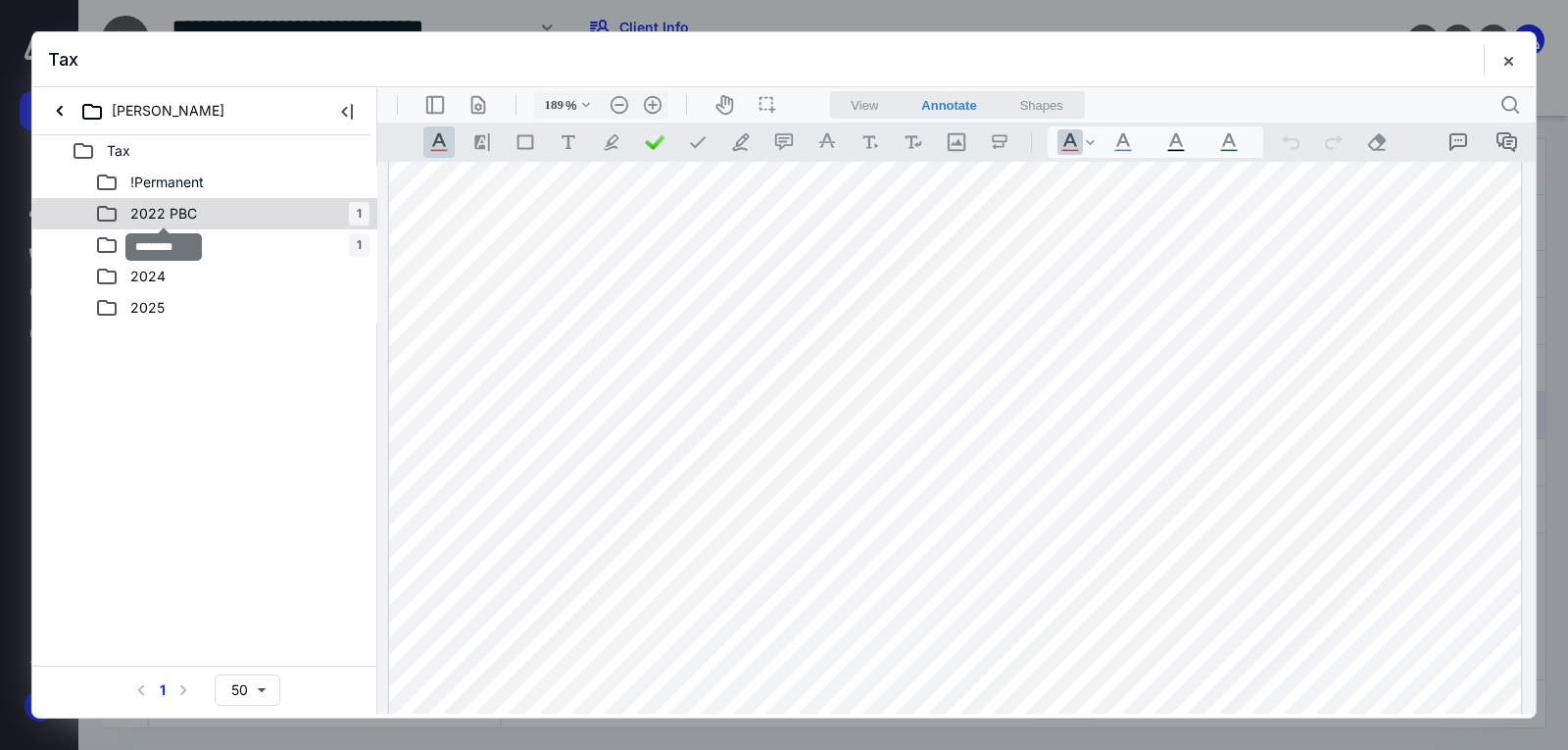 click on "2022 PBC" at bounding box center (164, 214) 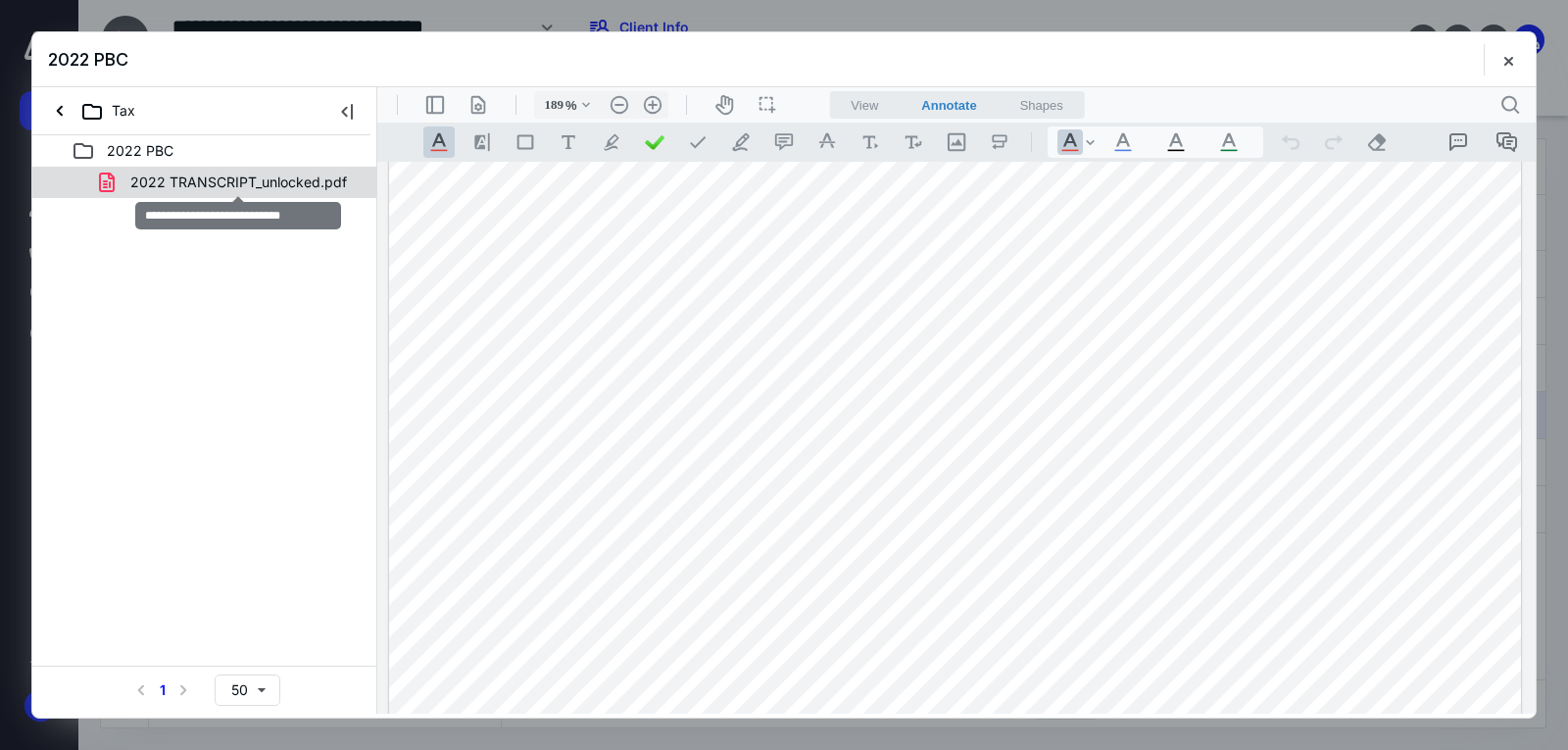 click on "2022 TRANSCRIPT_unlocked.pdf" at bounding box center (238, 182) 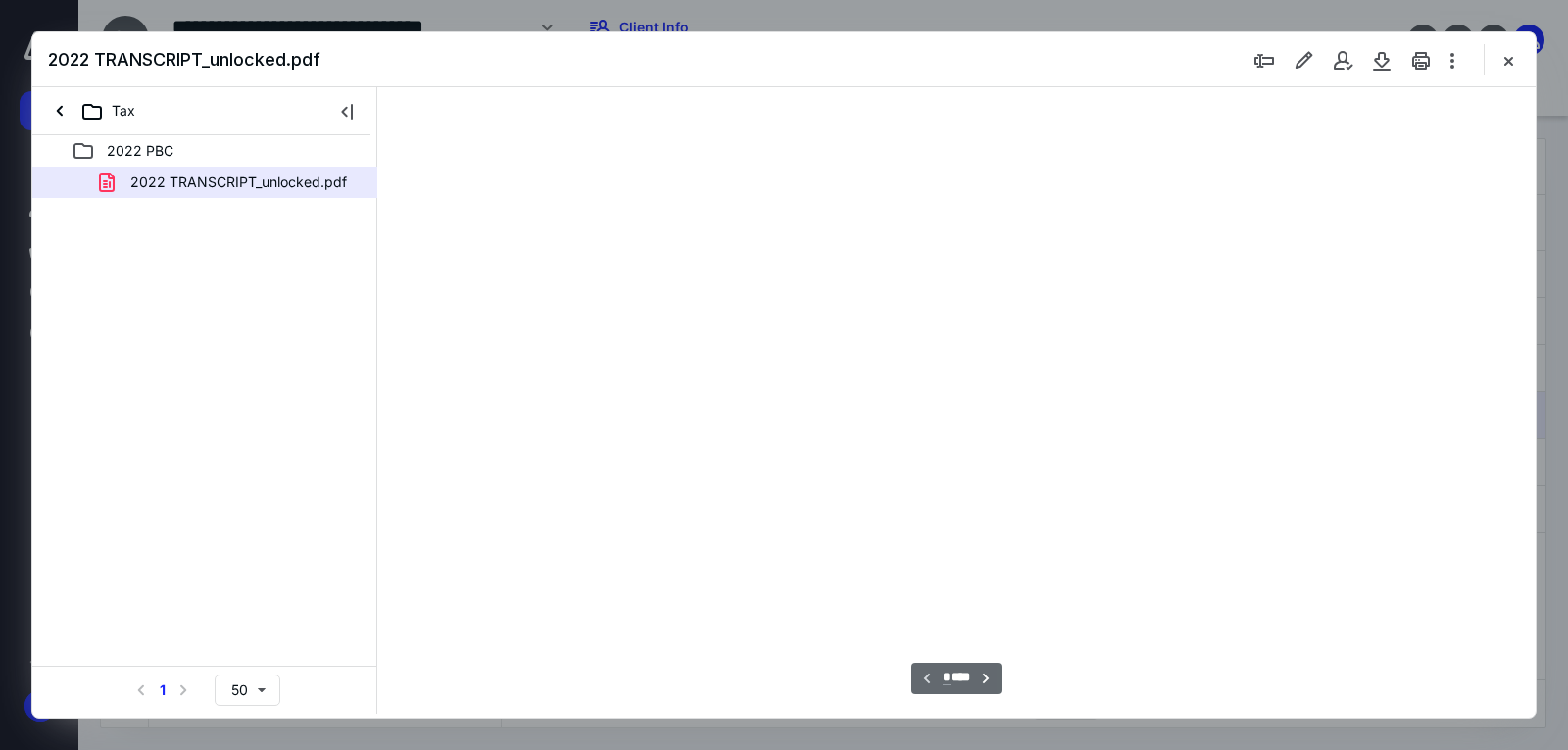 scroll, scrollTop: 82, scrollLeft: 0, axis: vertical 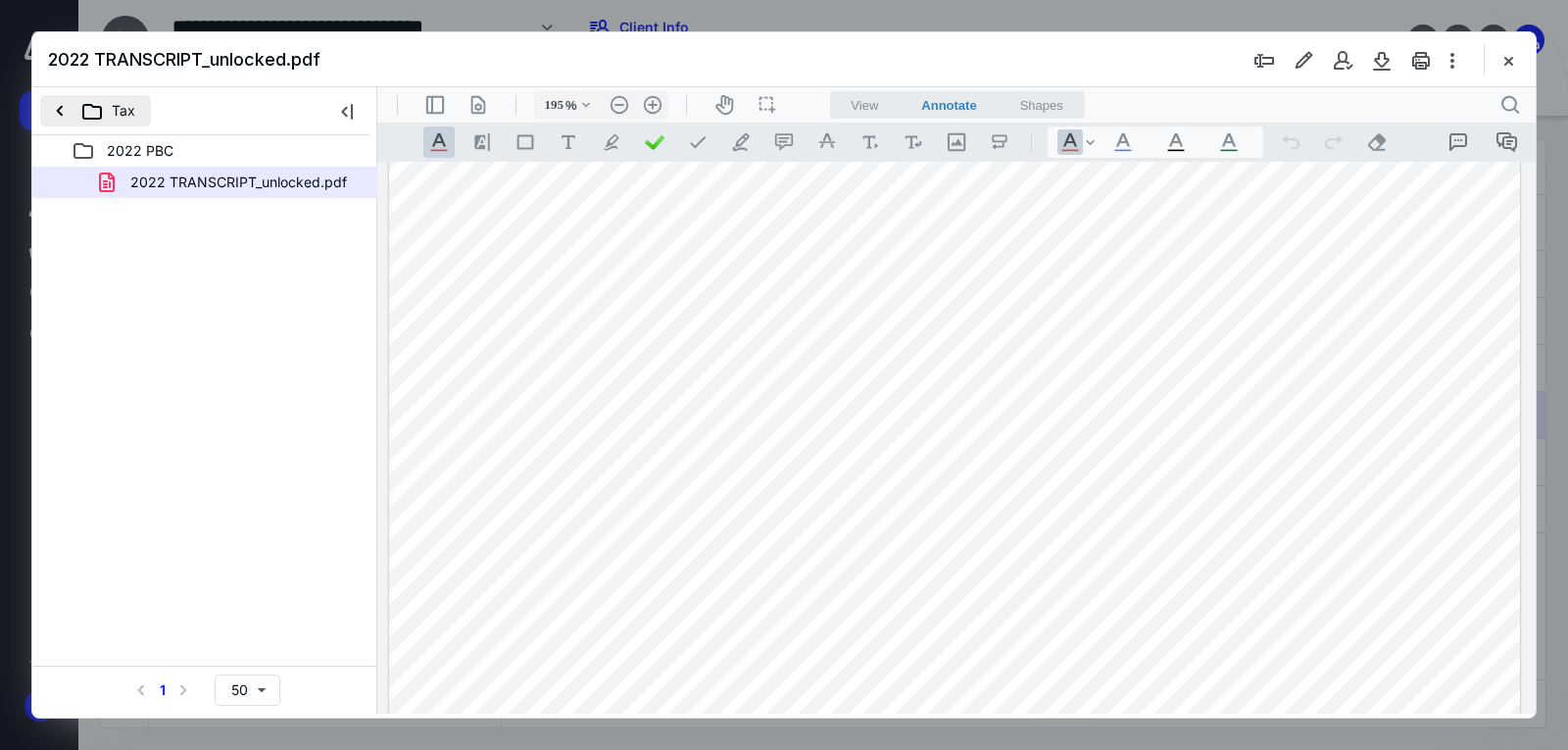 click on "Tax" at bounding box center (95, 111) 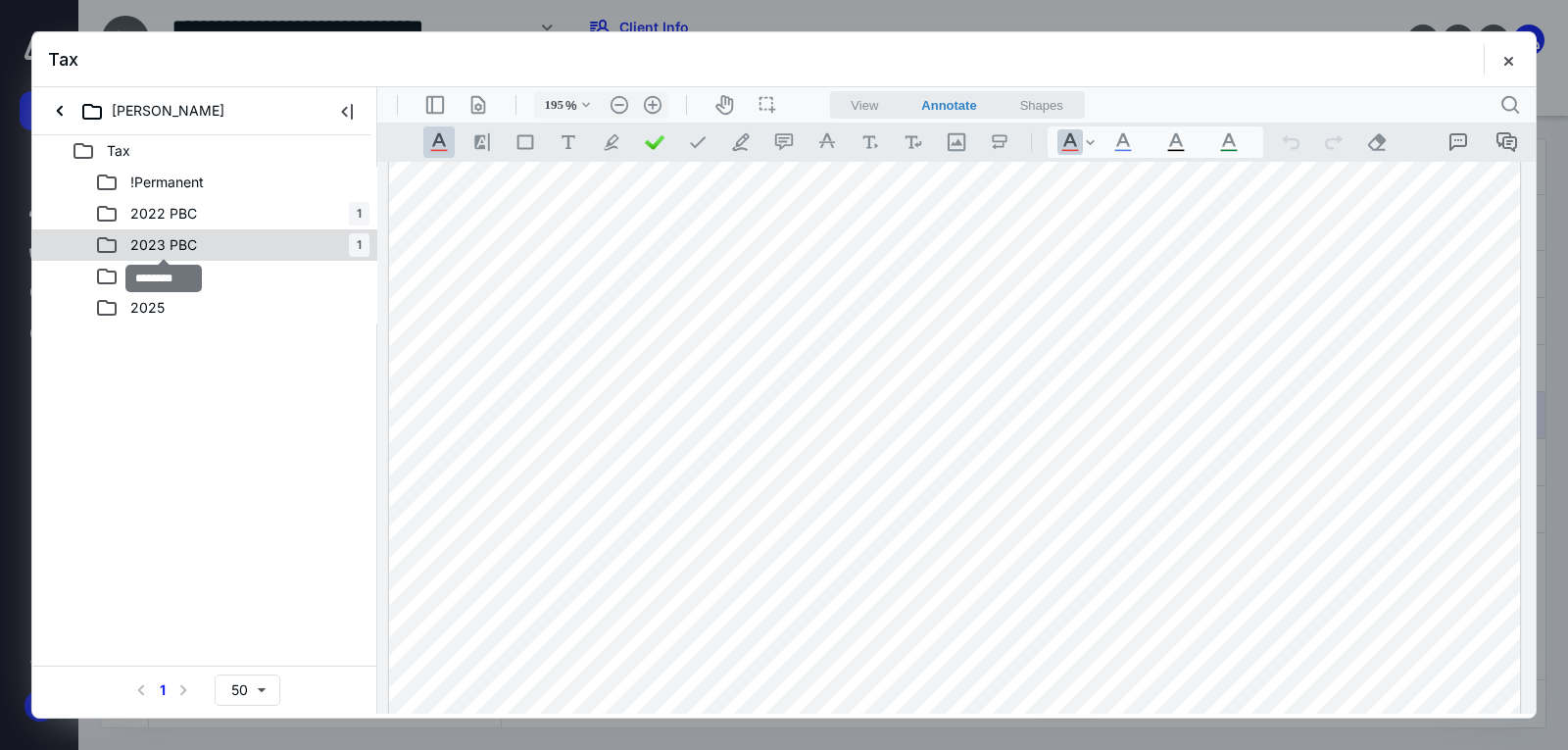 click on "2023 PBC" at bounding box center (164, 245) 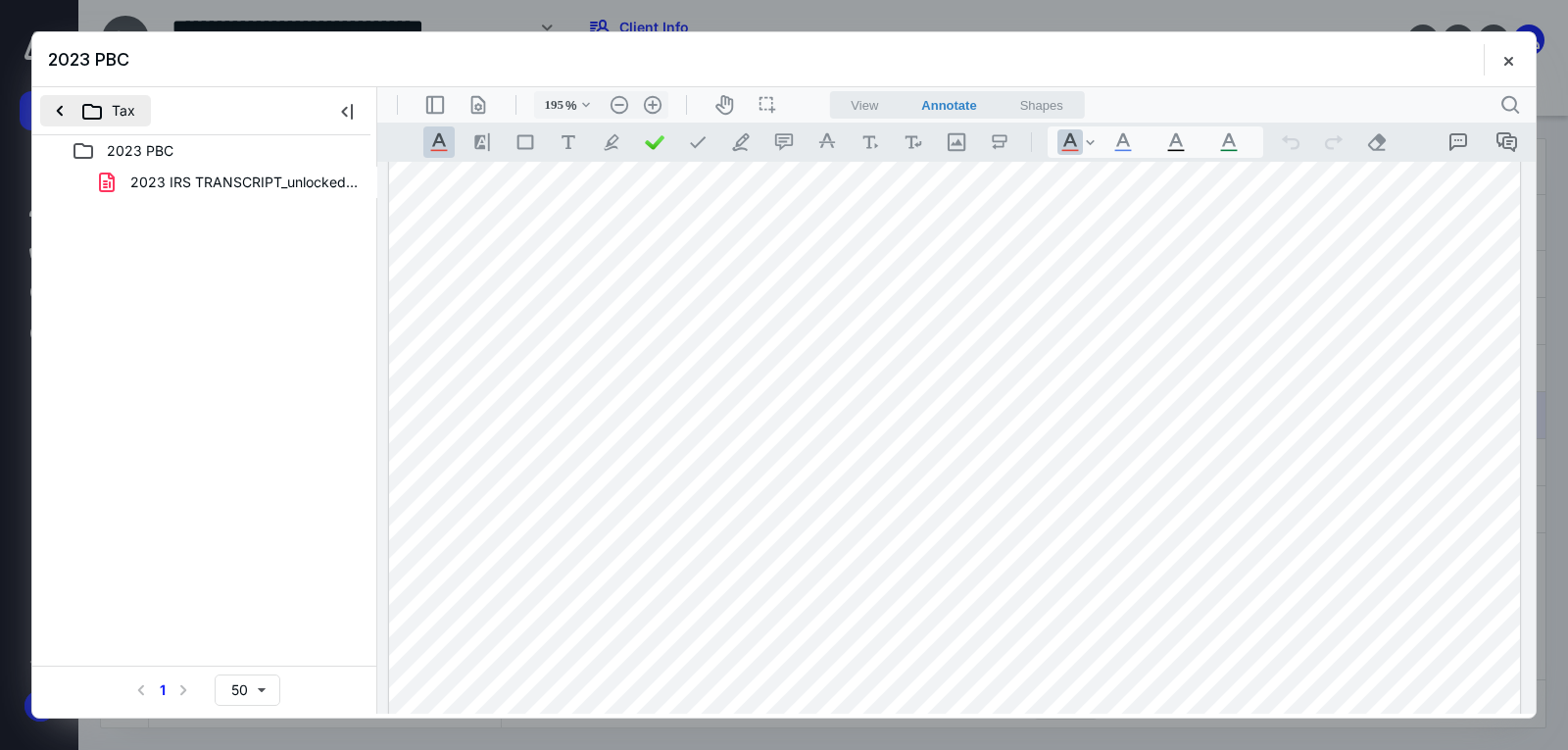 click on "Tax" at bounding box center (95, 111) 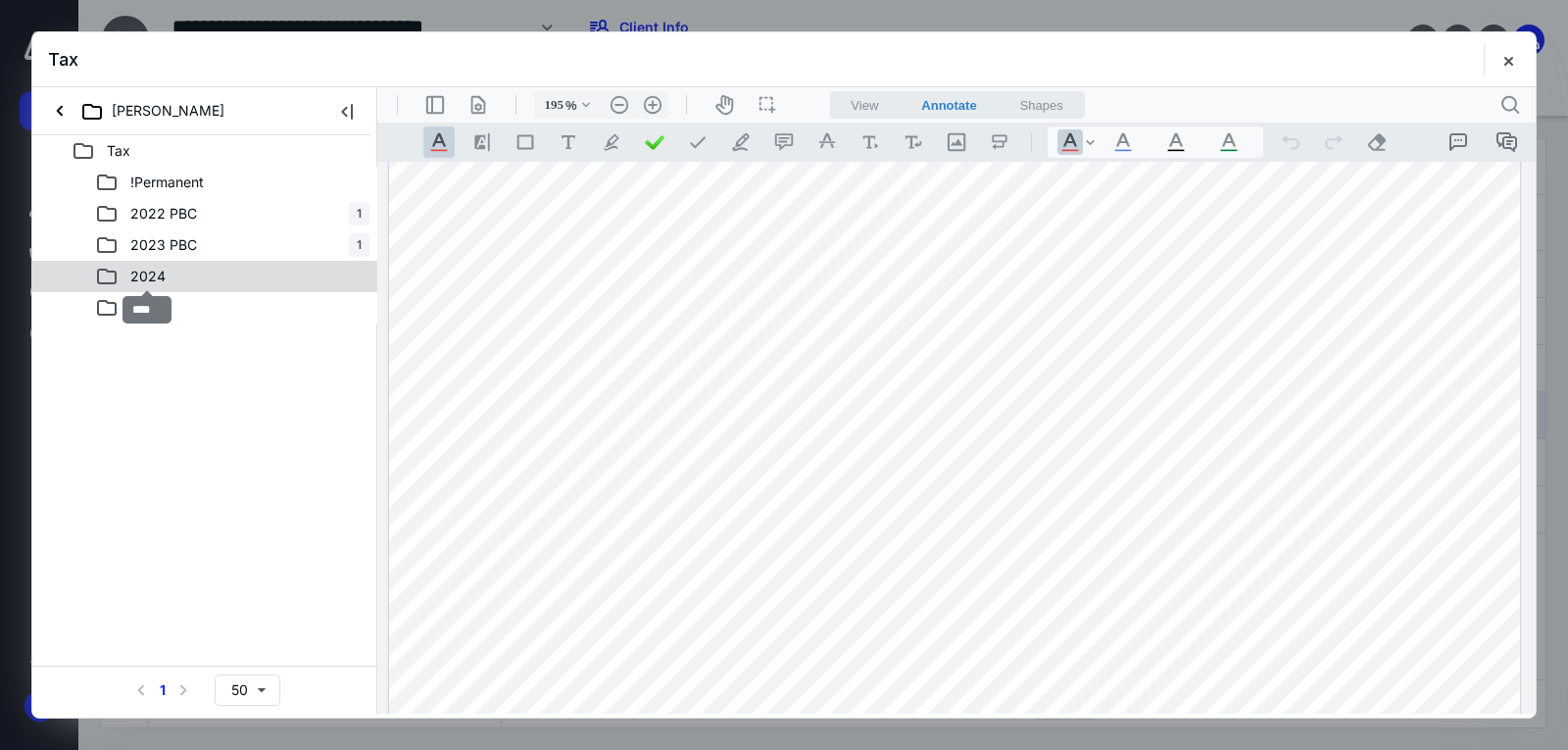 click on "2024" at bounding box center [148, 276] 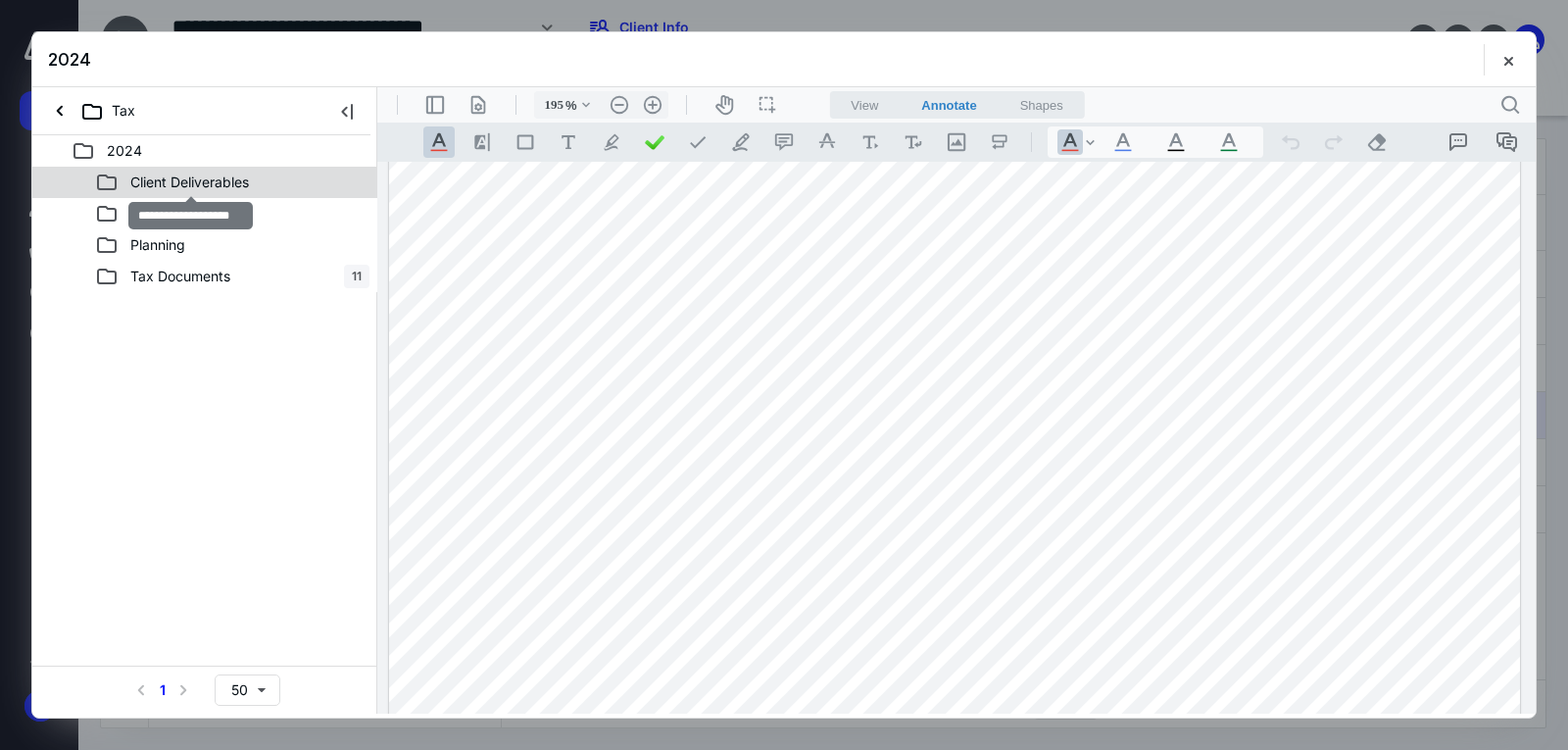 click on "Client Deliverables" at bounding box center (189, 182) 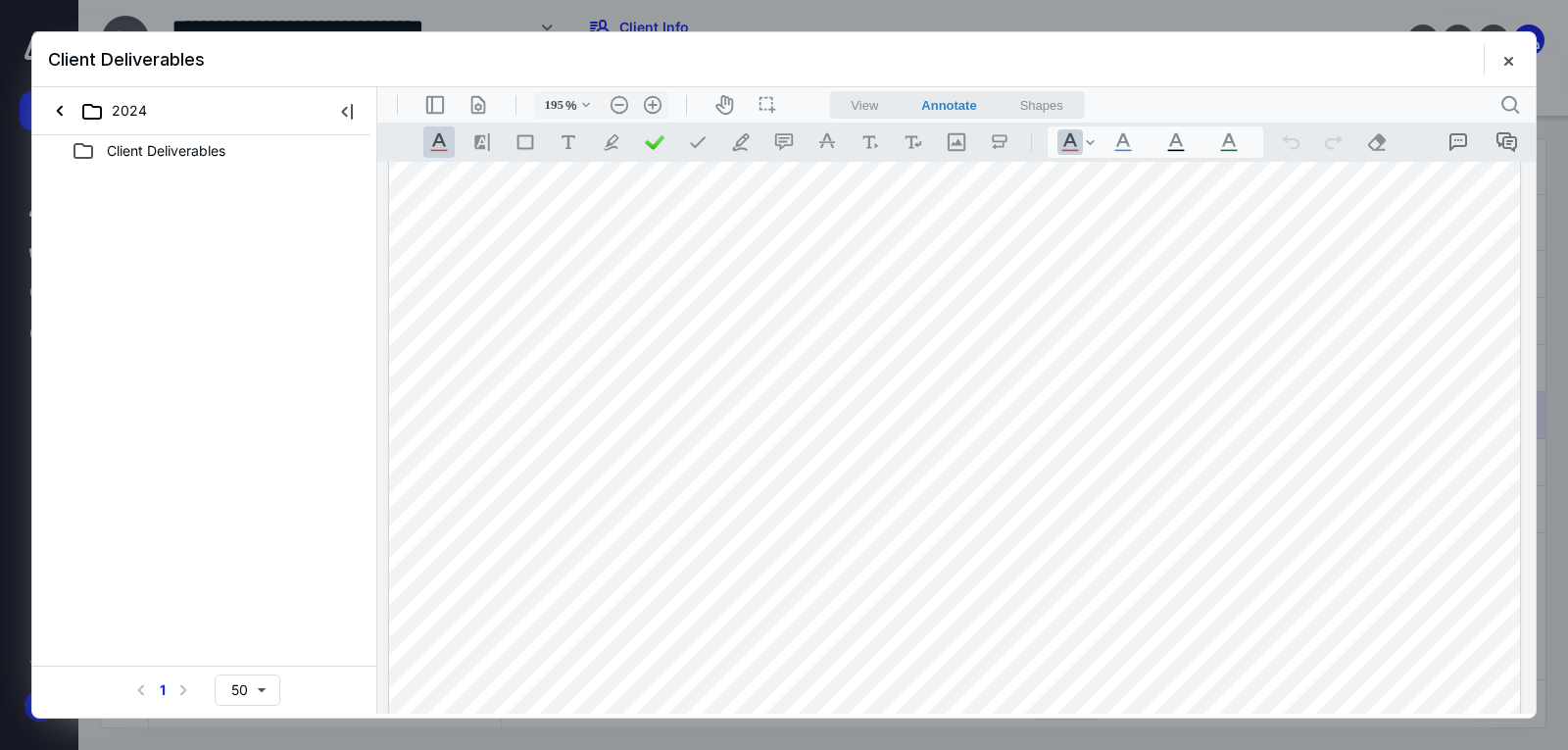 click on "Client Deliverables" at bounding box center (224, 151) 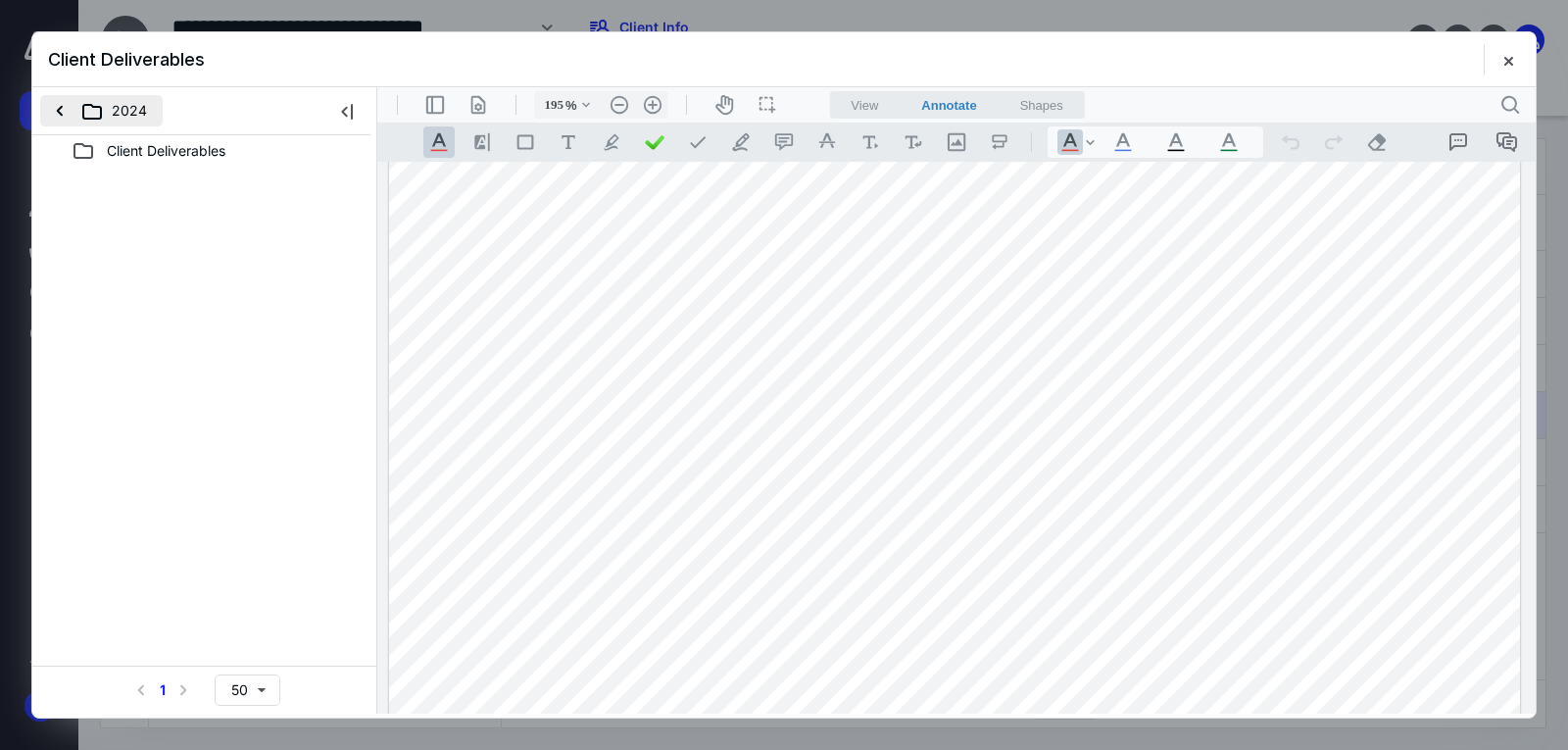 click on "2024" at bounding box center [101, 111] 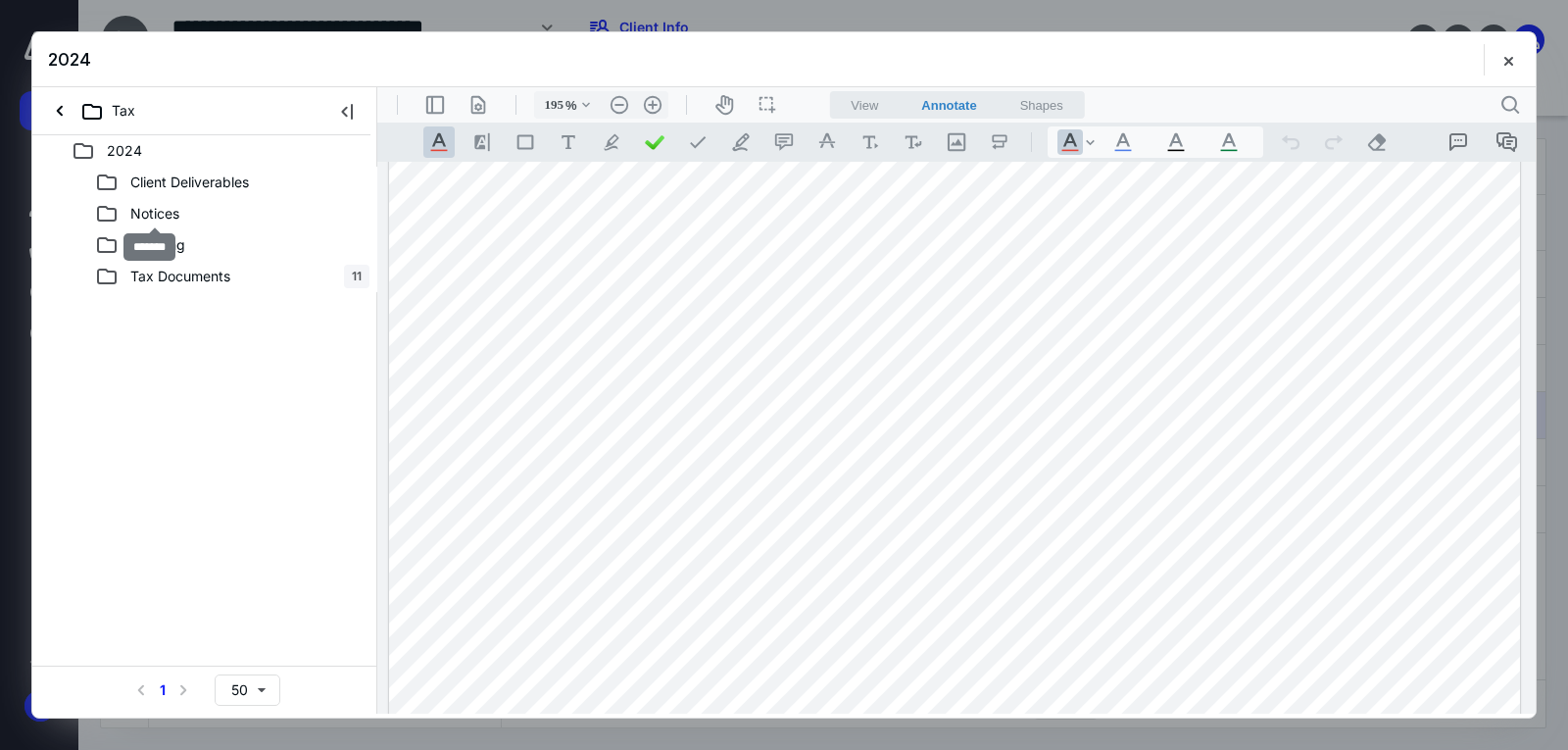 click on "Notices" at bounding box center [155, 214] 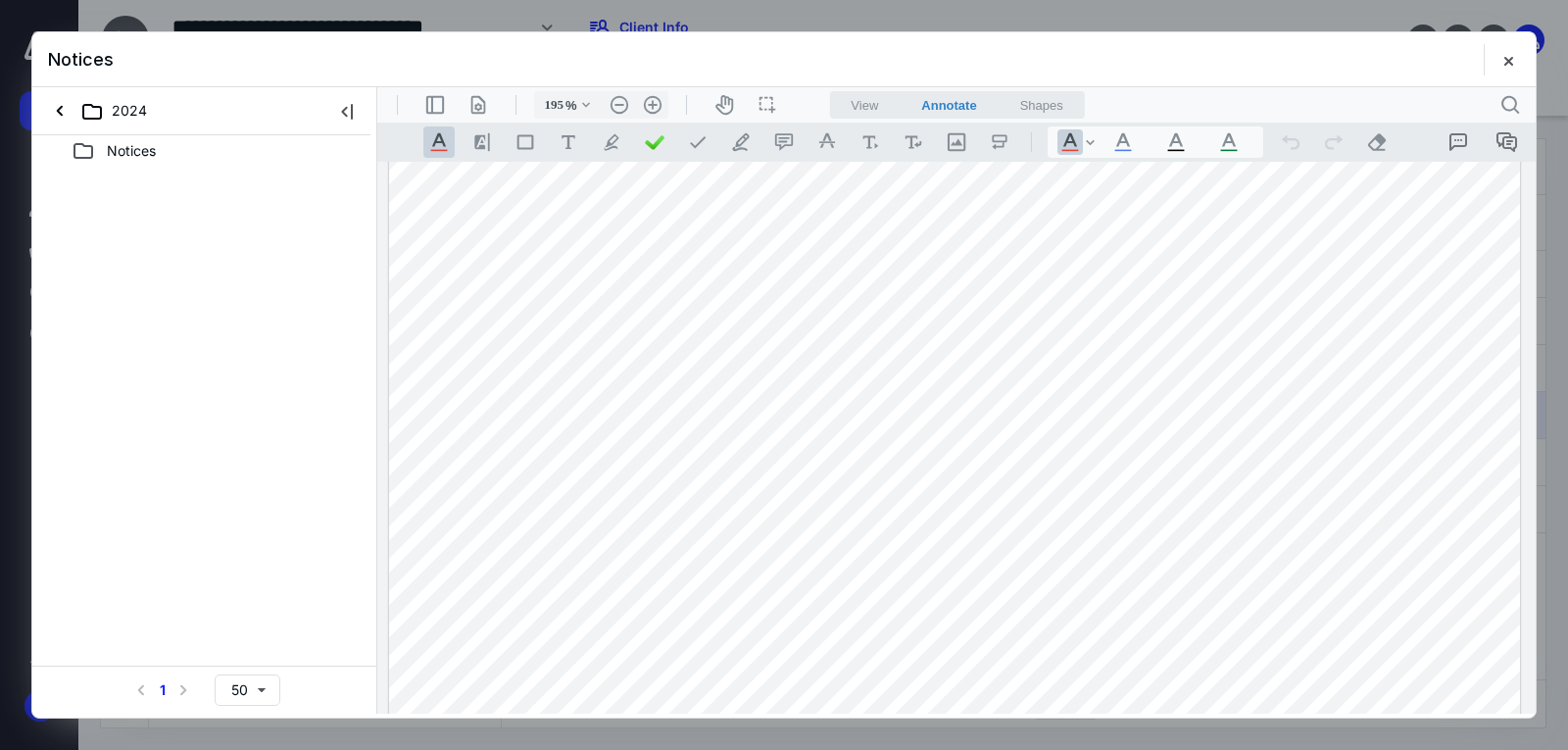 click 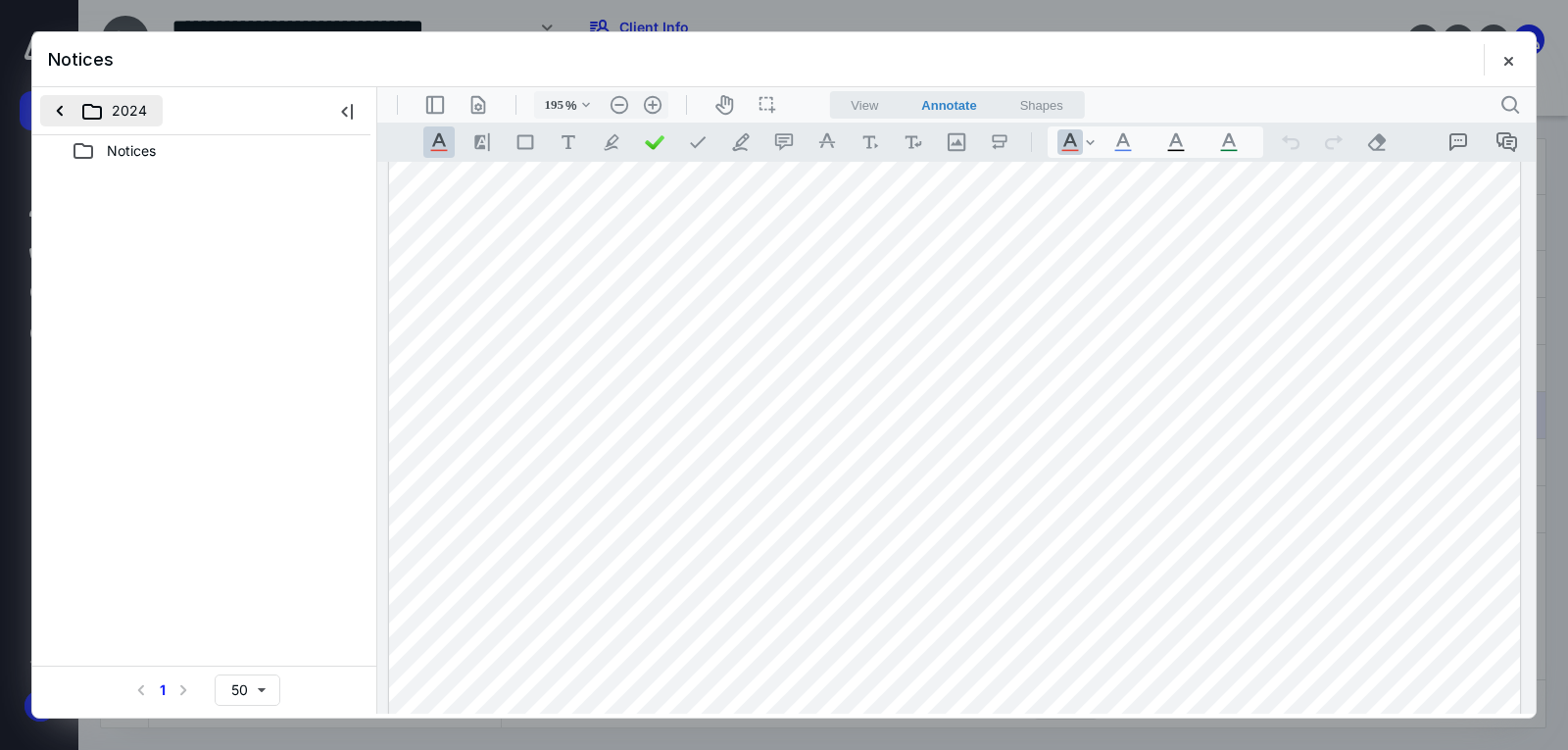 click on "2024" at bounding box center [101, 111] 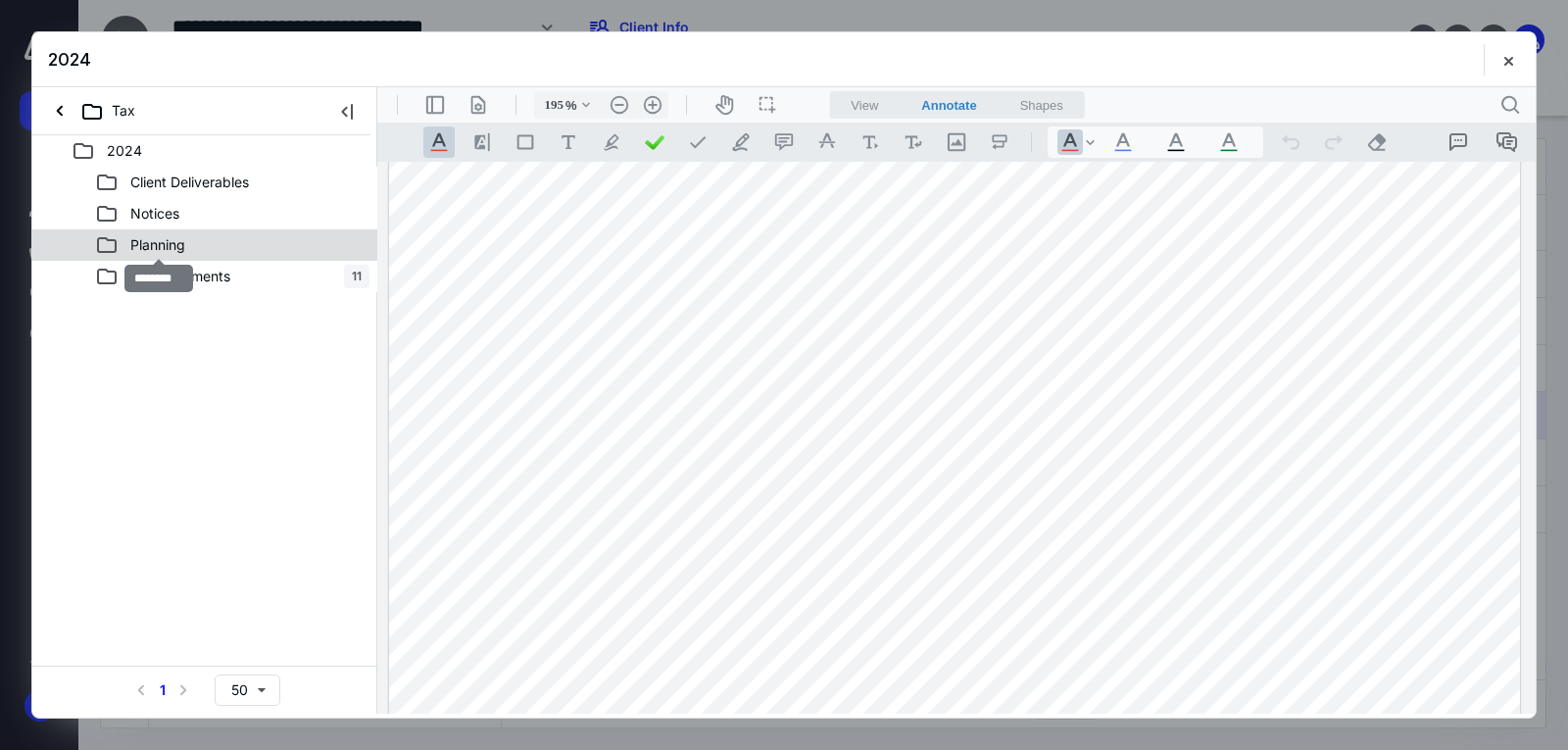 click on "Planning" at bounding box center (158, 245) 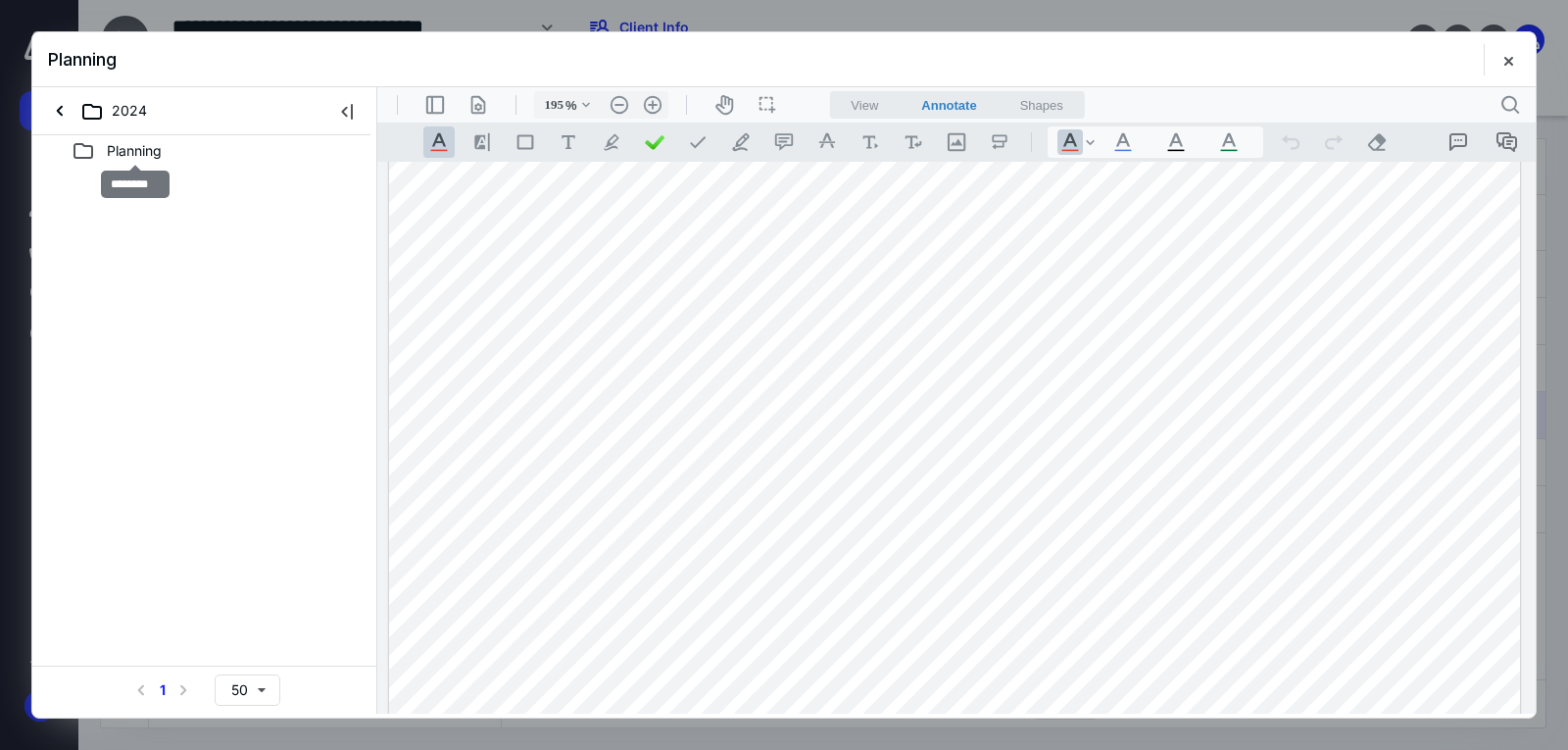 click on "Planning" at bounding box center [134, 151] 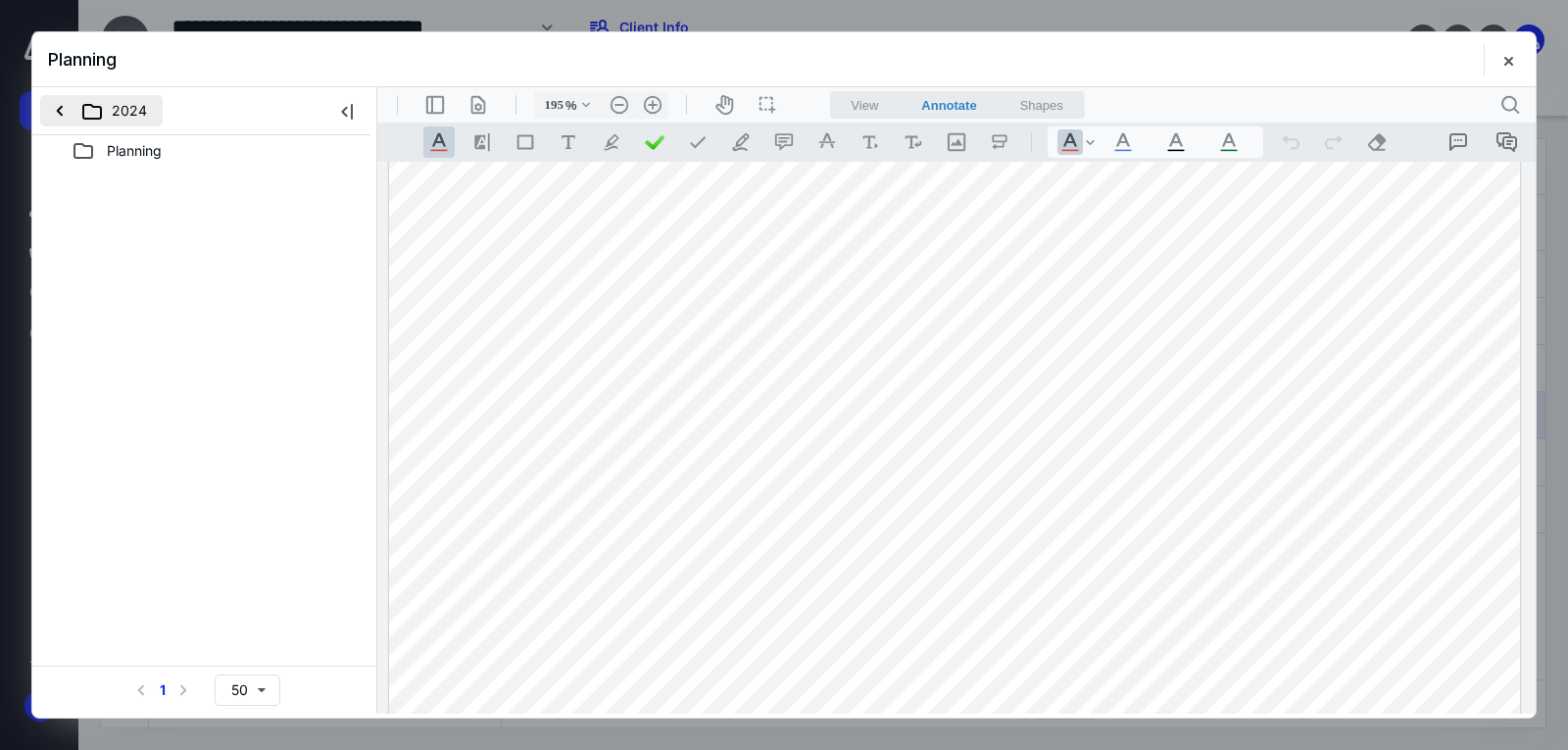 click on "2024" at bounding box center (101, 111) 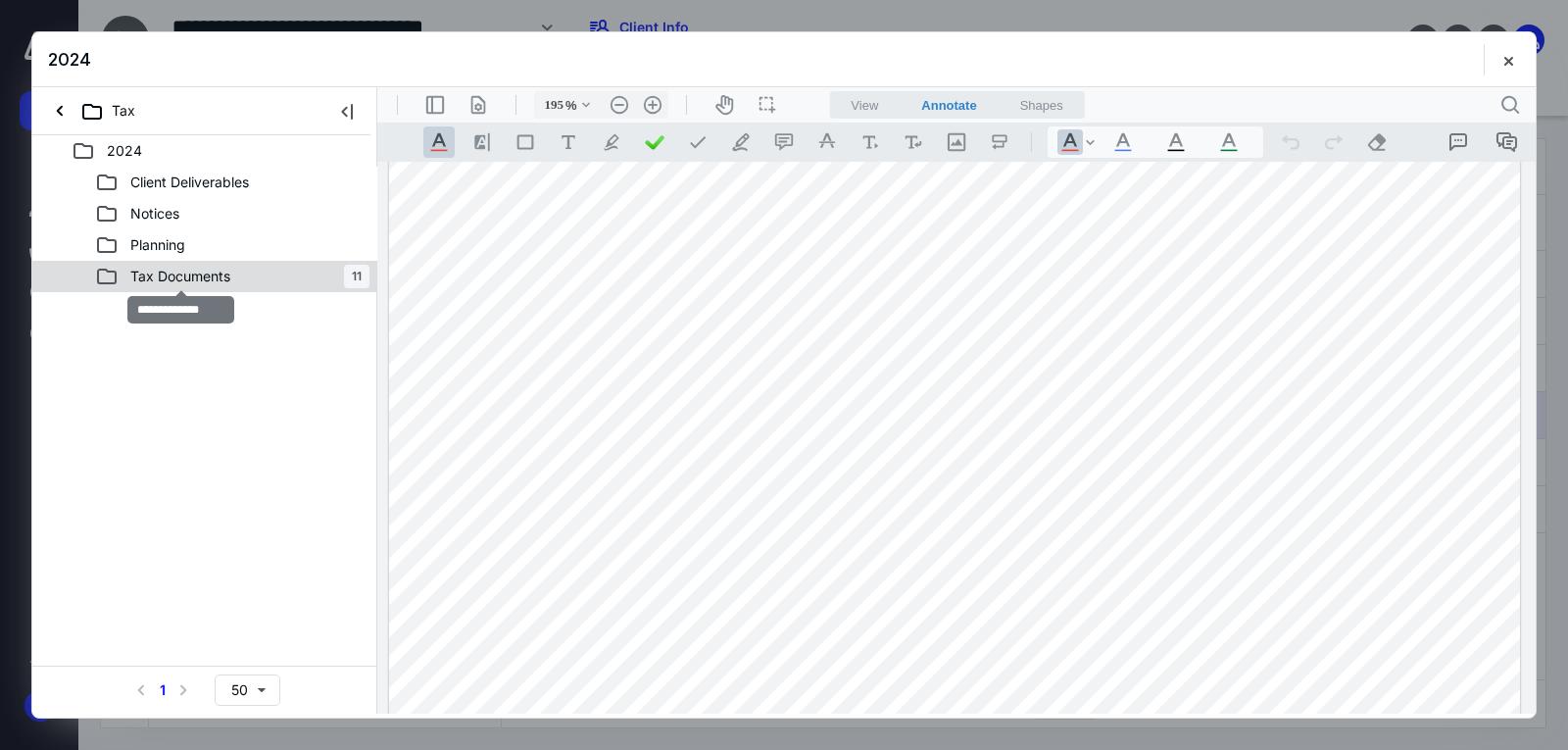 click on "Tax Documents" at bounding box center (180, 276) 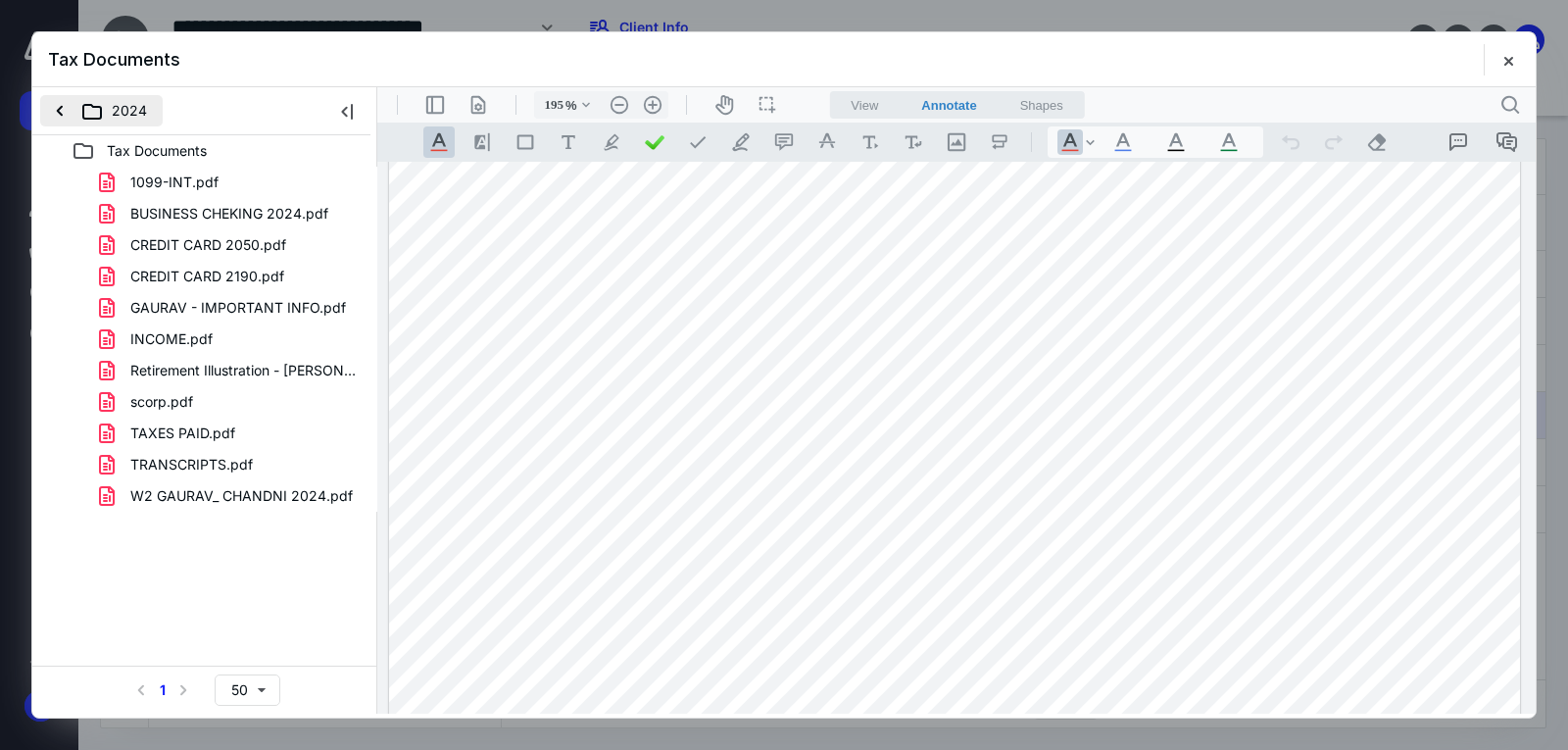 click on "2024" at bounding box center (101, 111) 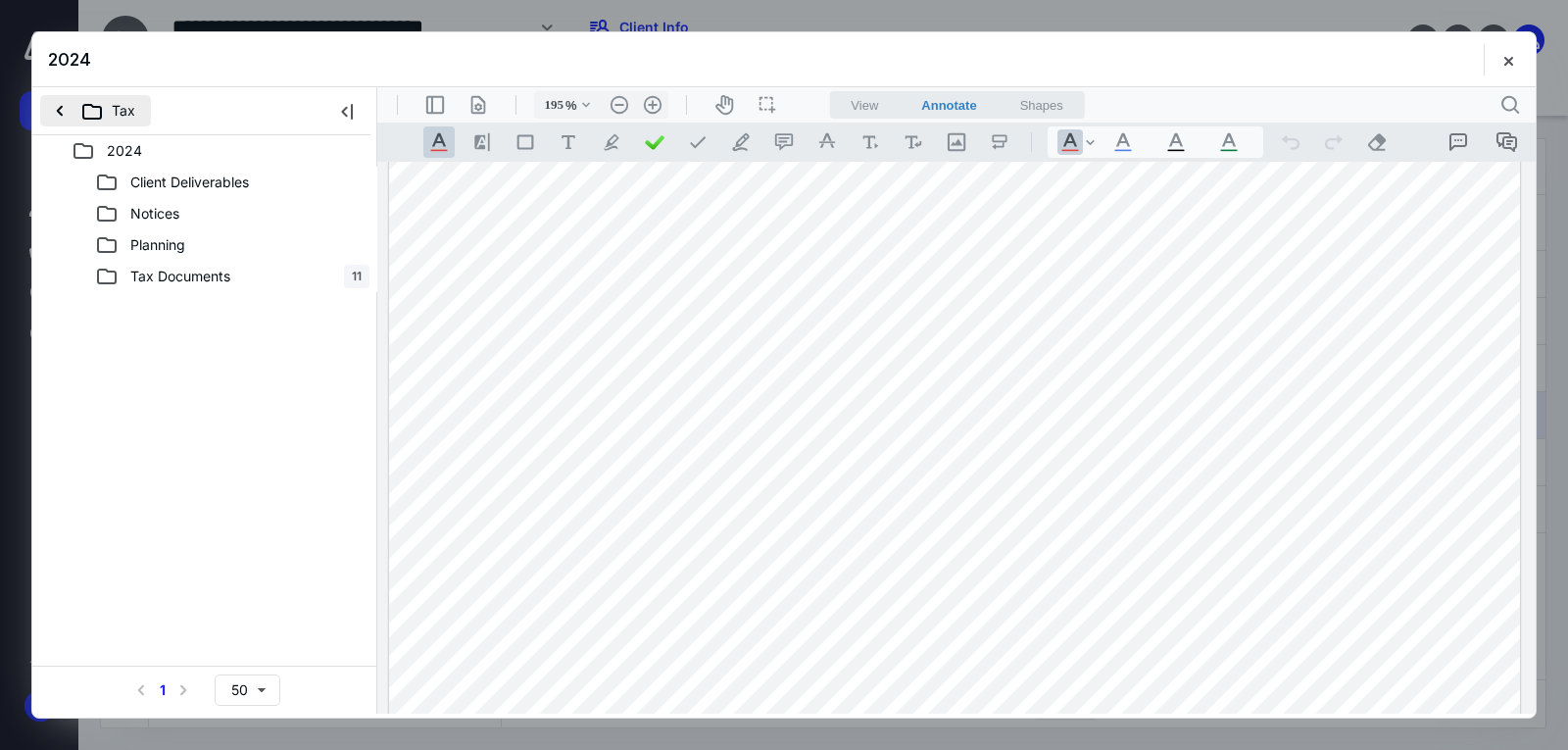 click on "Tax" at bounding box center (95, 111) 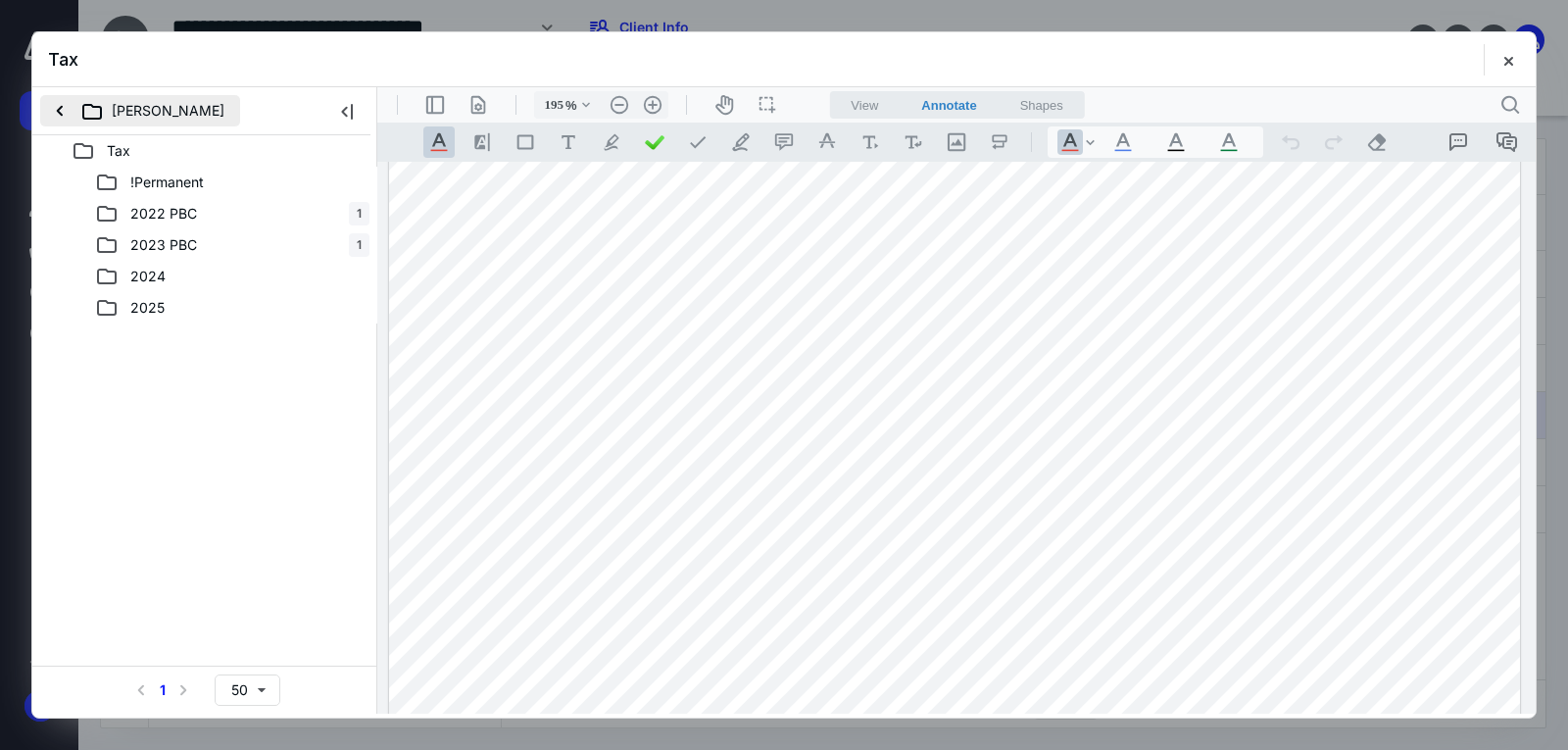 click on "Gaurav Chauhan" at bounding box center [140, 111] 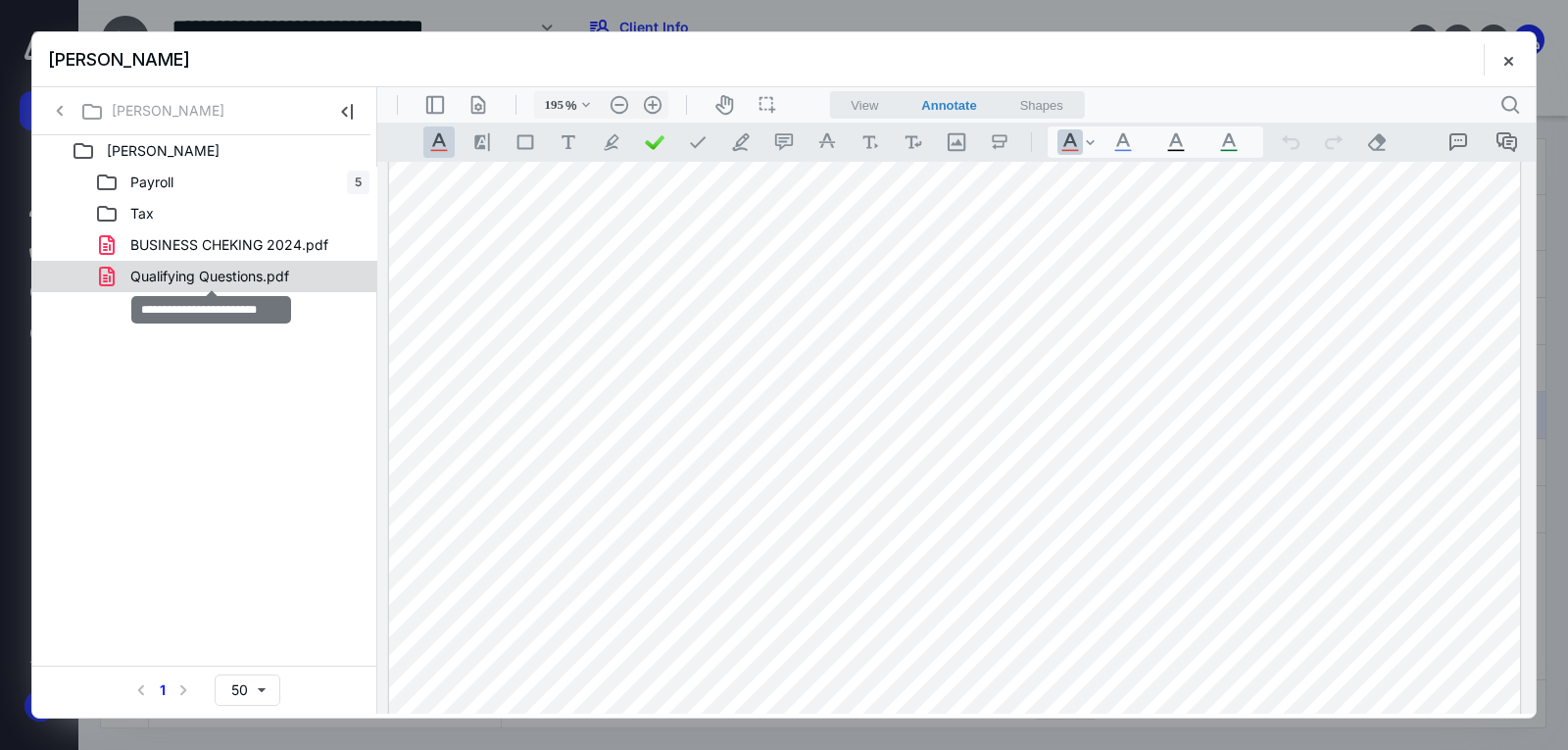 click on "Qualifying Questions.pdf" at bounding box center [210, 276] 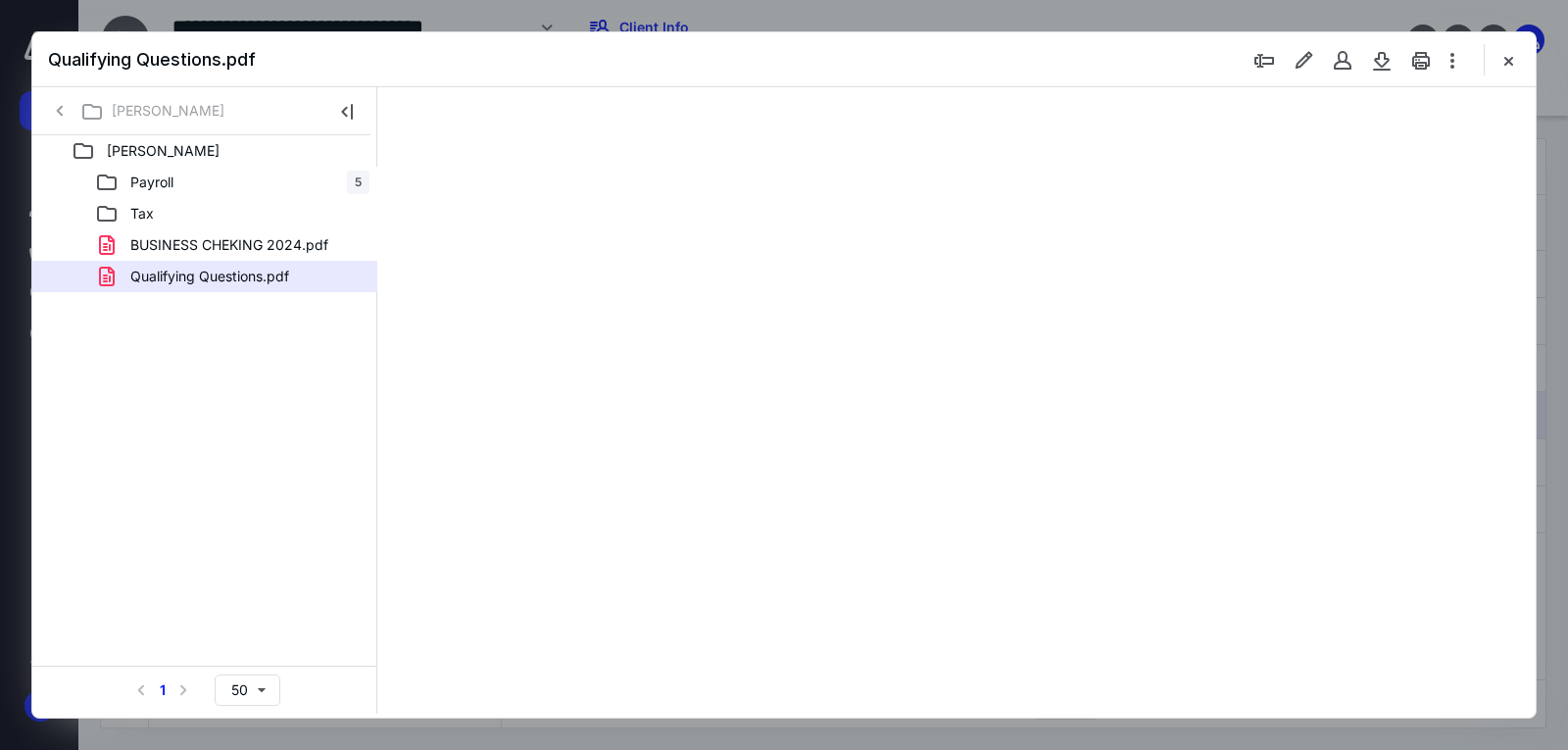 type on "189" 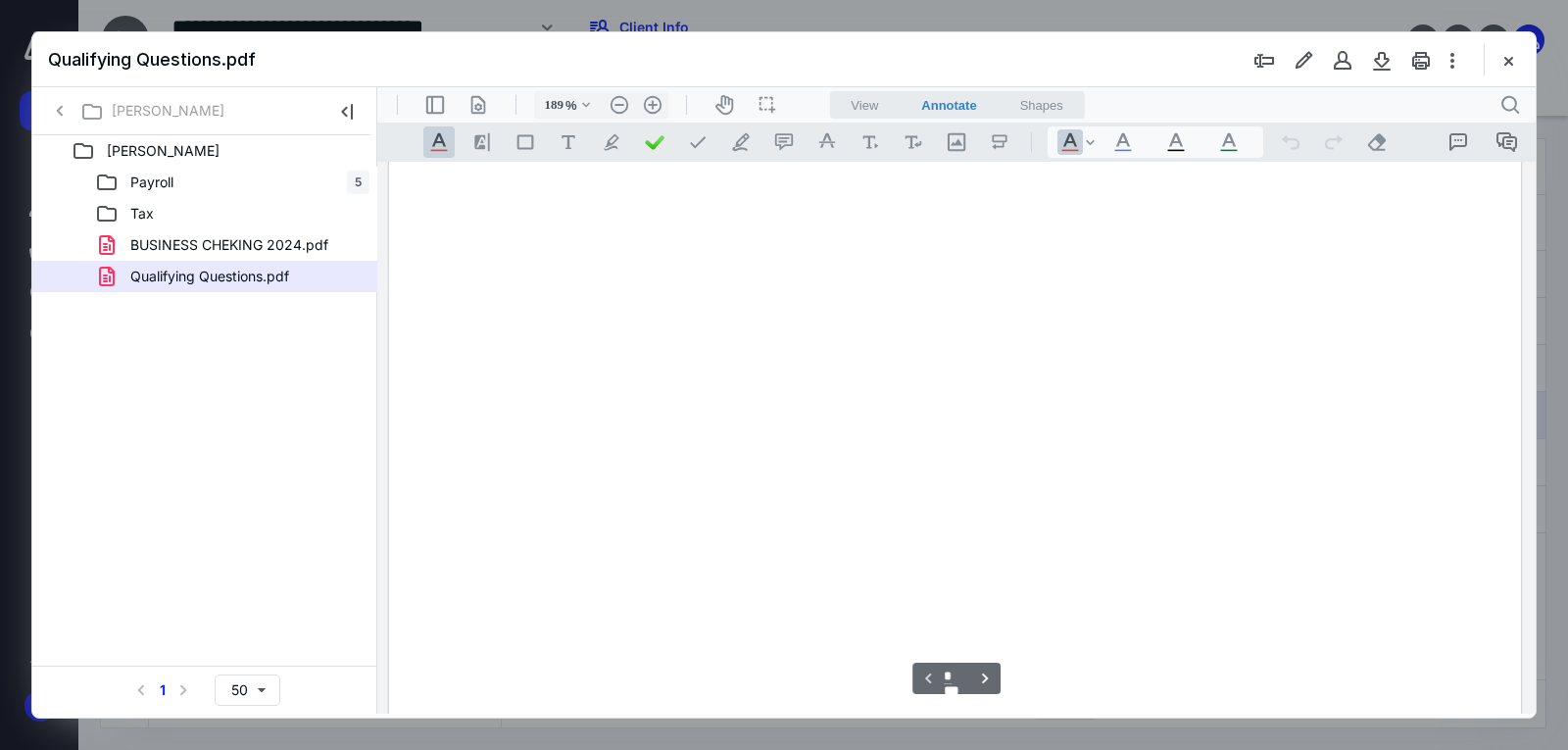 scroll, scrollTop: 82, scrollLeft: 0, axis: vertical 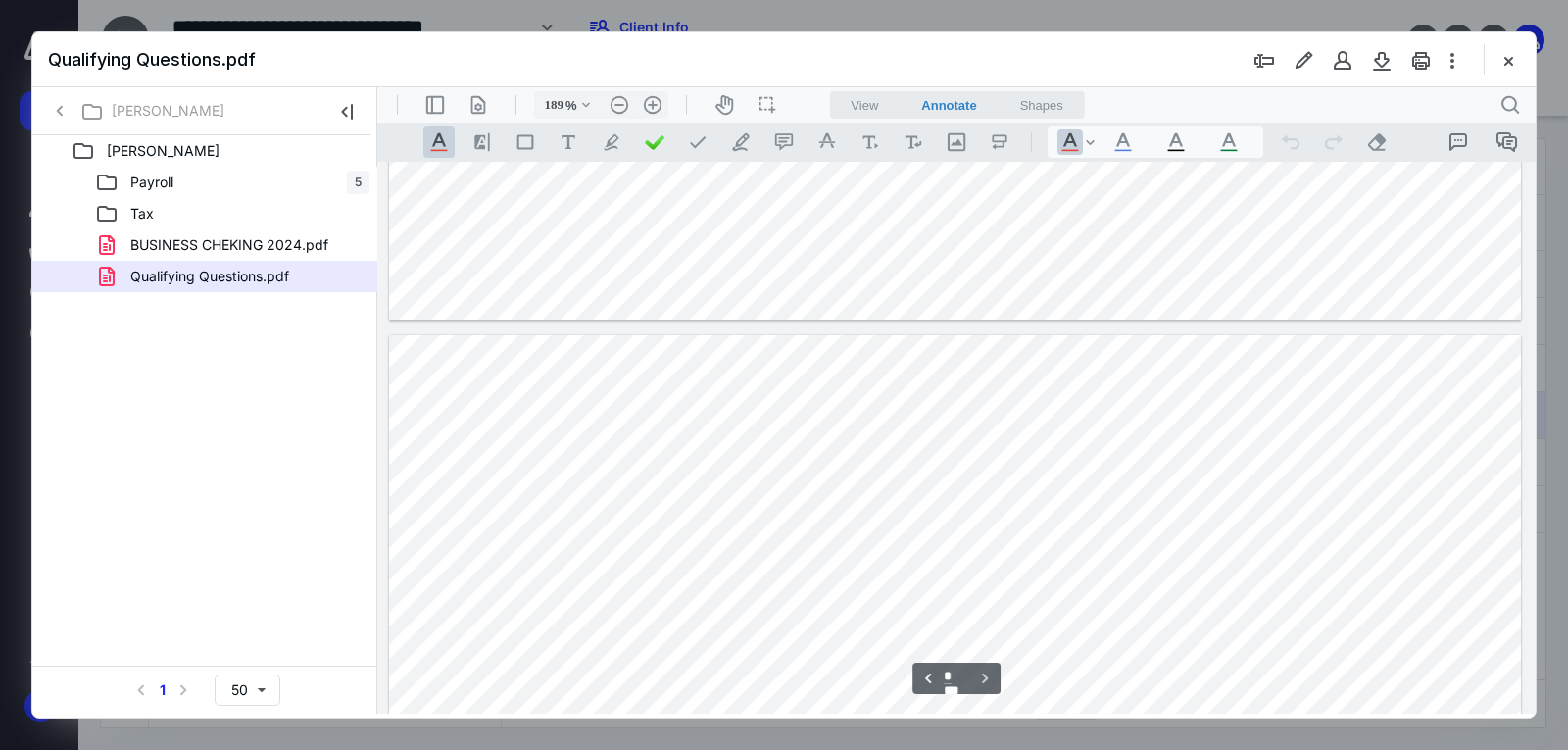 type on "*" 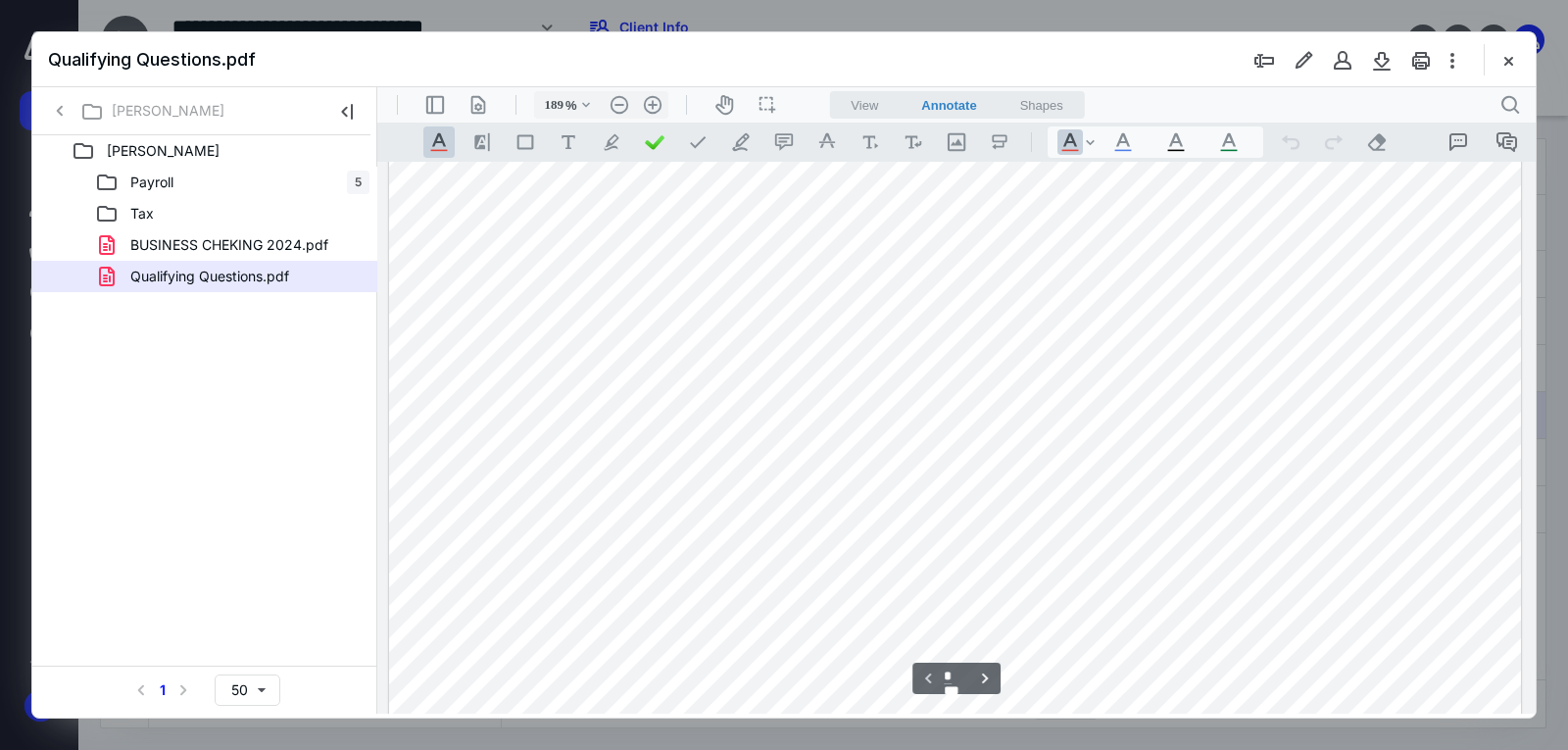 scroll, scrollTop: 571, scrollLeft: 0, axis: vertical 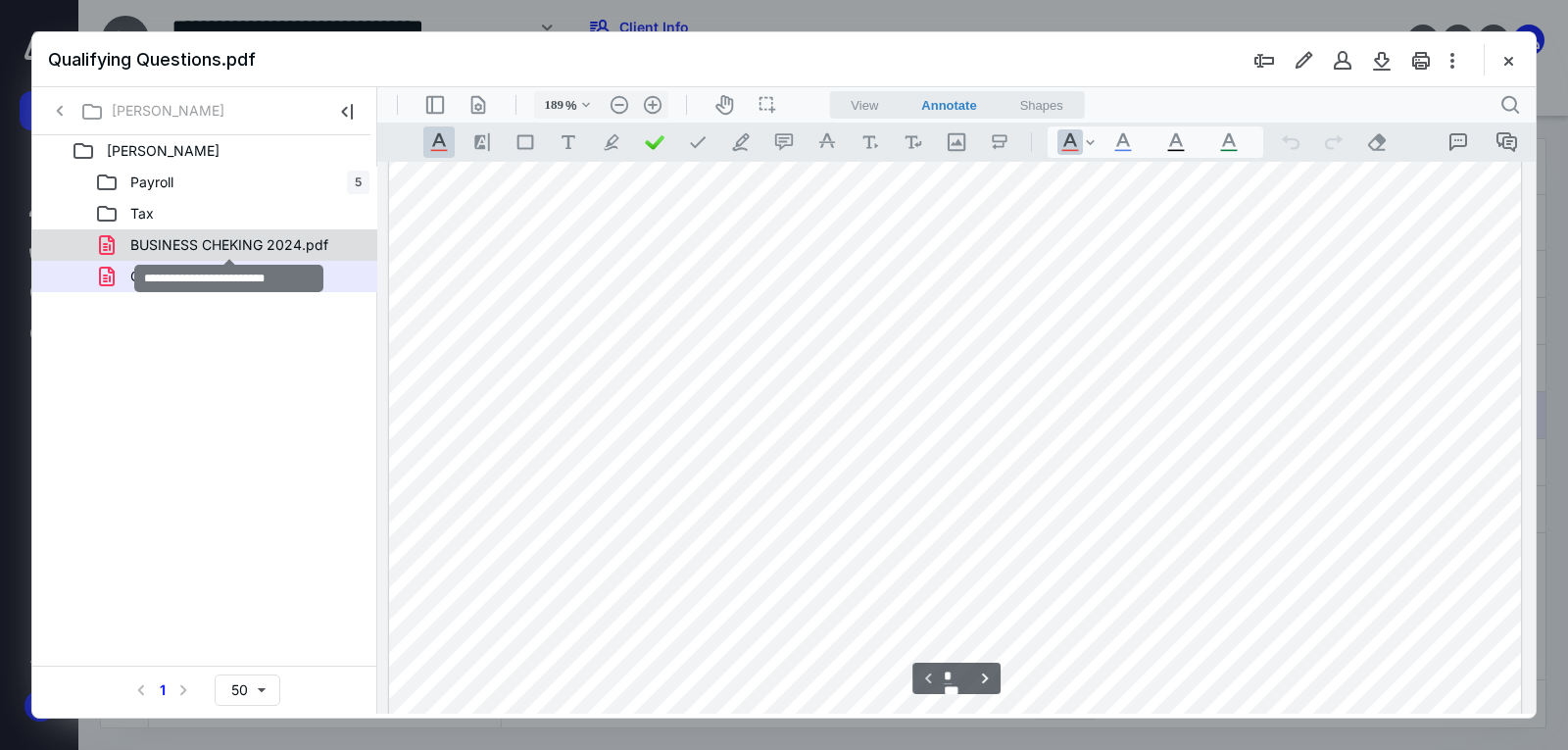 click on "BUSINESS CHEKING 2024.pdf" at bounding box center (229, 245) 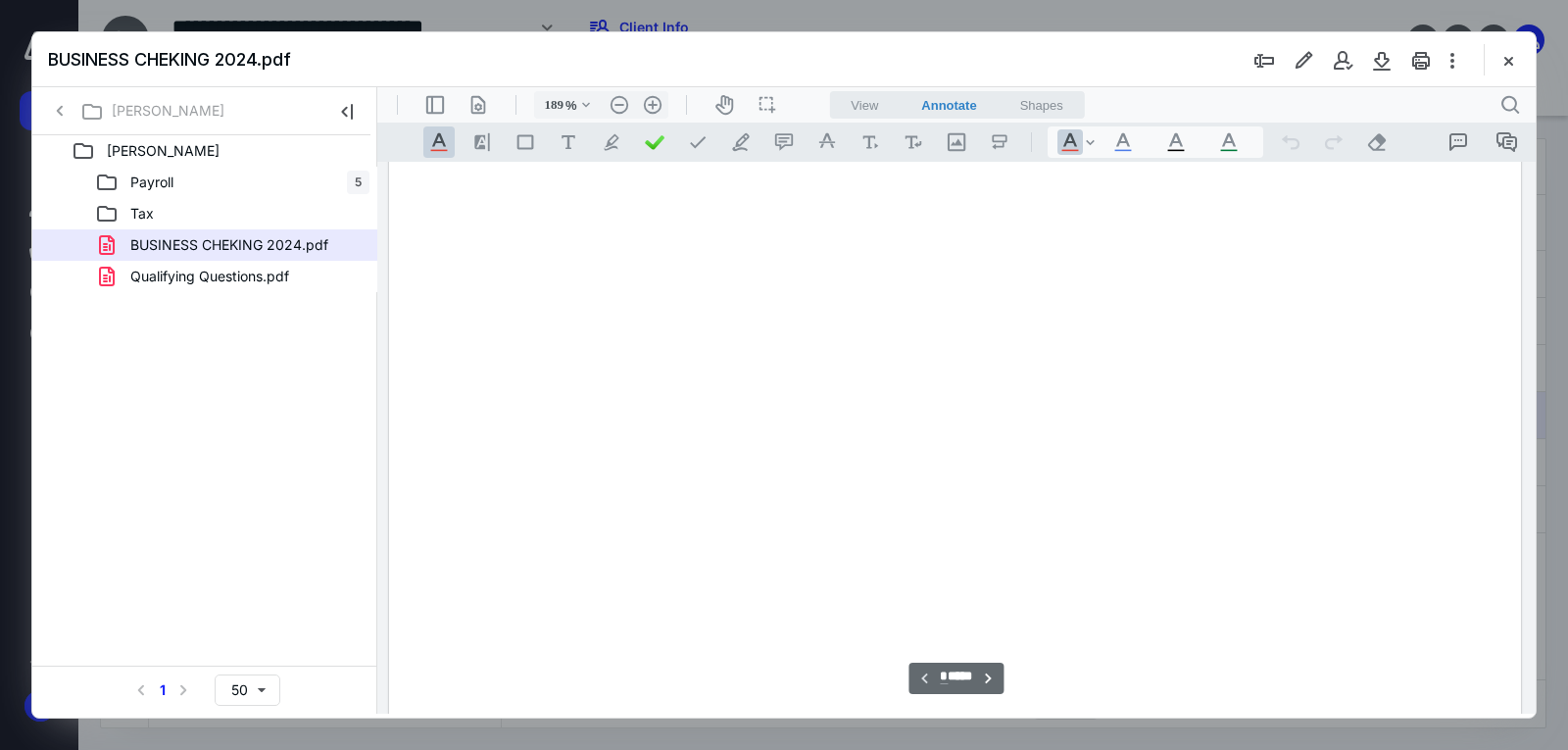 scroll, scrollTop: 82, scrollLeft: 0, axis: vertical 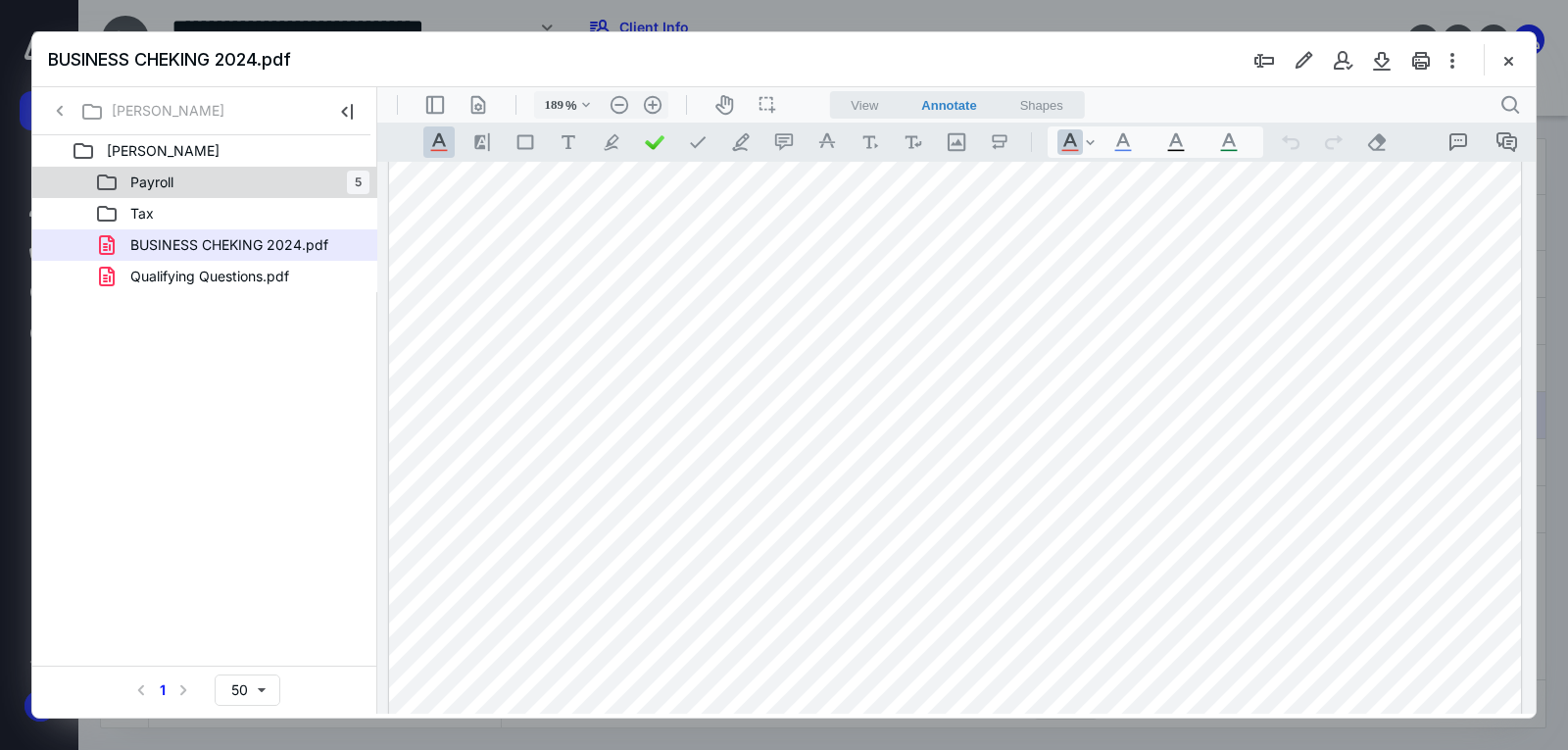 click on "Payroll 5" at bounding box center [232, 182] 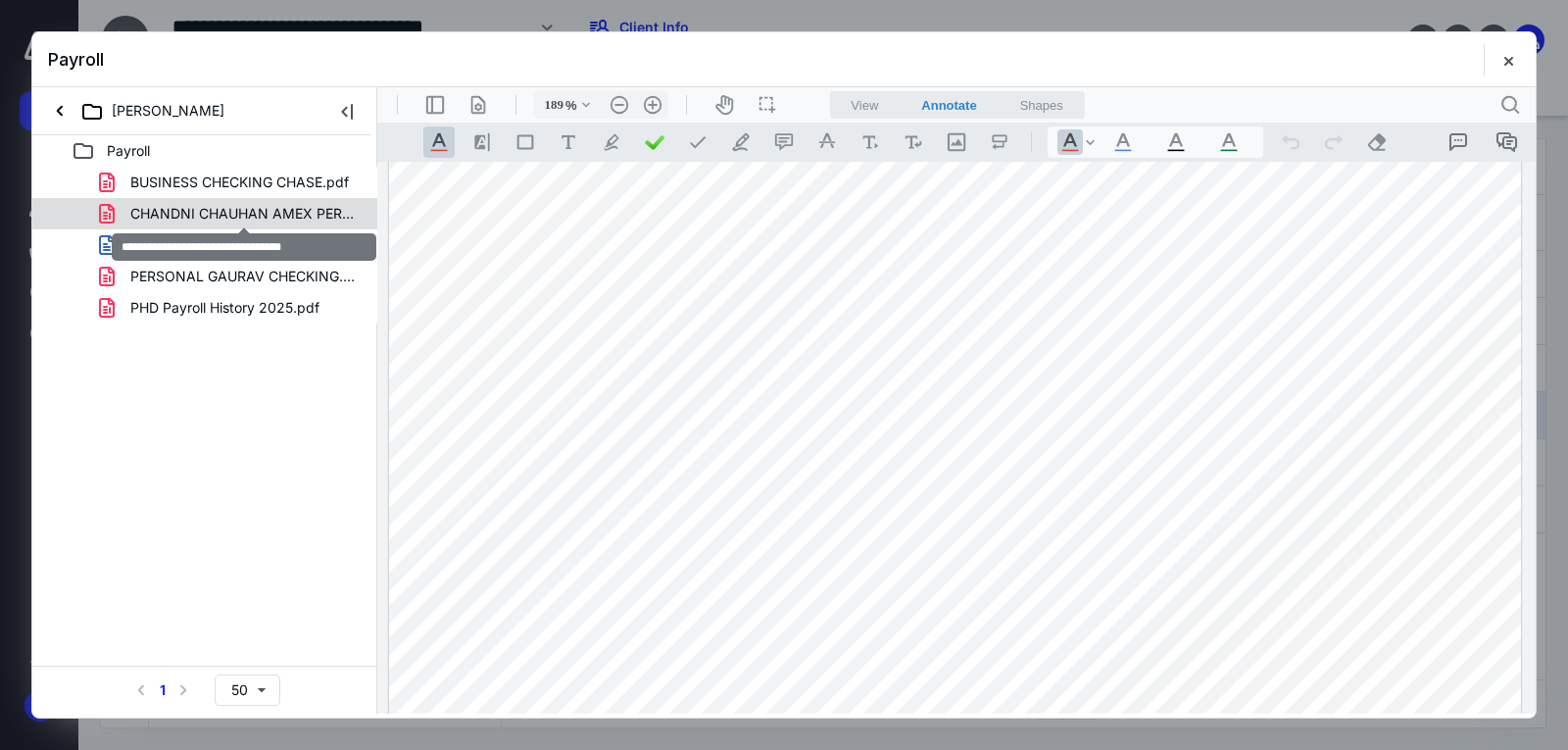 click on "CHANDNI CHAUHAN AMEX PERSONAL.pdf" at bounding box center (244, 214) 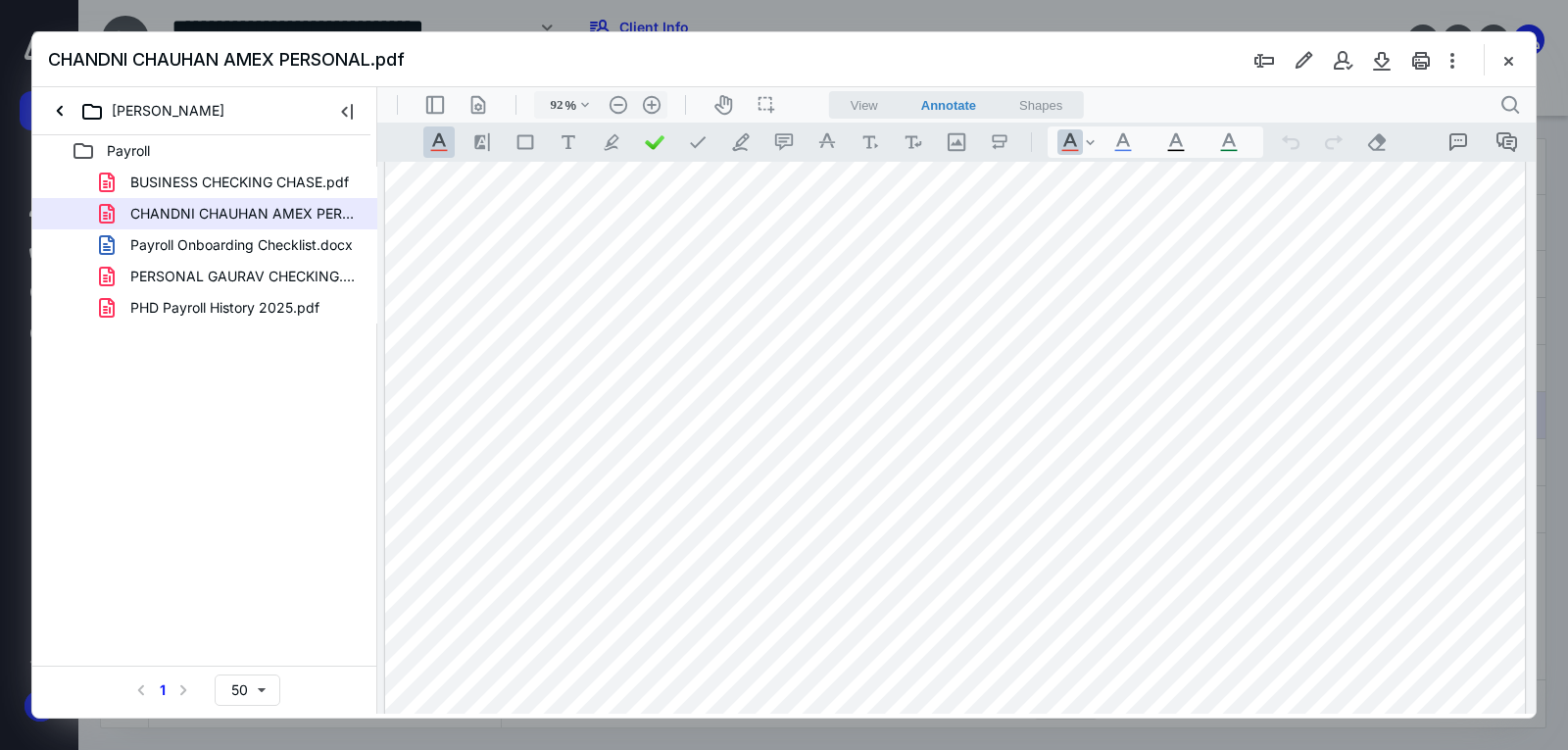 scroll, scrollTop: 1269, scrollLeft: 0, axis: vertical 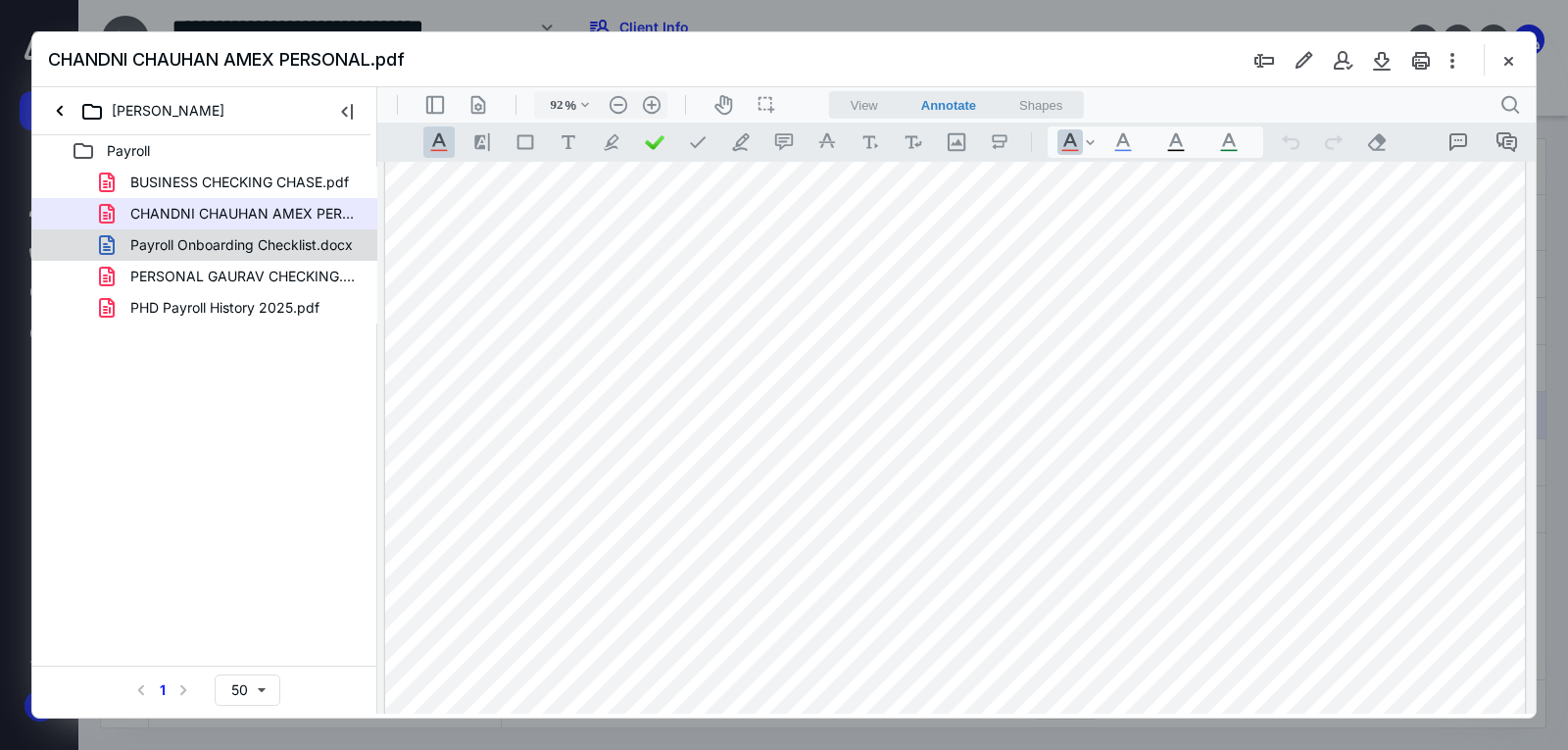 click on "Payroll Onboarding Checklist.docx" at bounding box center (205, 245) 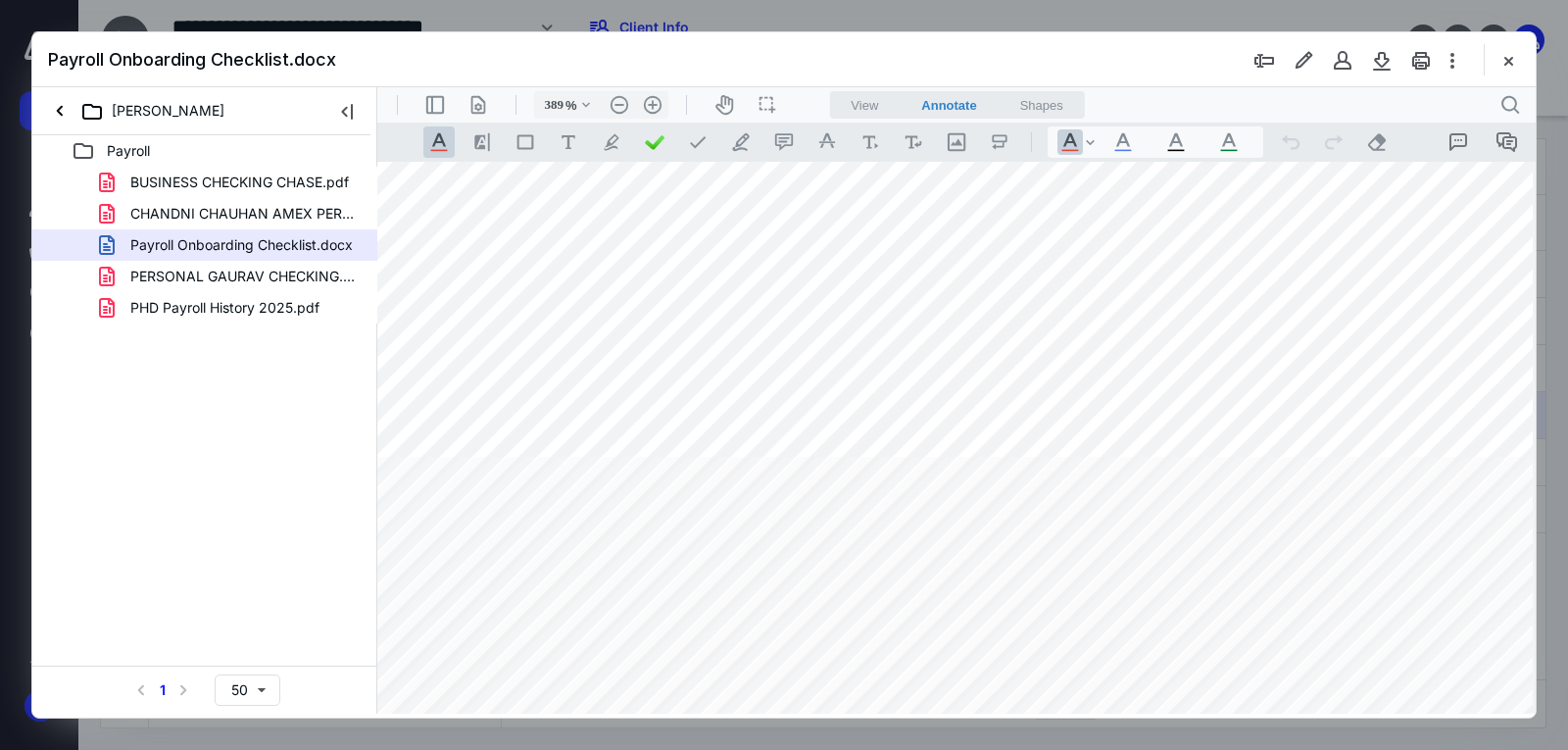 scroll, scrollTop: 1488, scrollLeft: 404, axis: both 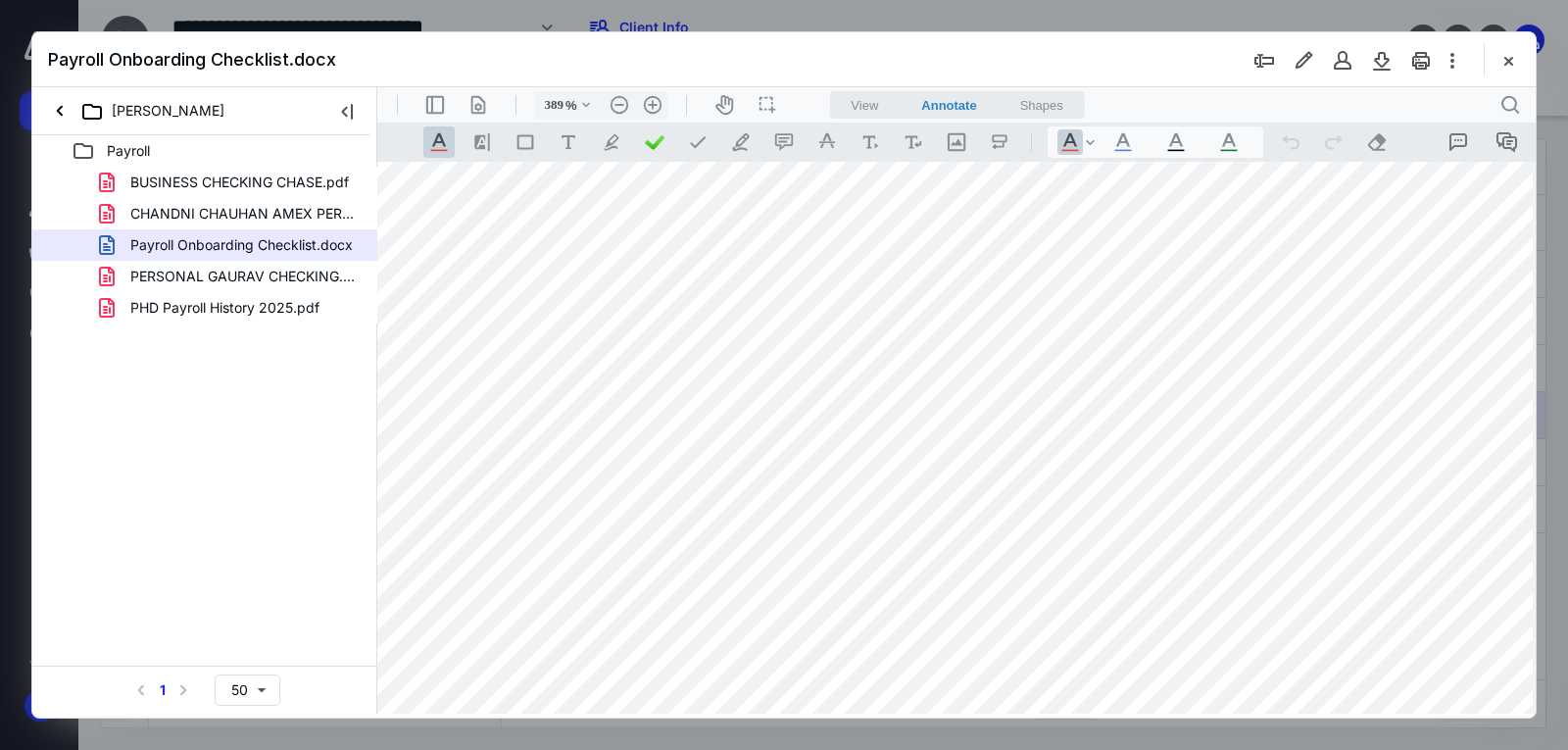click at bounding box center (1154, 198) 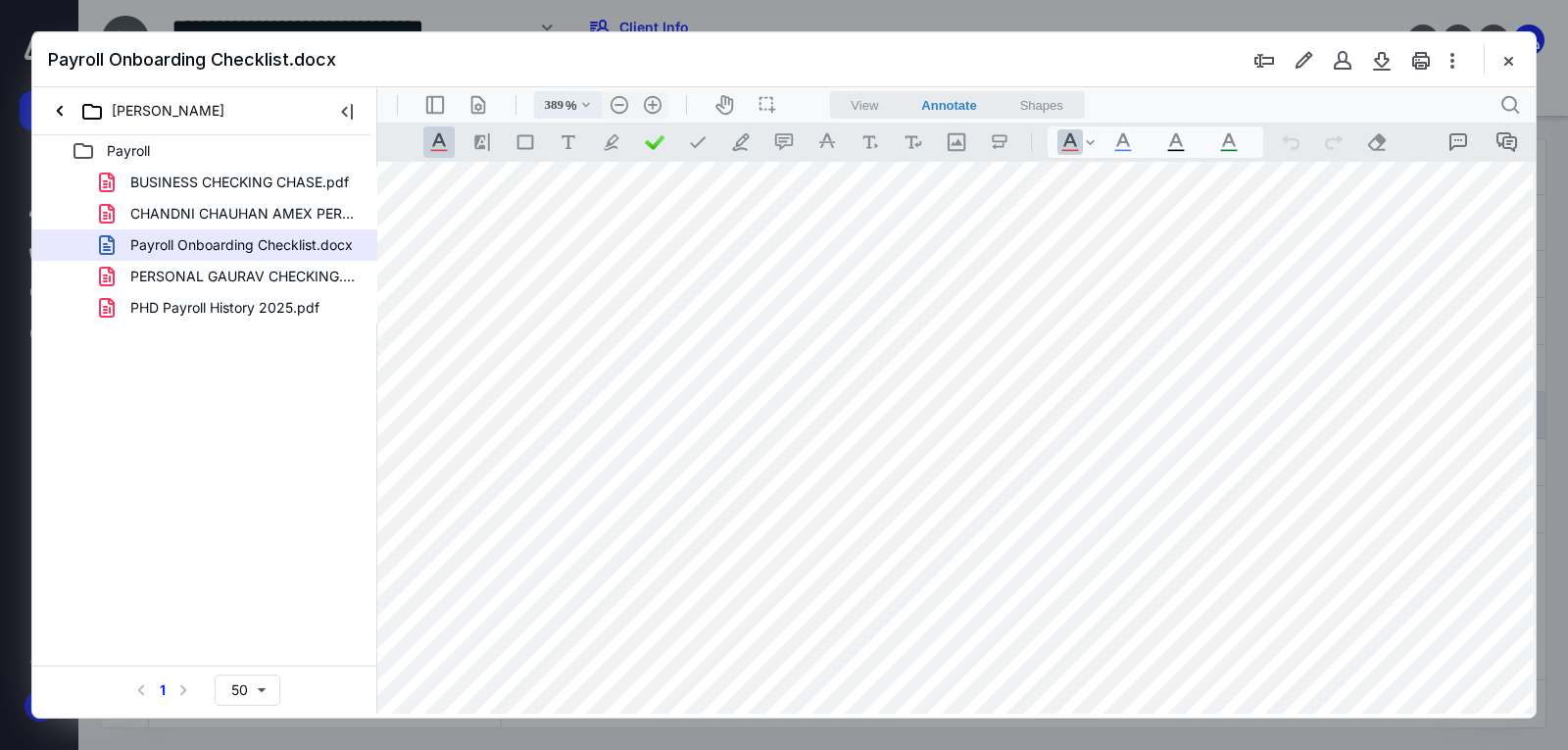 click on ".cls-1{fill:#abb0c4;} icon - chevron - down" at bounding box center [586, 105] 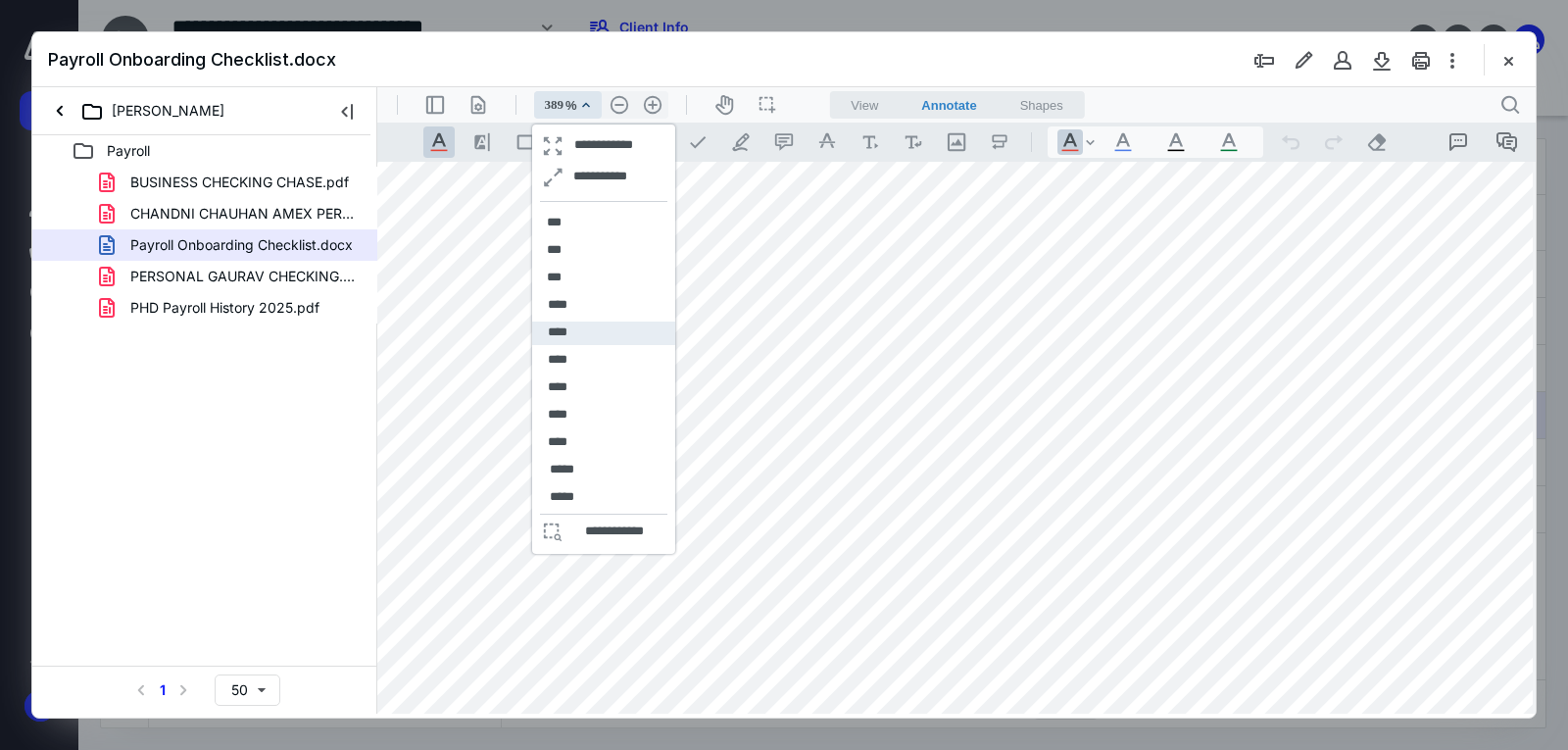 click on "****" at bounding box center (604, 333) 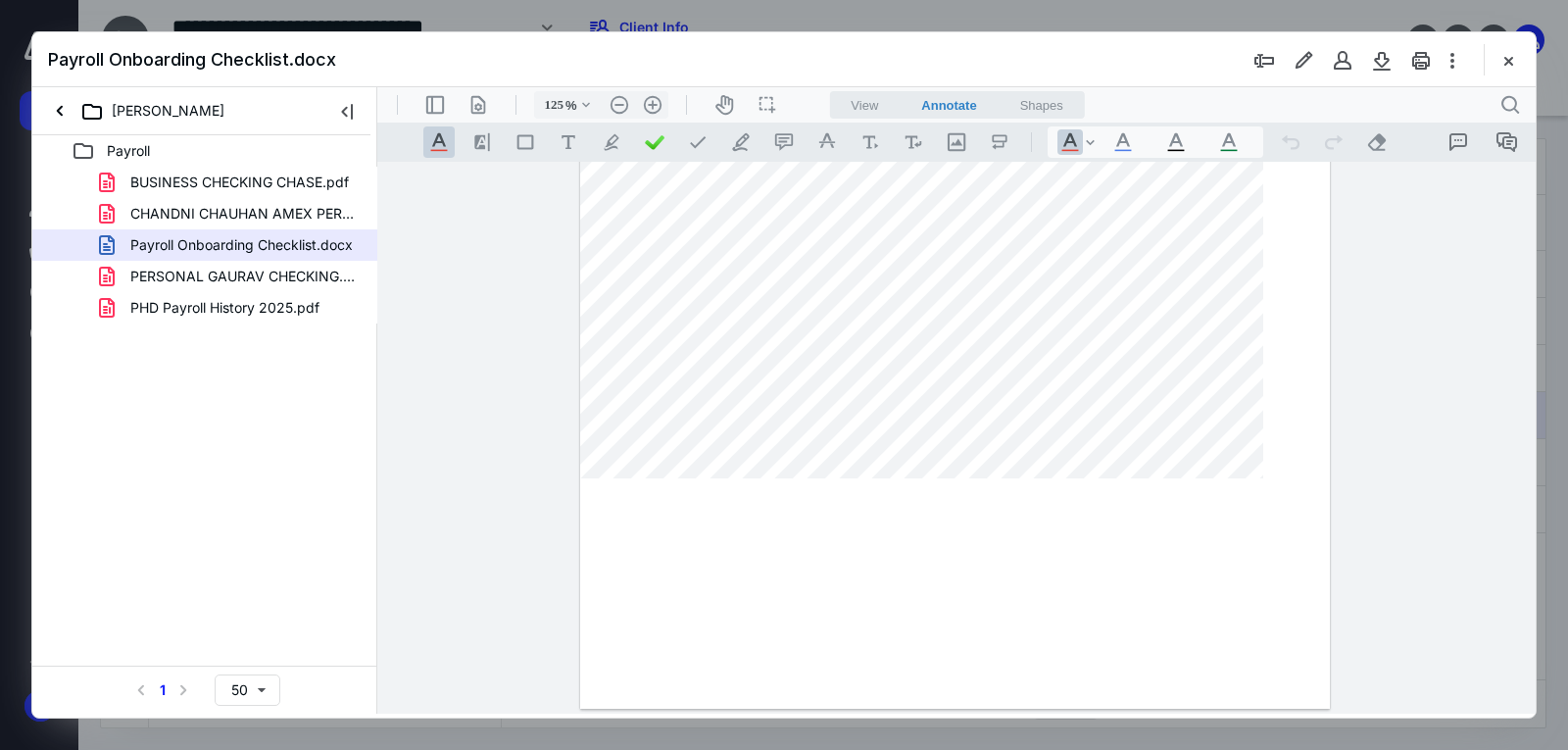 scroll, scrollTop: 317, scrollLeft: 0, axis: vertical 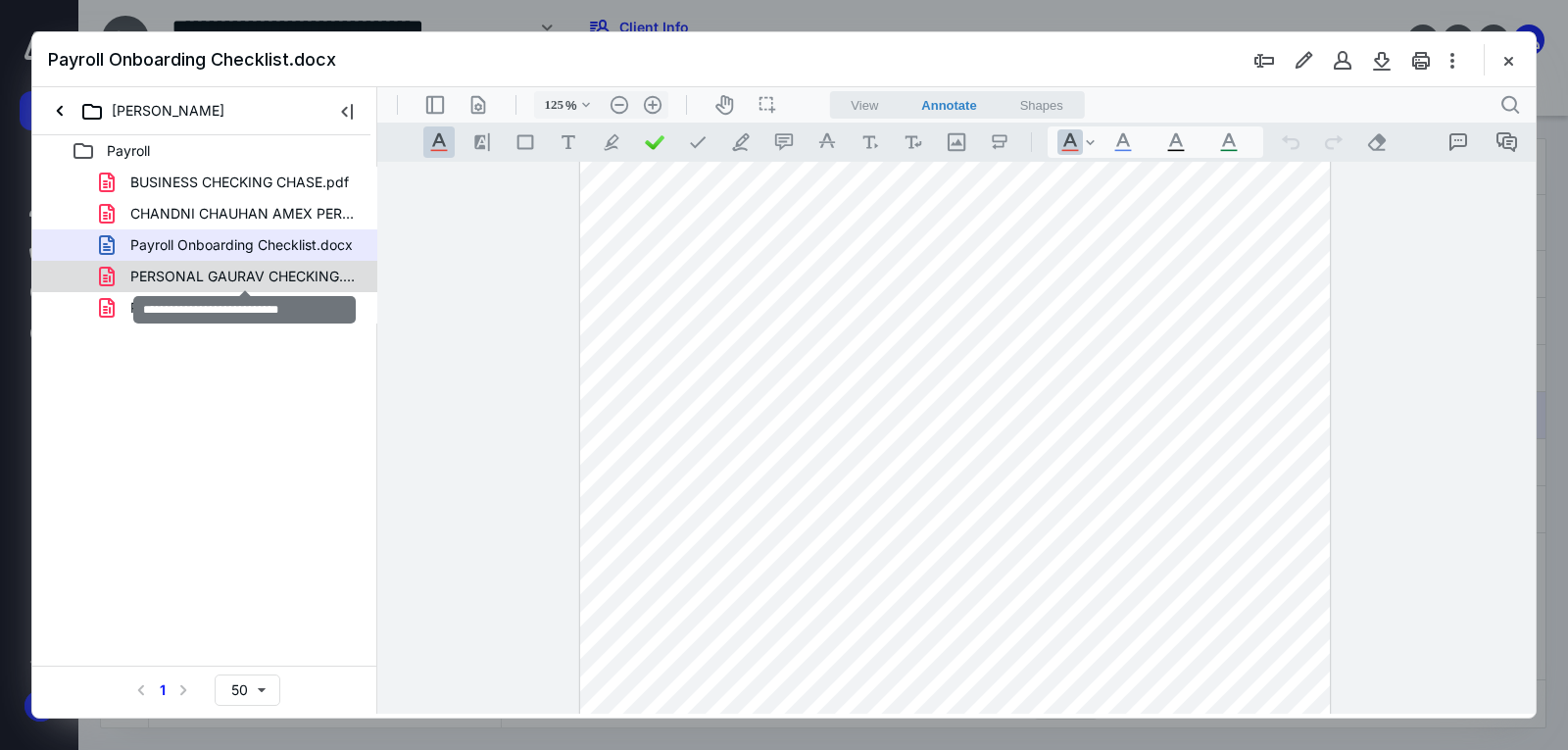 click on "PERSONAL GAURAV CHECKING.pdf" at bounding box center (244, 276) 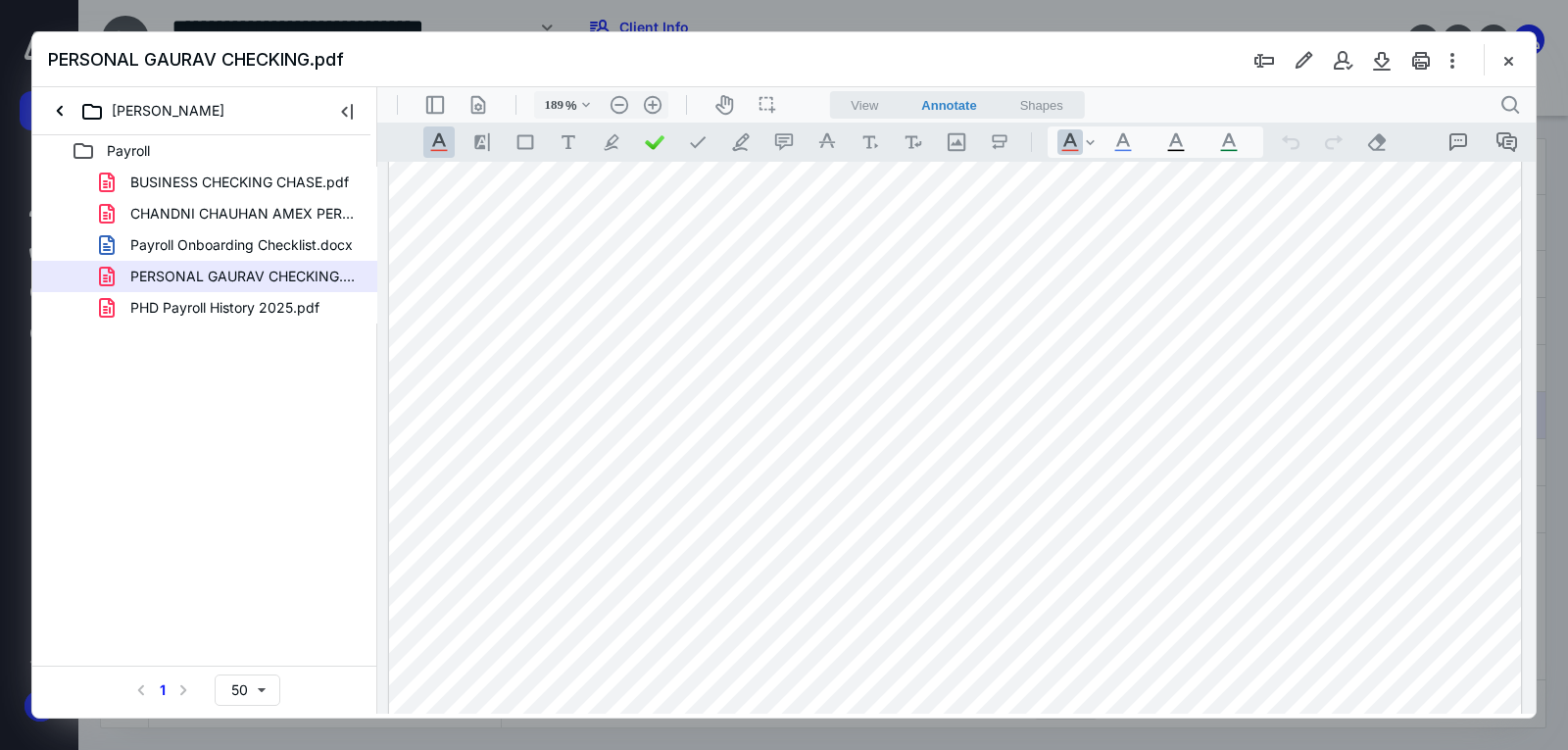 scroll, scrollTop: 618, scrollLeft: 0, axis: vertical 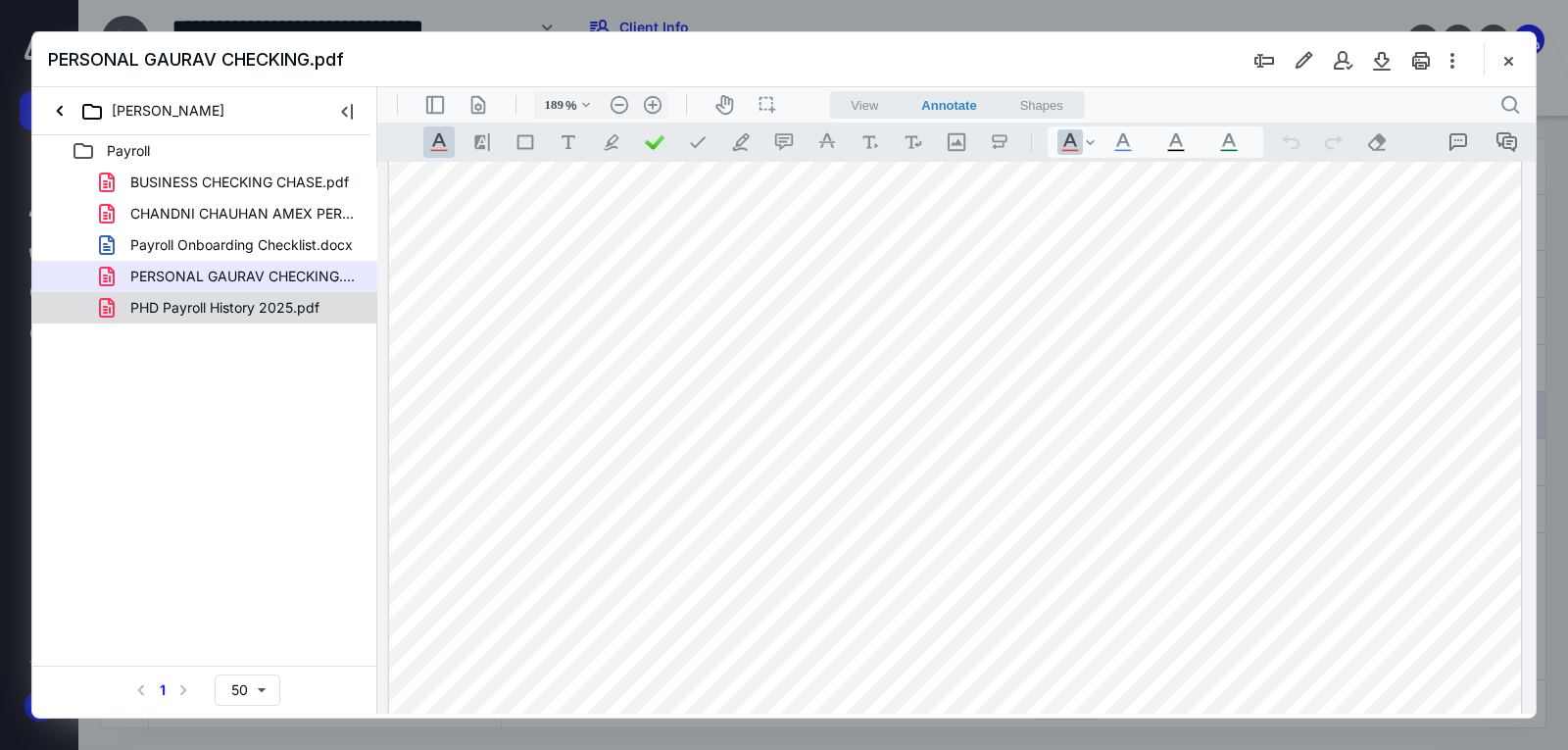 click on "PHD Payroll History 2025.pdf" at bounding box center [205, 308] 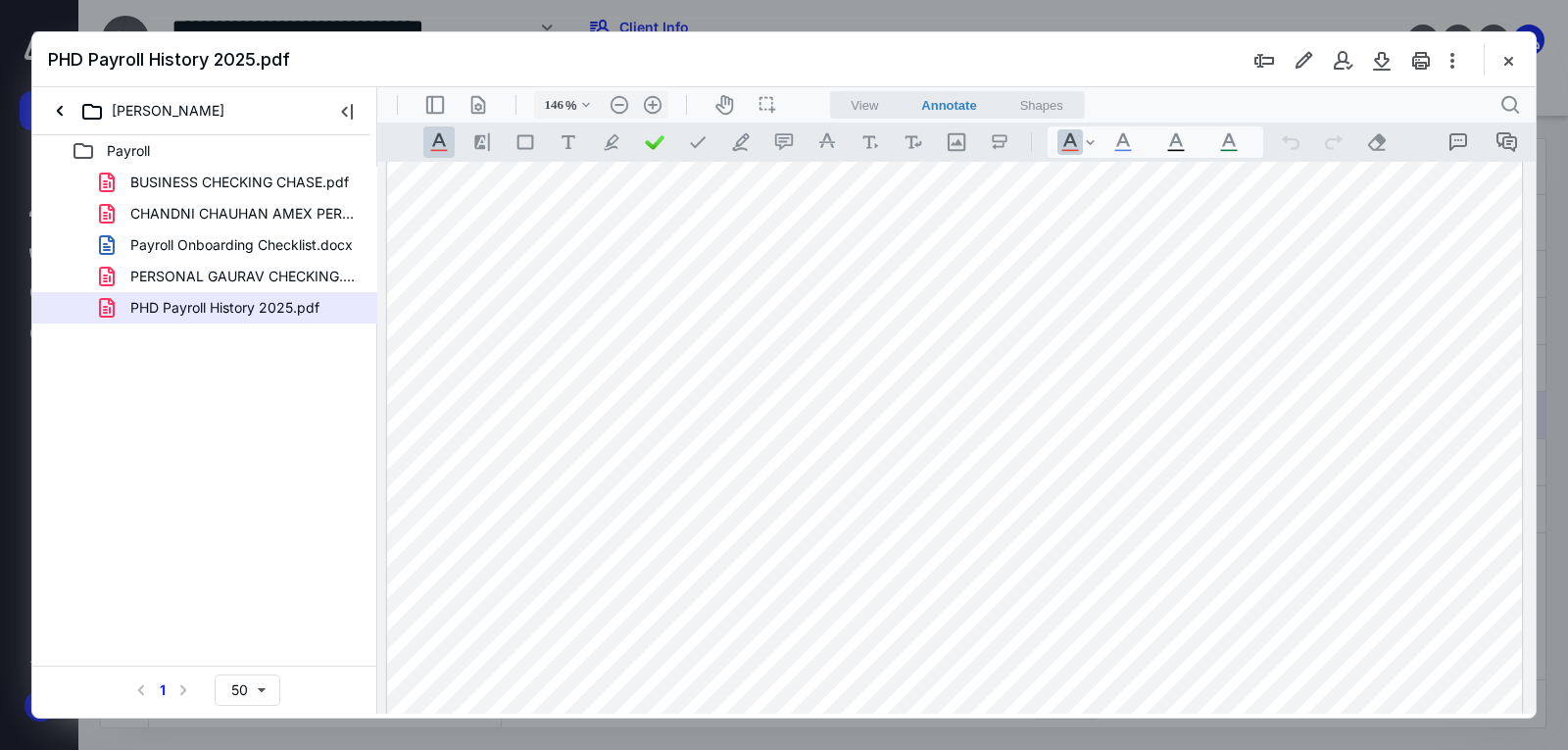 scroll, scrollTop: 0, scrollLeft: 0, axis: both 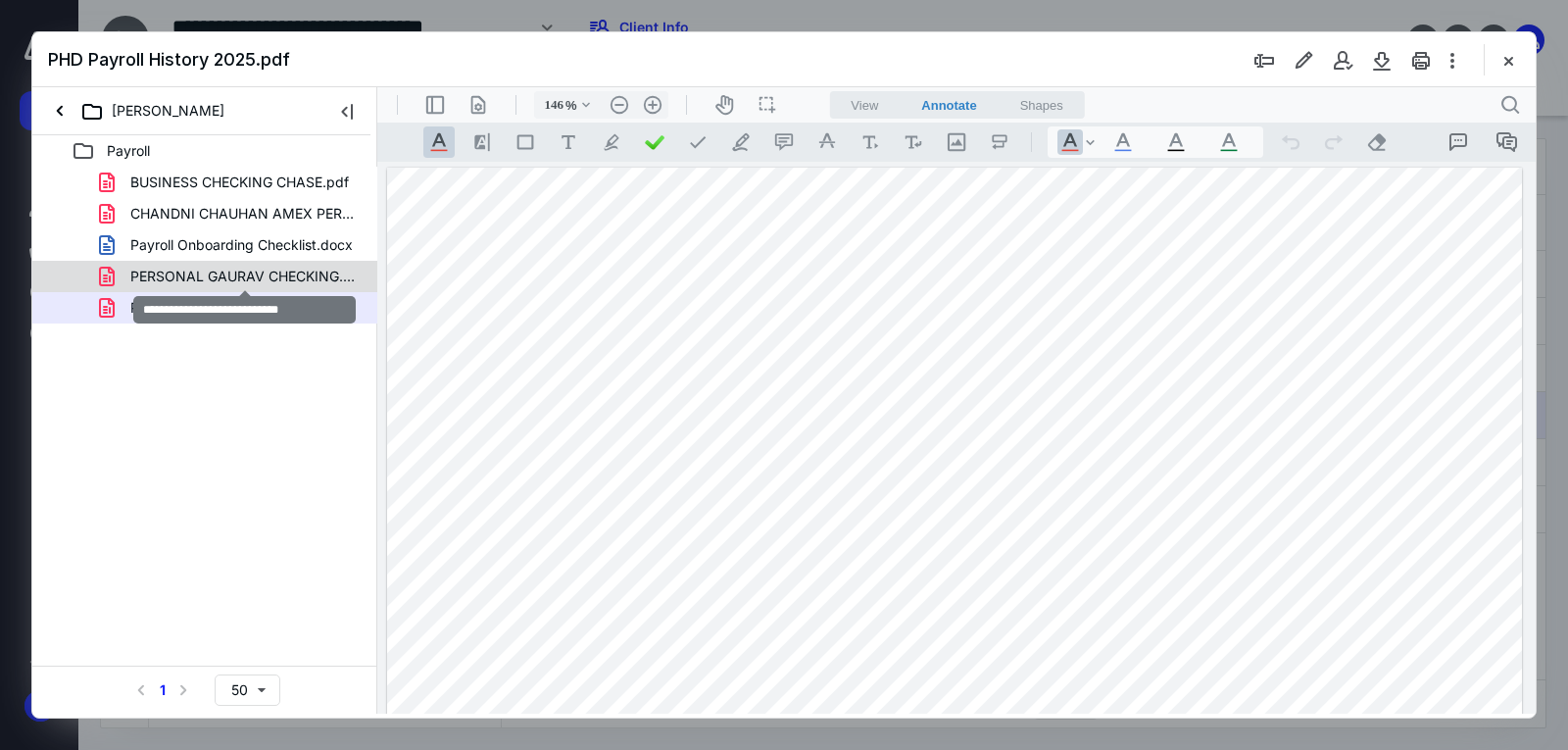click on "PERSONAL GAURAV CHECKING.pdf" at bounding box center (244, 276) 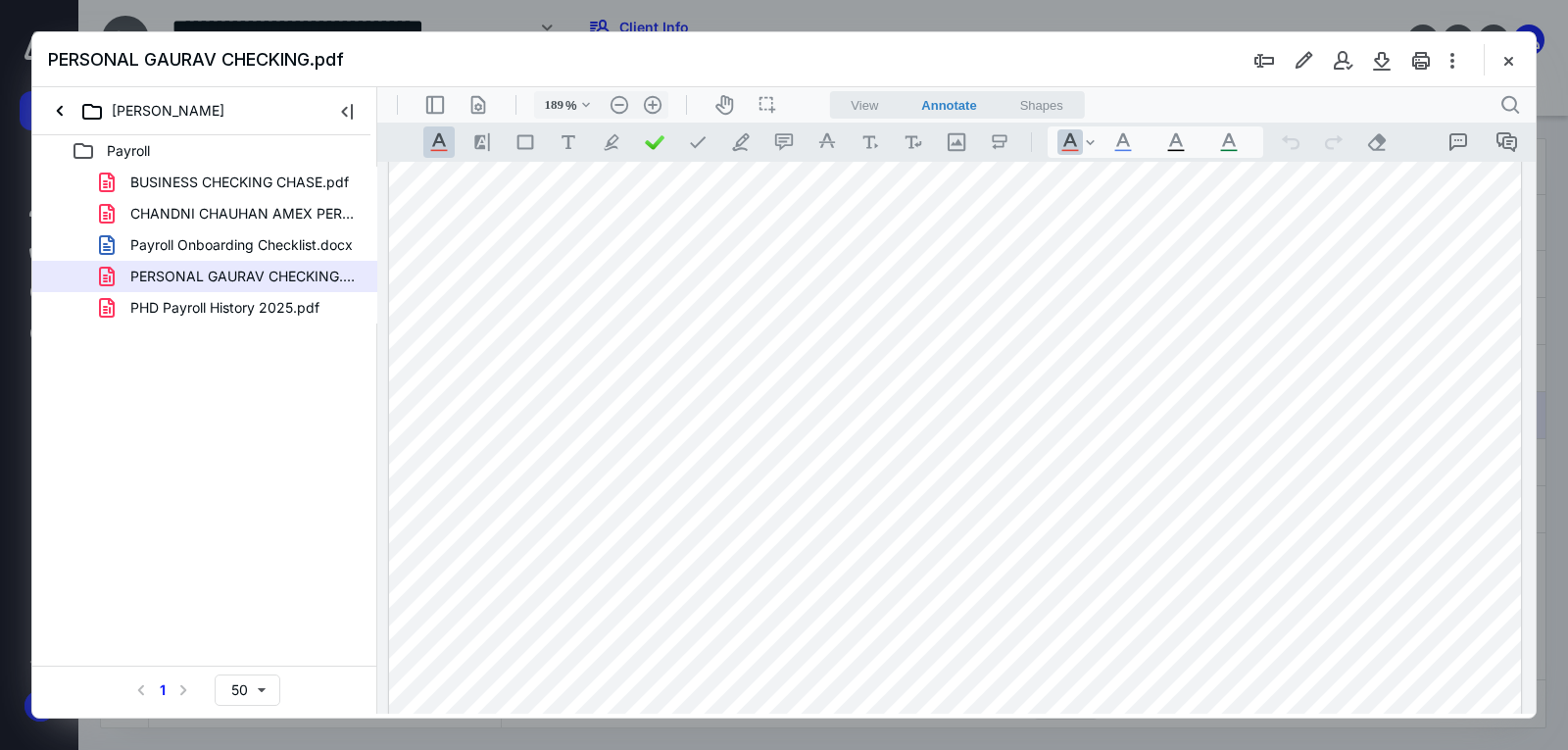 scroll, scrollTop: 141, scrollLeft: 0, axis: vertical 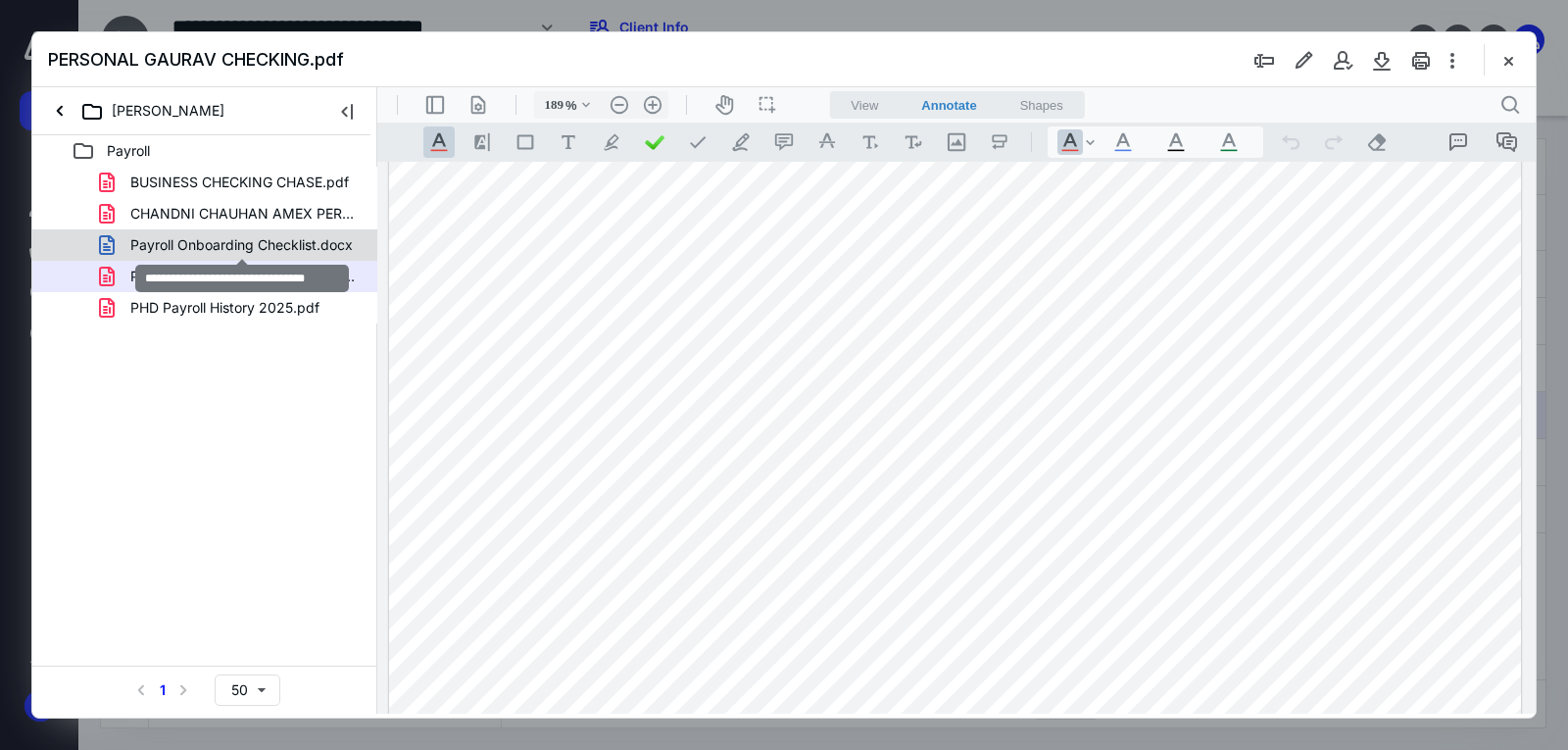 click on "Payroll Onboarding Checklist.docx" at bounding box center [241, 245] 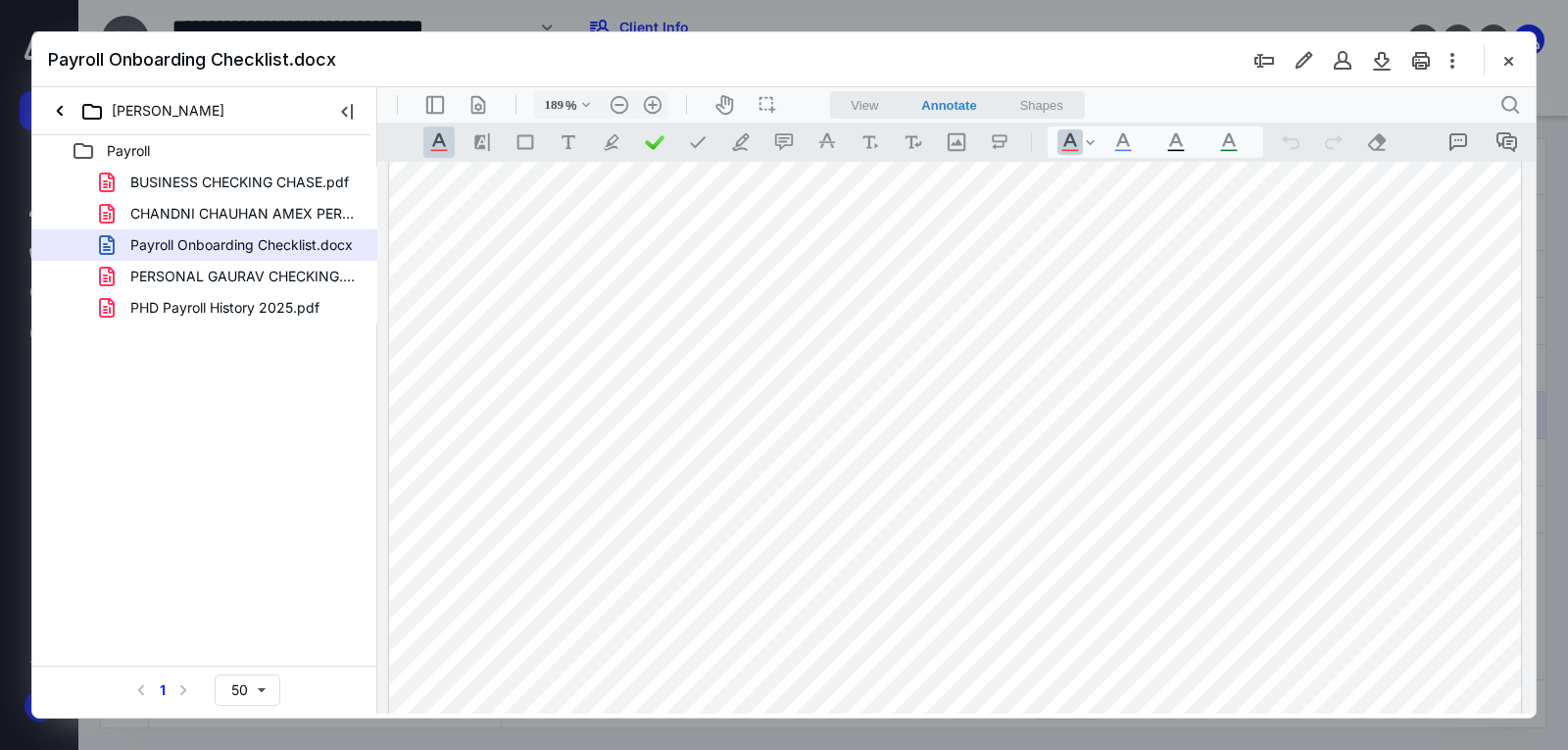 scroll, scrollTop: 0, scrollLeft: 0, axis: both 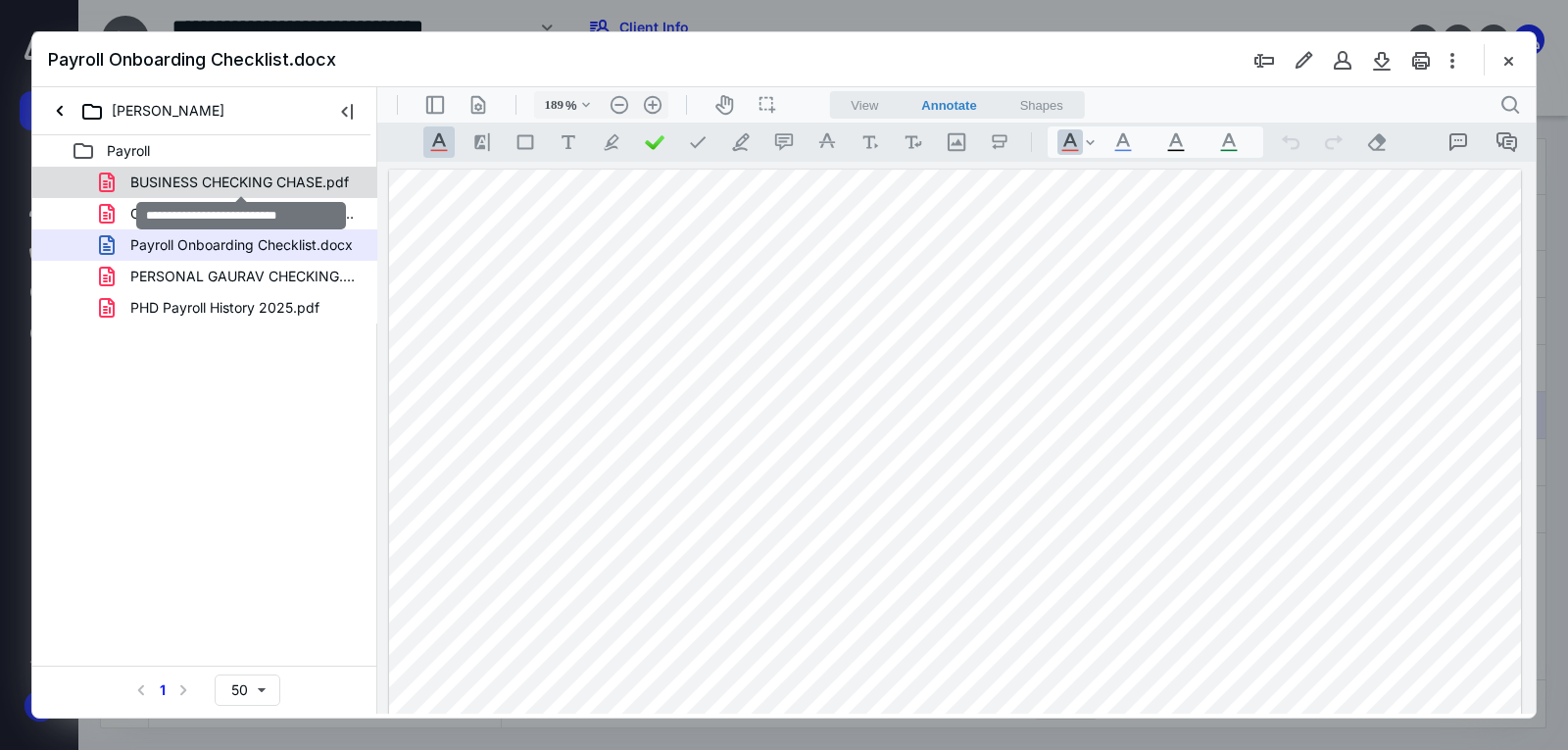 click on "BUSINESS CHECKING CHASE.pdf" at bounding box center (239, 182) 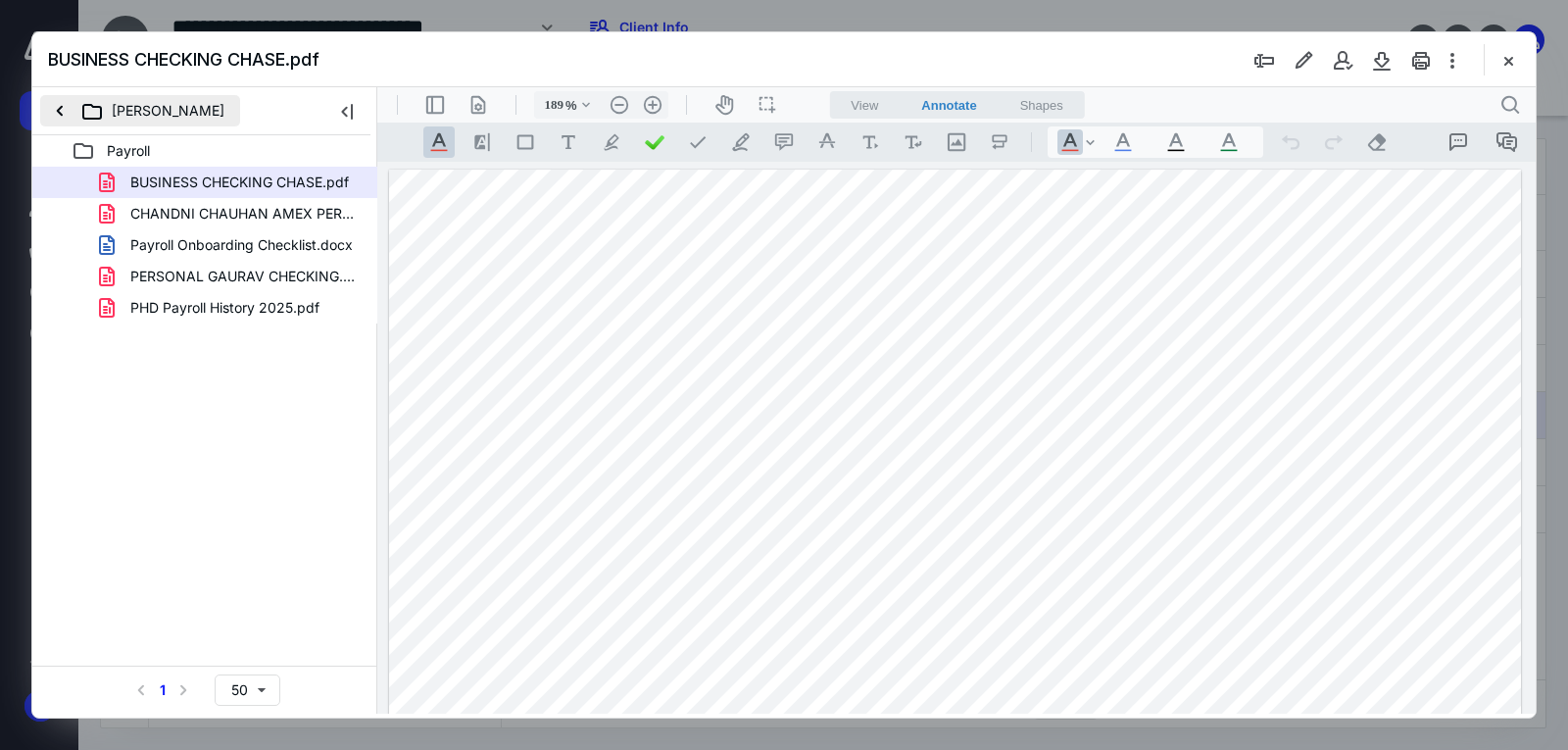 click on "Gaurav Chauhan" at bounding box center [140, 111] 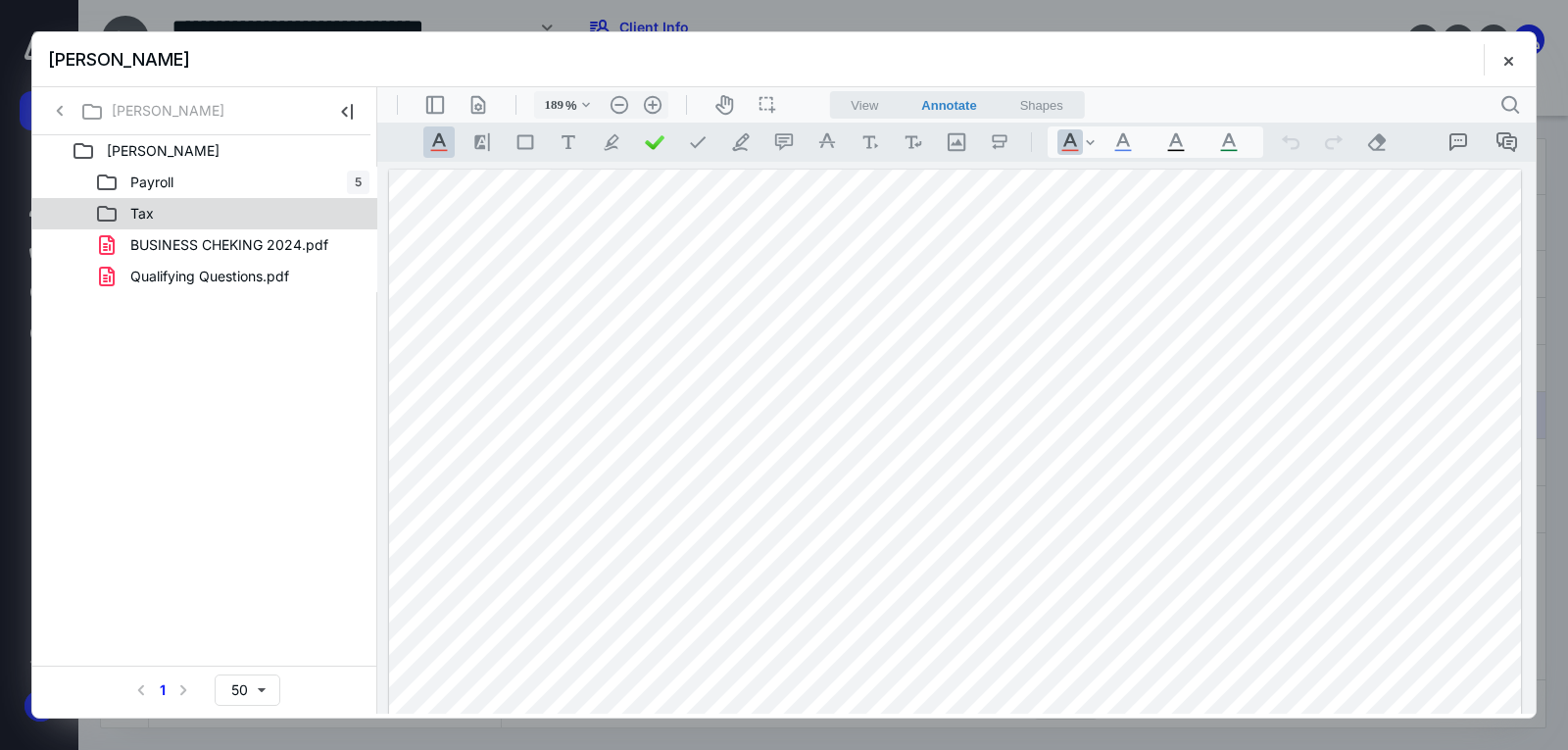 click on "Tax" at bounding box center (142, 214) 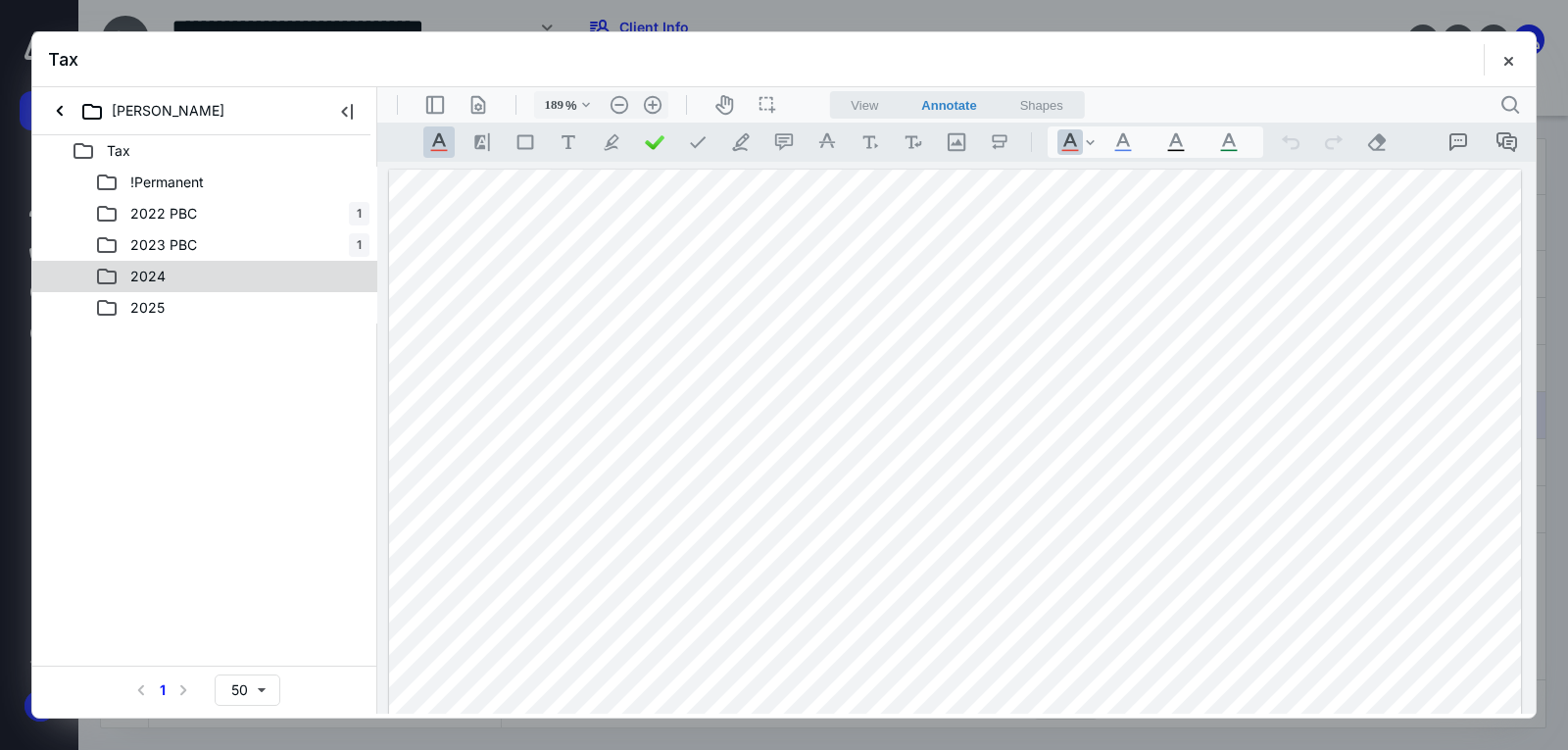 click on "2024" at bounding box center [205, 276] 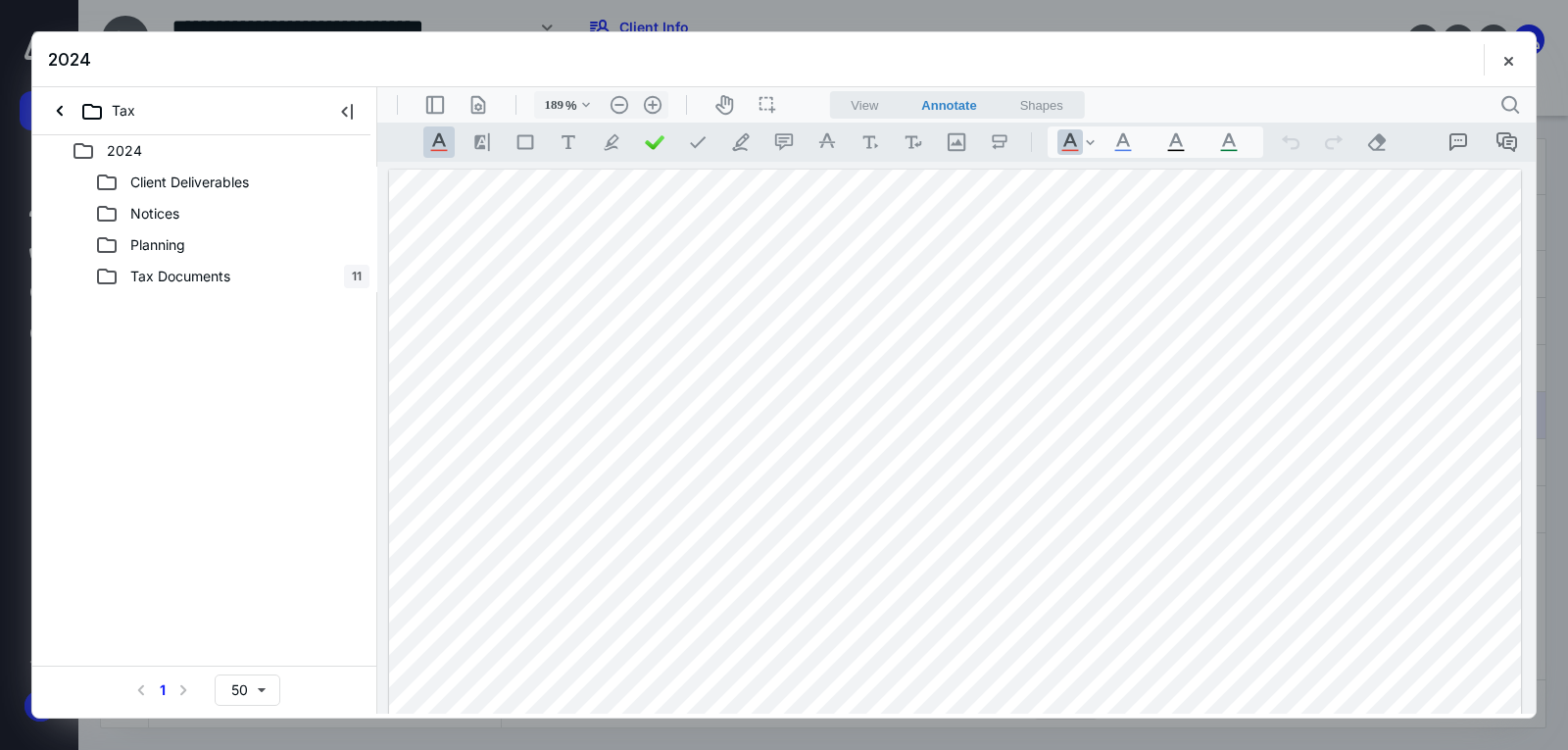 click on "Tax Documents 11" at bounding box center (205, 276) 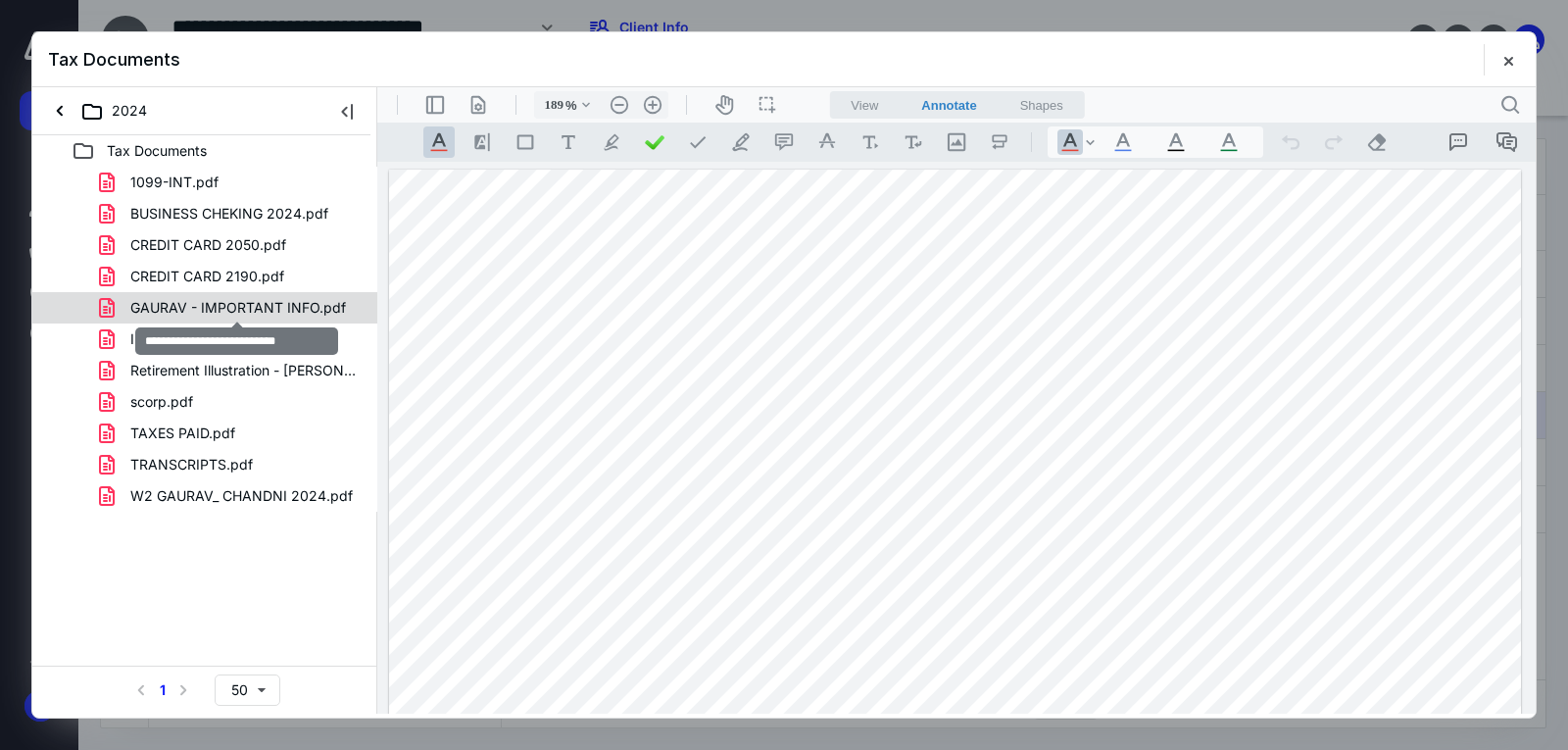click on "GAURAV - IMPORTANT INFO.pdf" at bounding box center [238, 308] 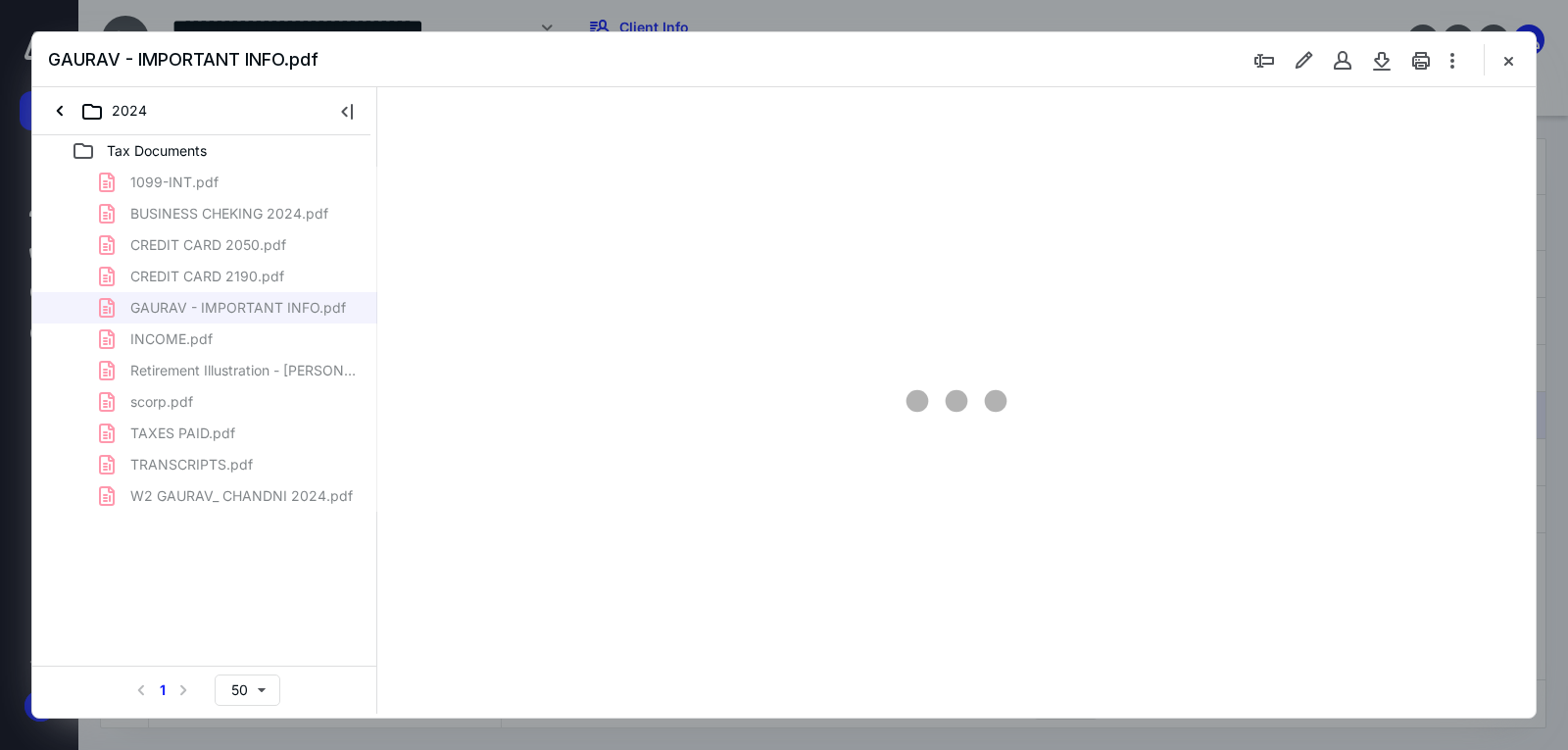 type on "189" 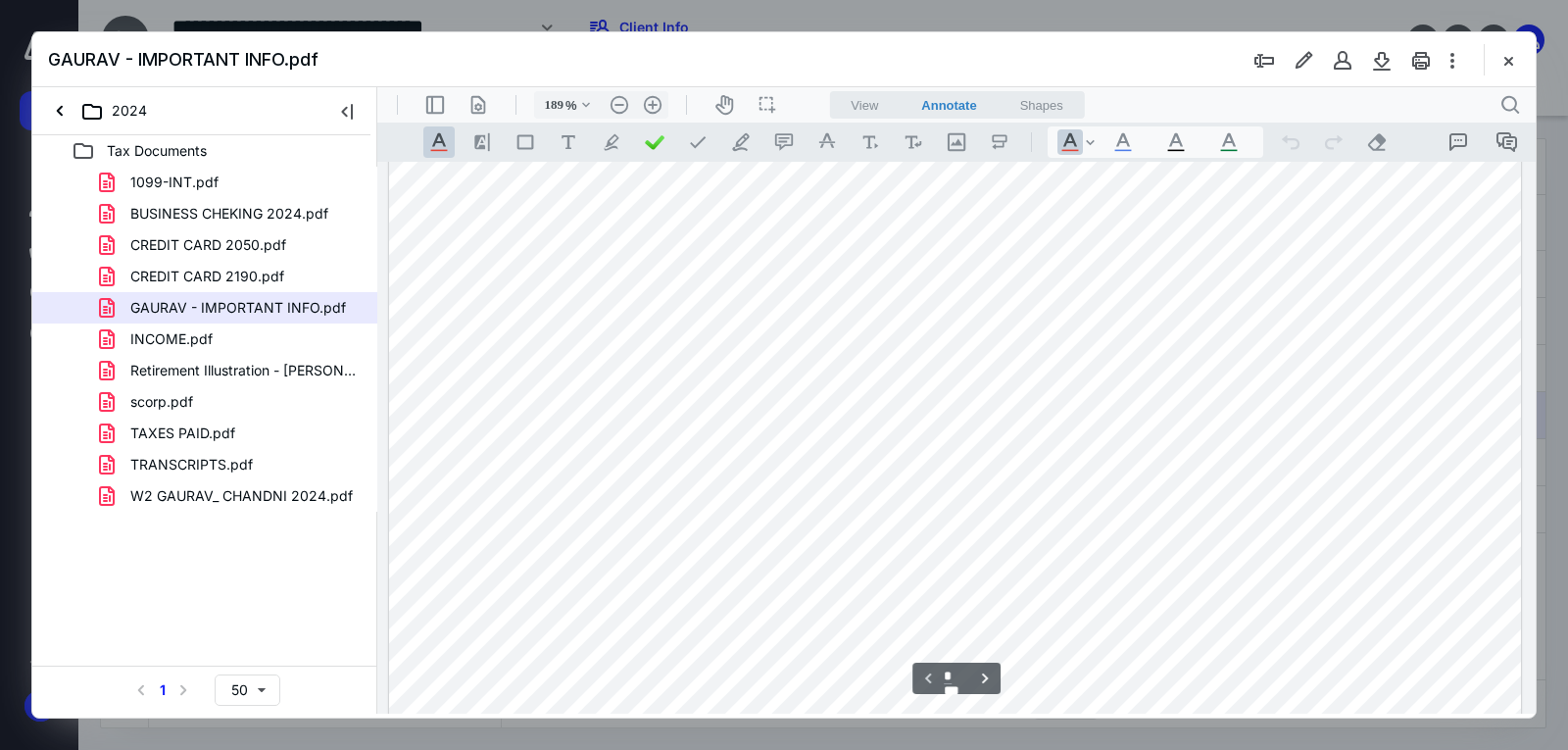 scroll, scrollTop: 886, scrollLeft: 0, axis: vertical 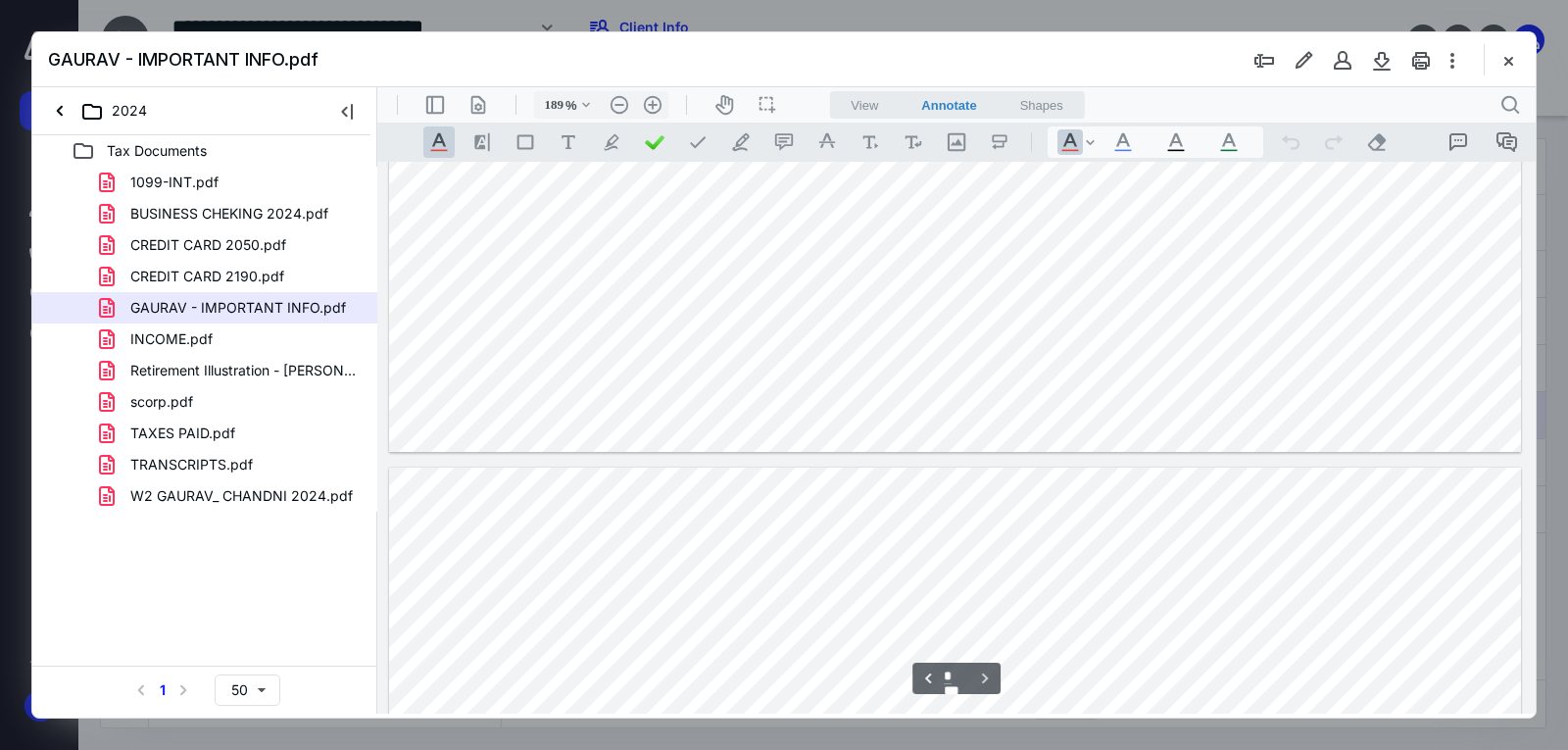 type on "*" 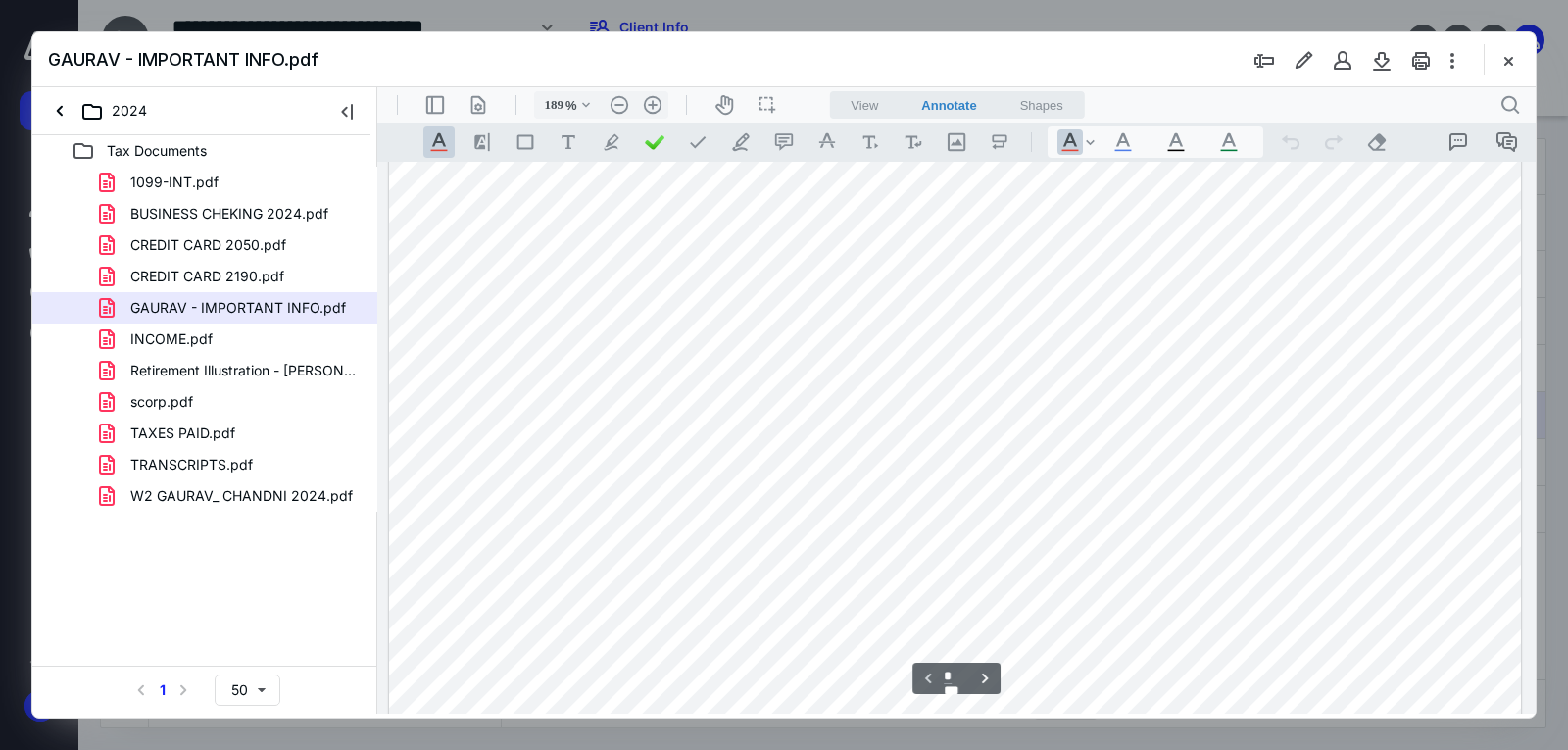 scroll, scrollTop: 0, scrollLeft: 0, axis: both 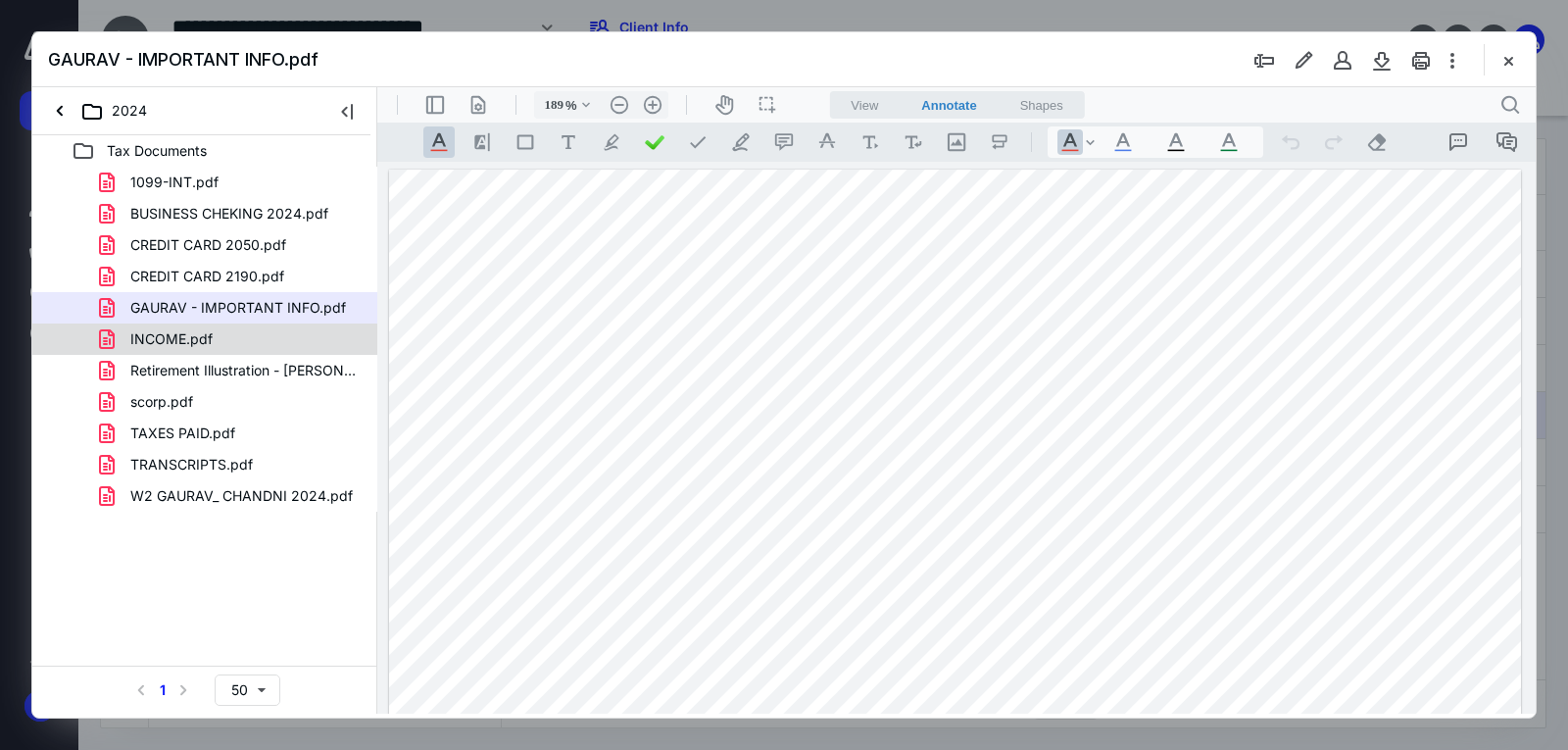 click on "INCOME.pdf" at bounding box center [232, 339] 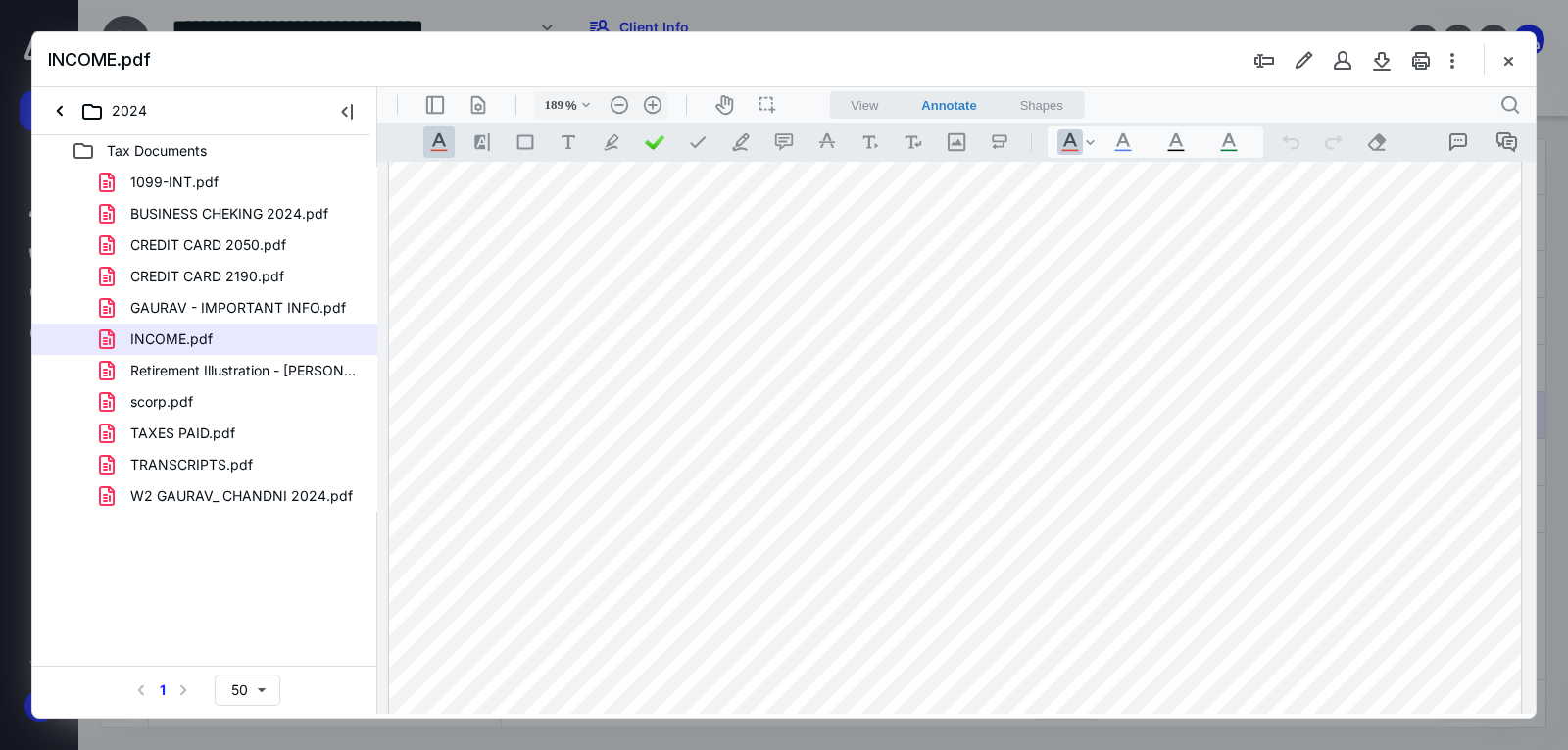 scroll, scrollTop: 928, scrollLeft: 0, axis: vertical 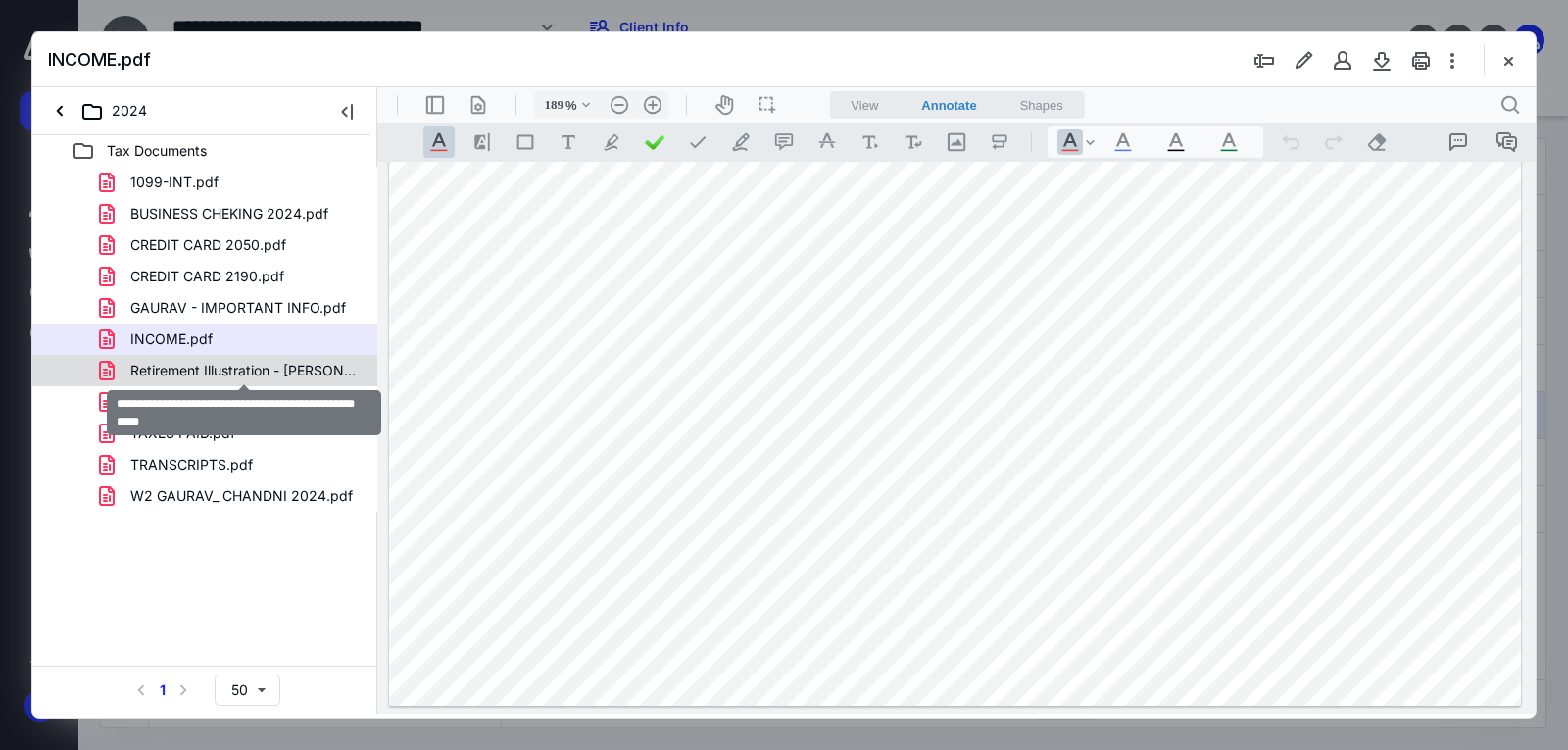 click on "Retirement Illustration - Gaurav Chauhan ($360k W2).pdf" at bounding box center (244, 371) 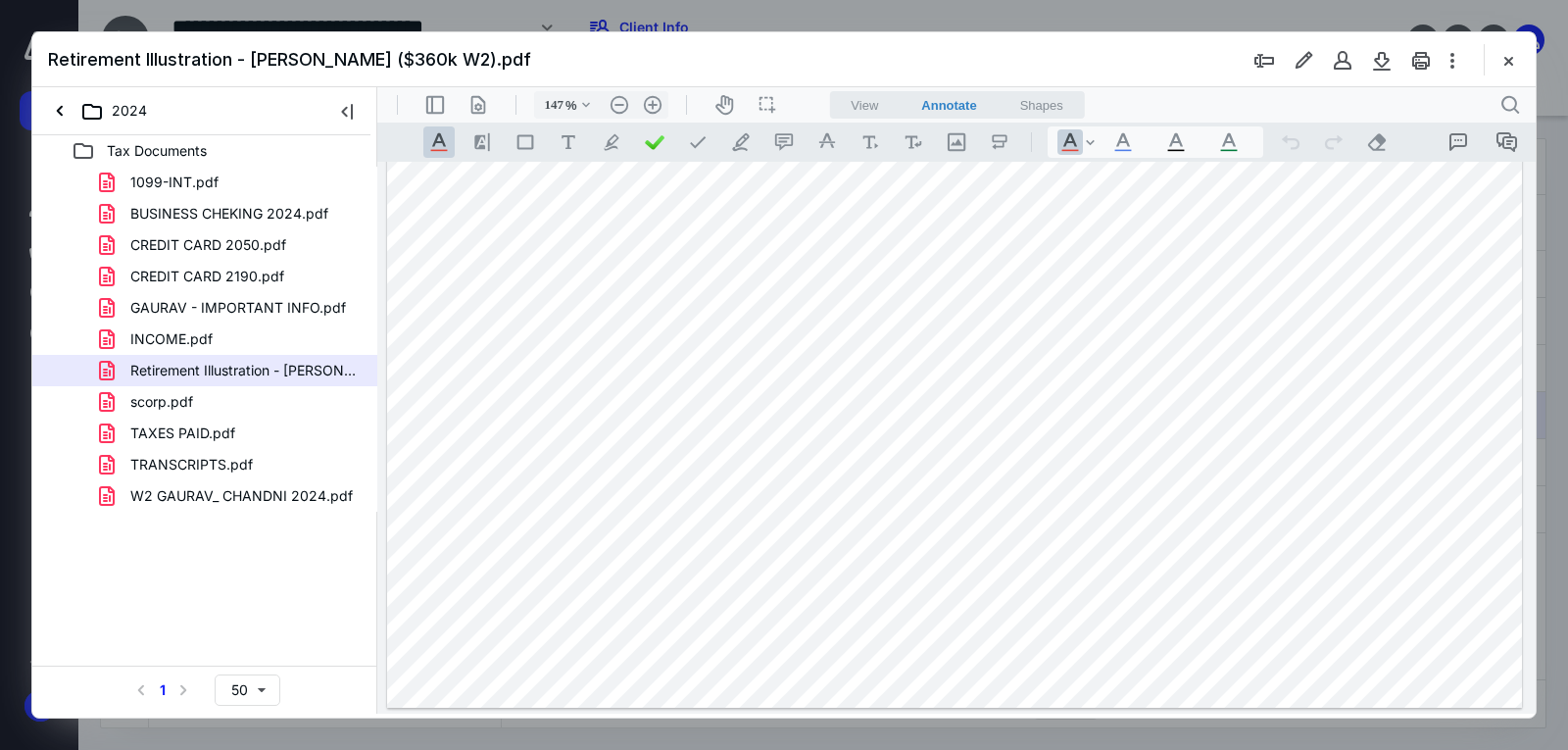 scroll, scrollTop: 0, scrollLeft: 0, axis: both 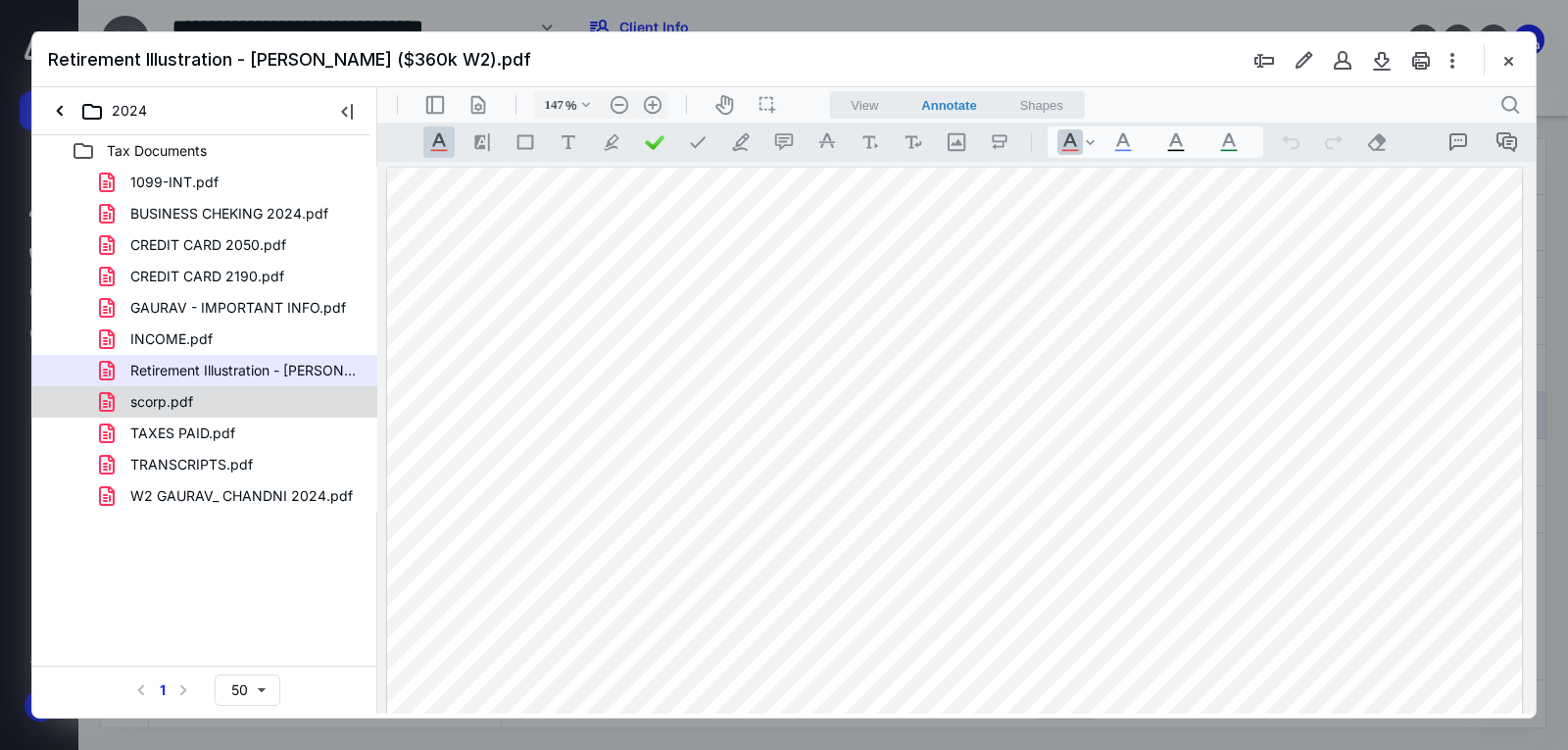 click on "scorp.pdf" at bounding box center [232, 402] 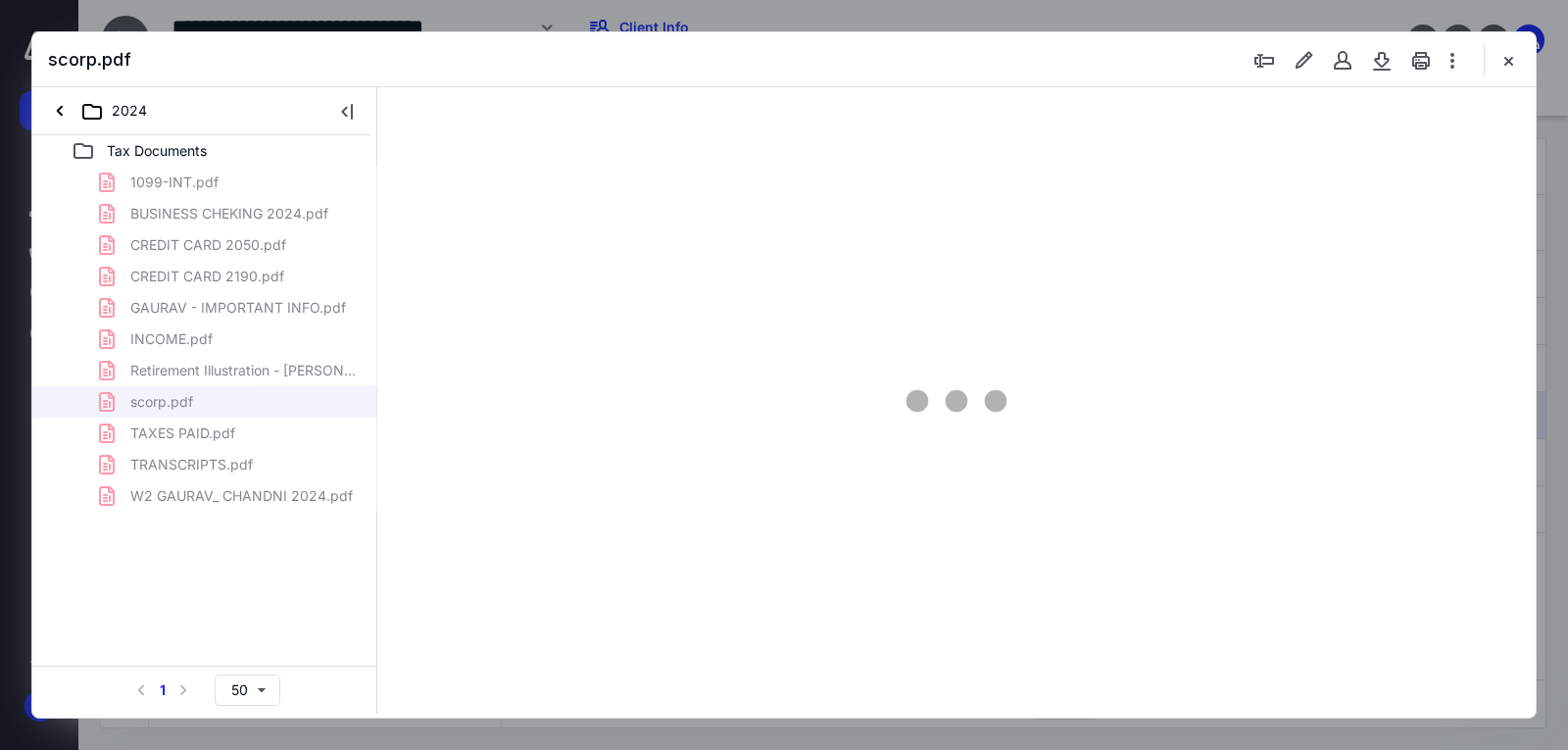 type on "189" 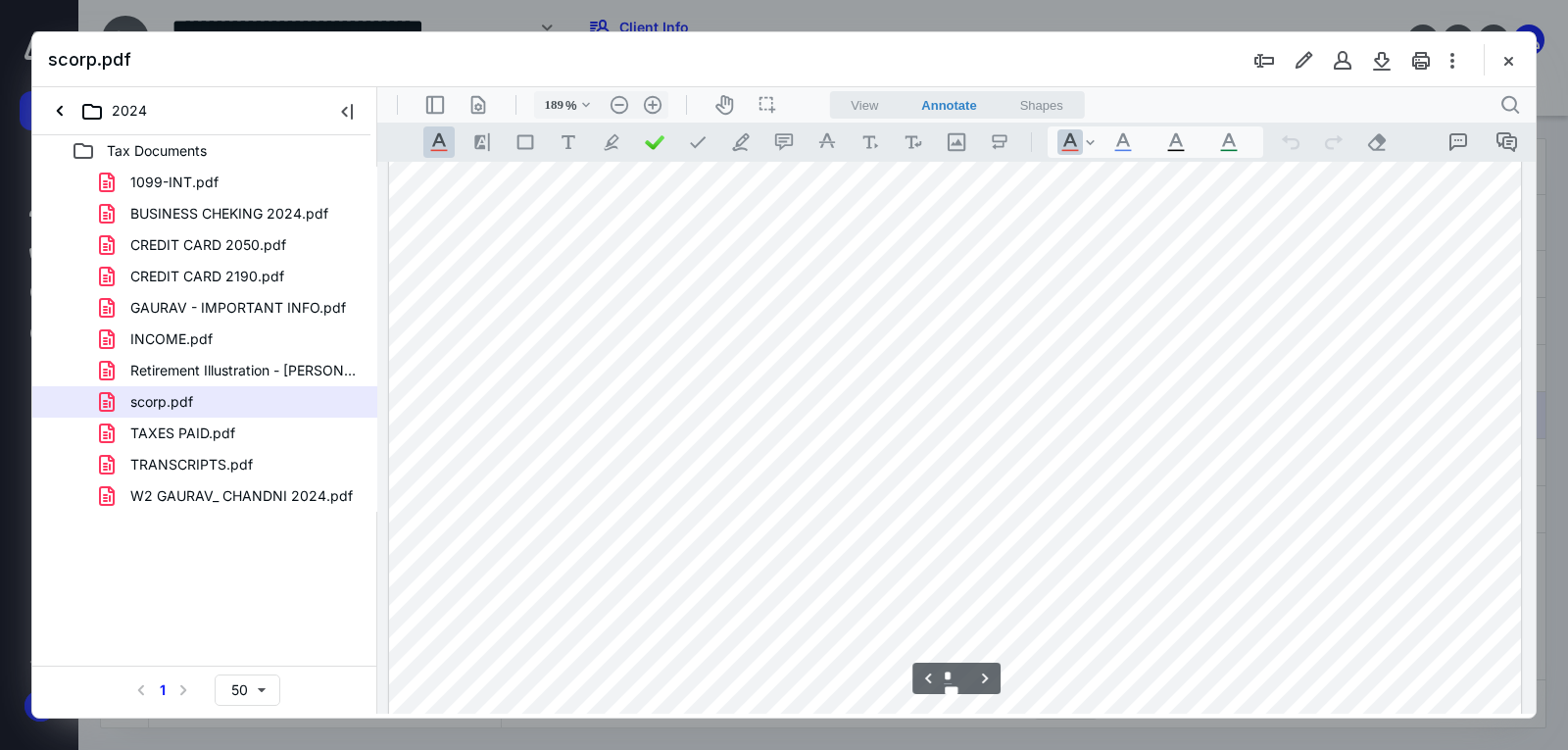 scroll, scrollTop: 4898, scrollLeft: 0, axis: vertical 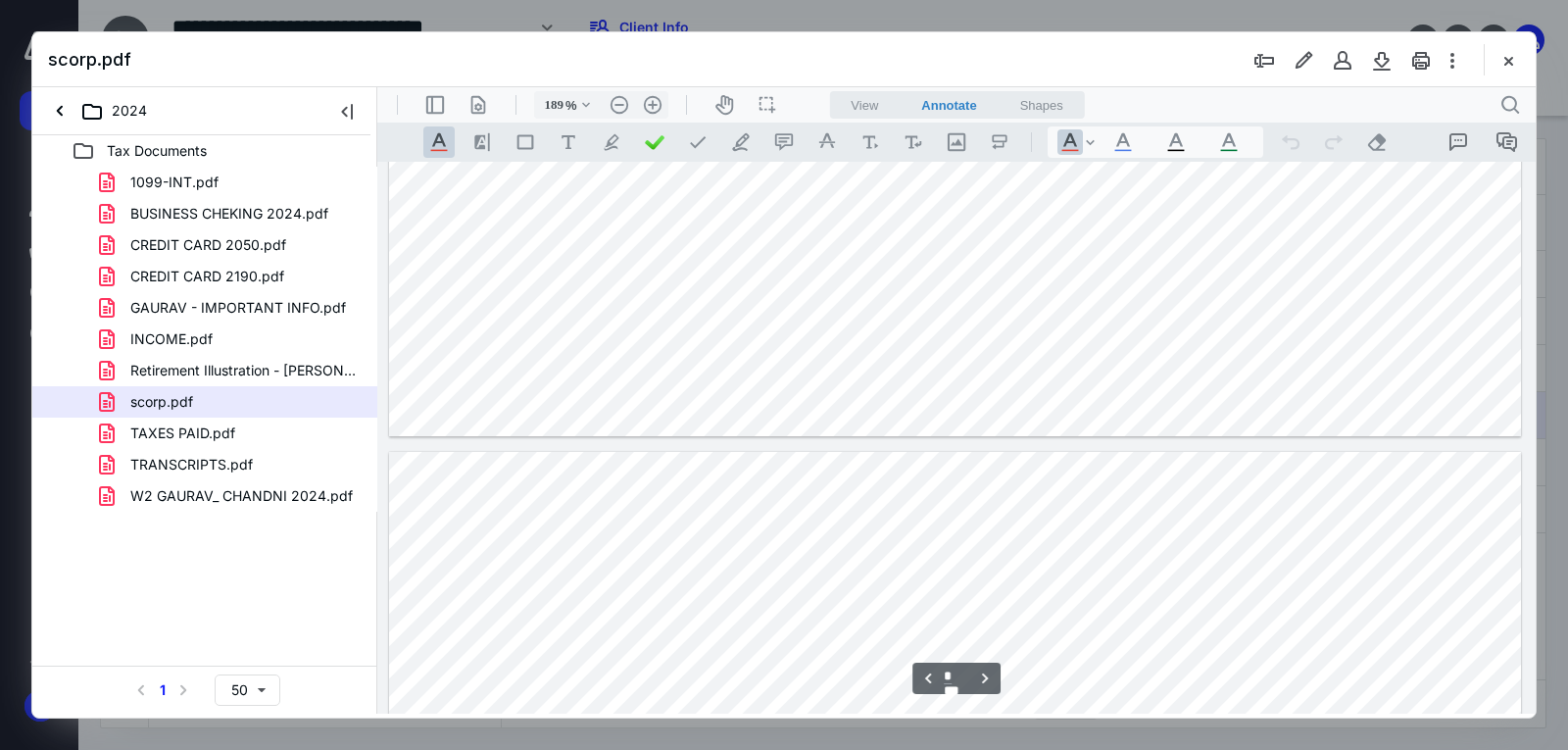 type on "*" 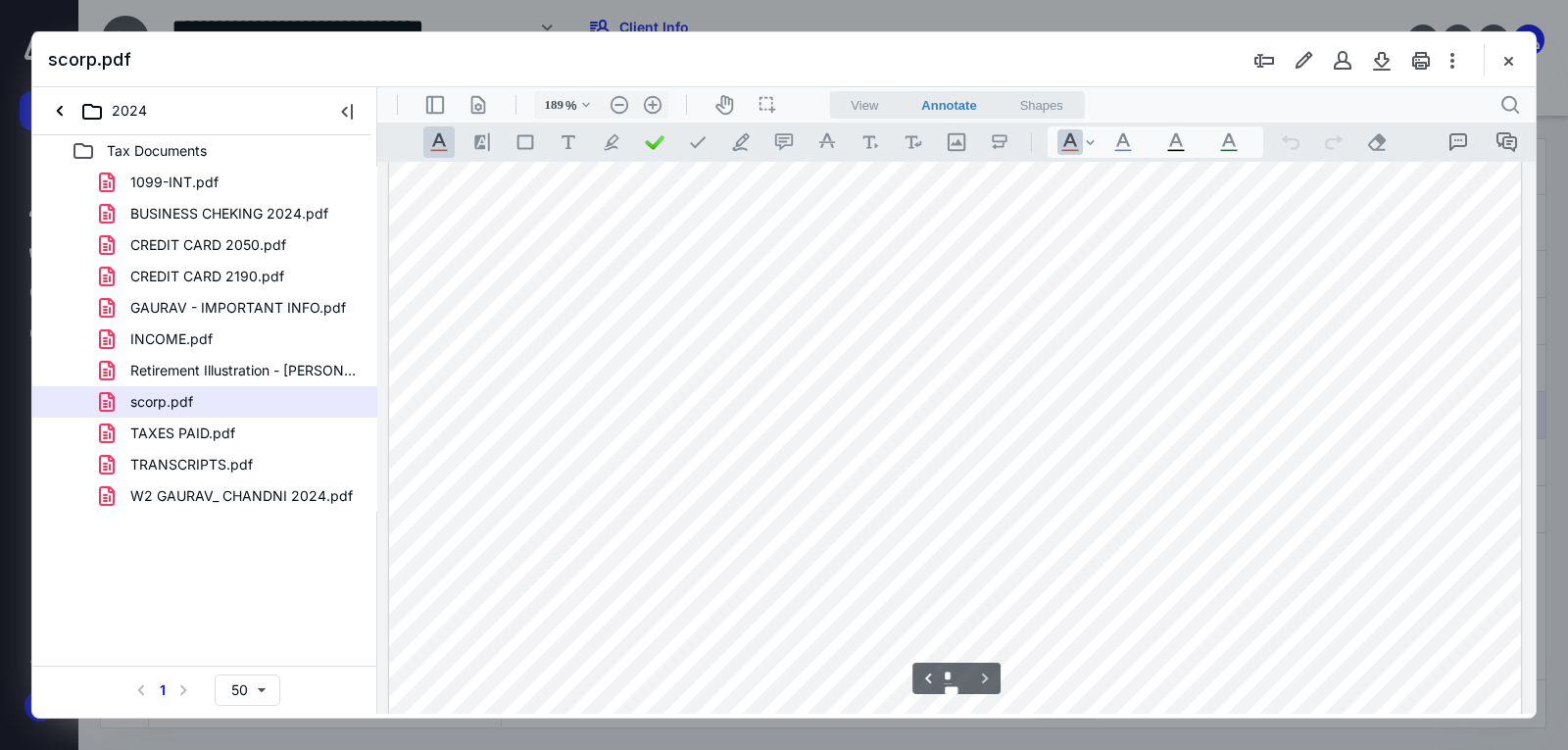 scroll, scrollTop: 8253, scrollLeft: 0, axis: vertical 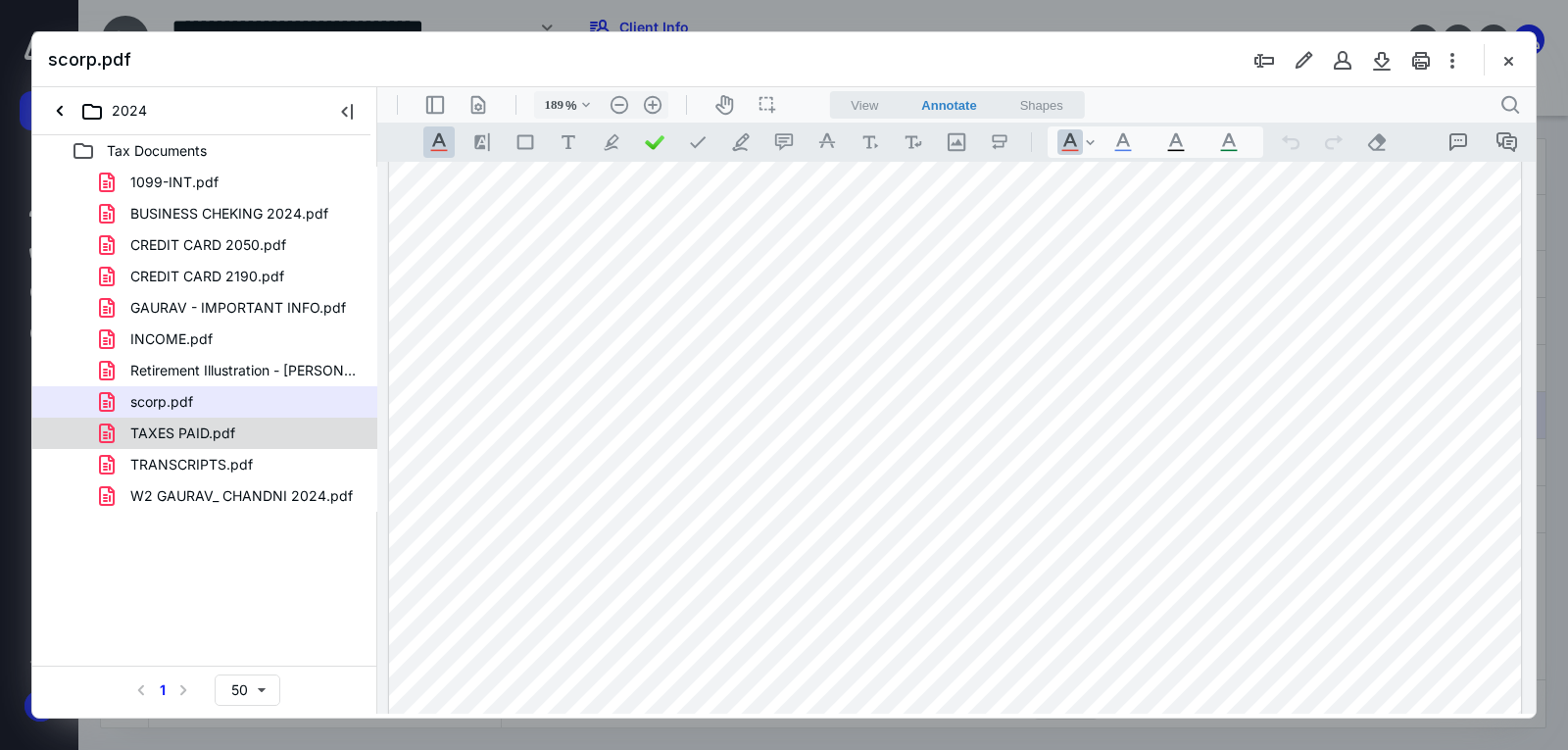 click on "TAXES PAID.pdf" at bounding box center [182, 433] 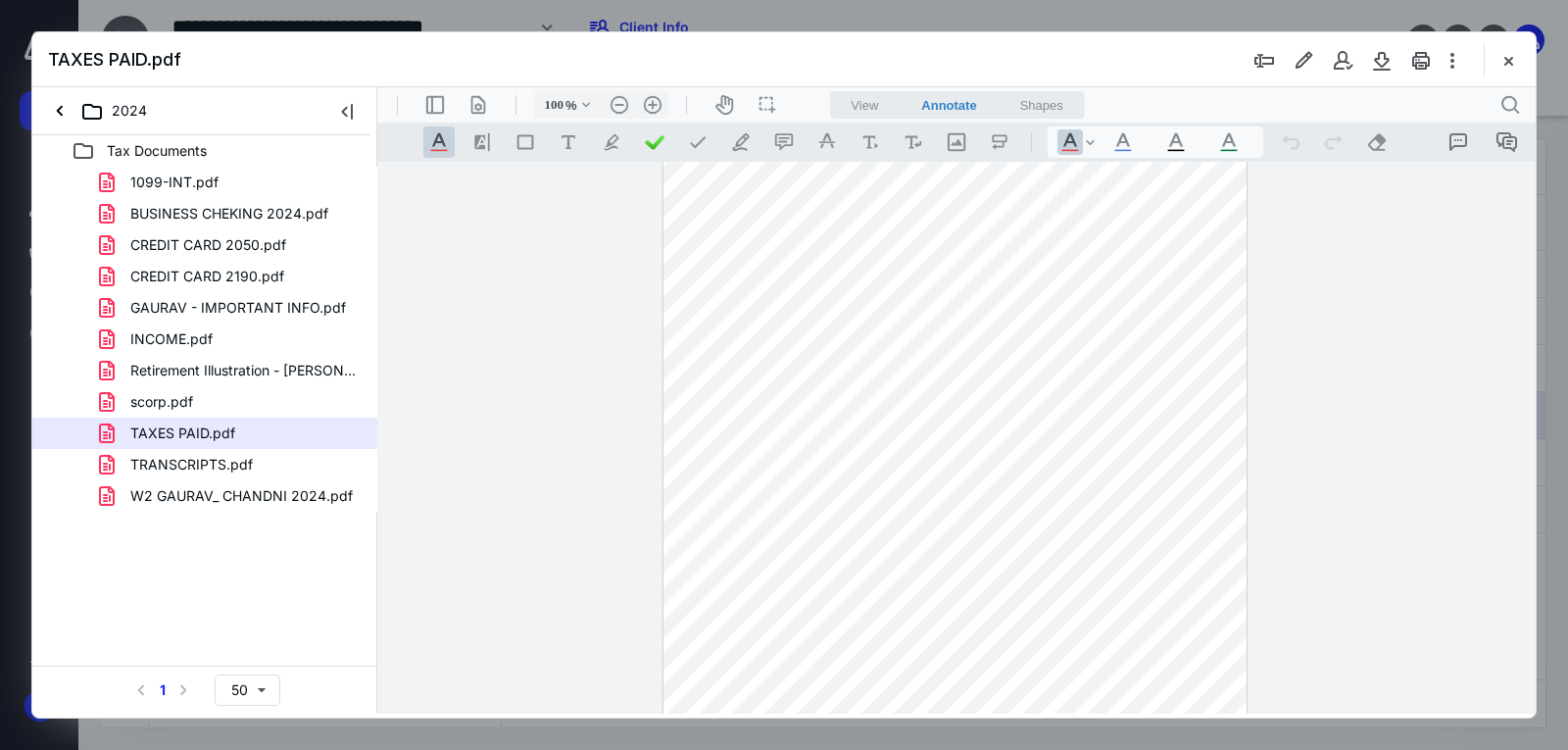 scroll, scrollTop: 127, scrollLeft: 0, axis: vertical 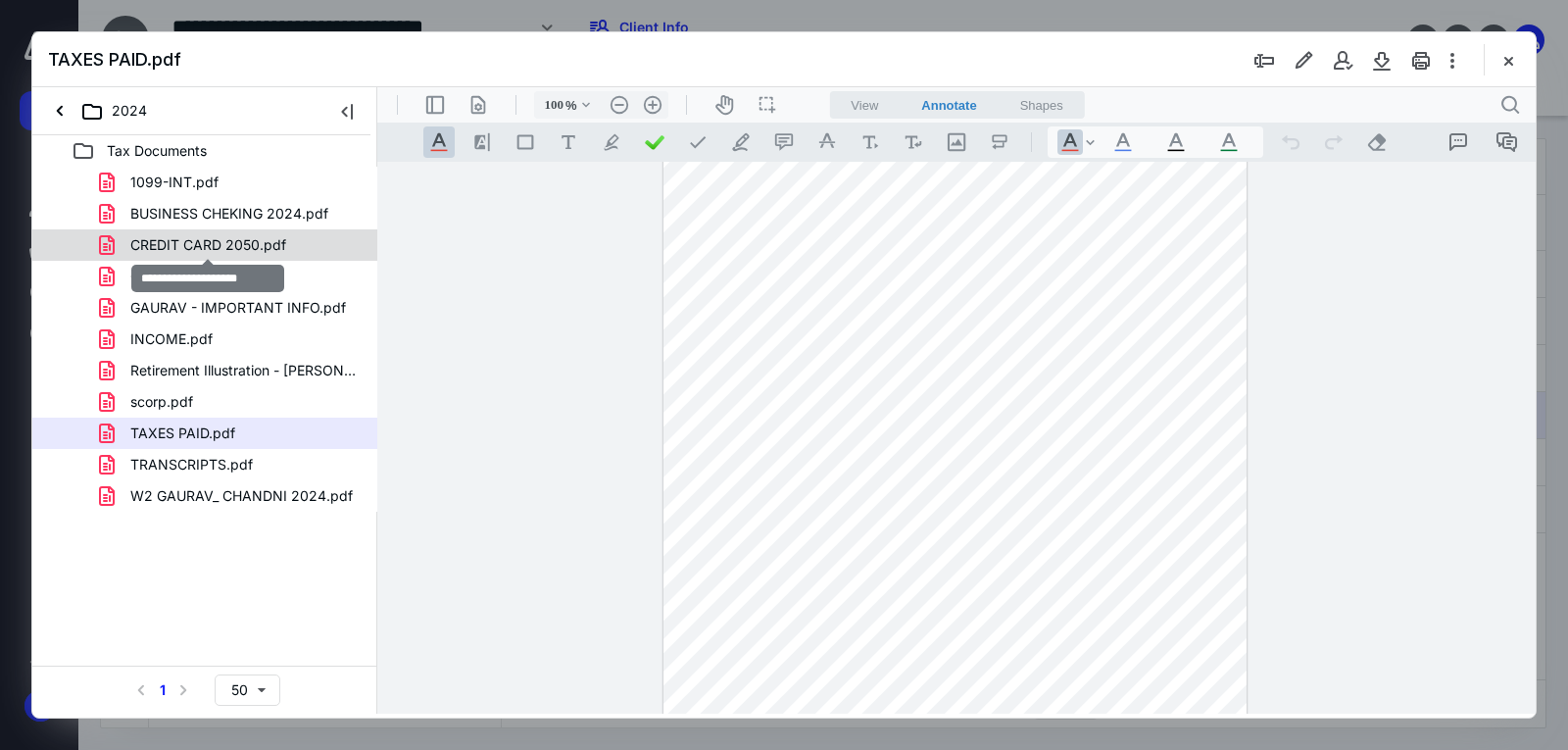 click on "CREDIT CARD 2050.pdf" at bounding box center [208, 245] 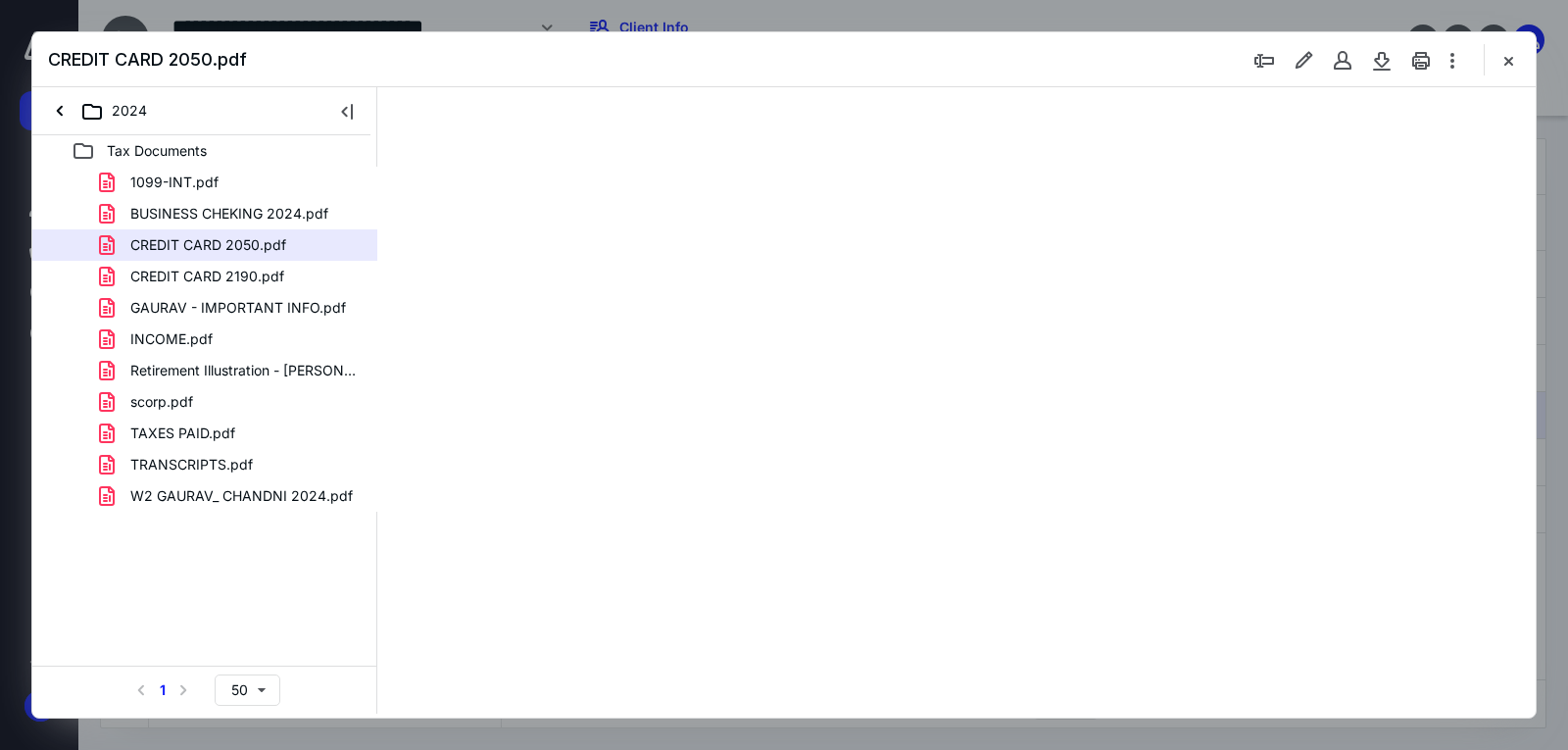 type on "221" 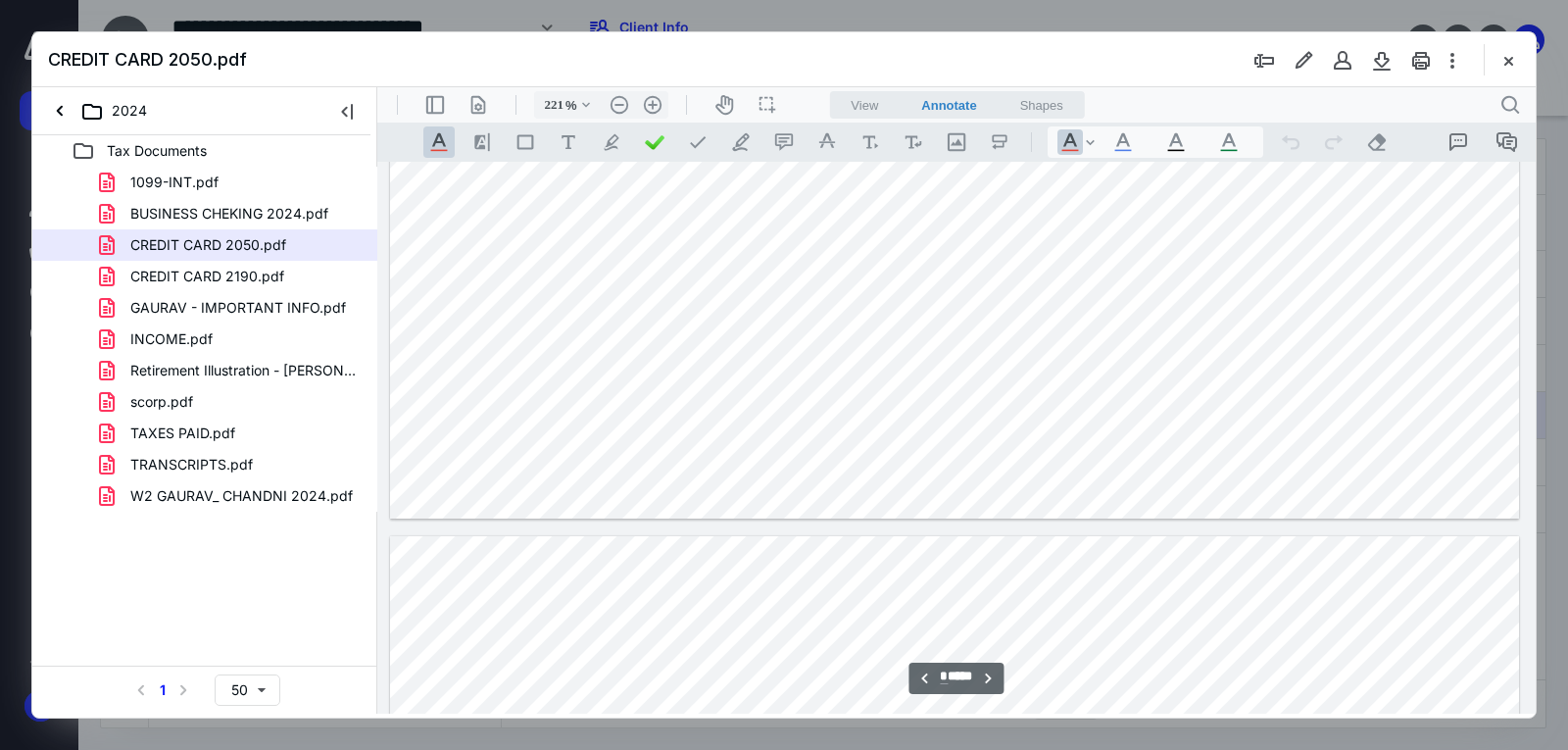 type on "*" 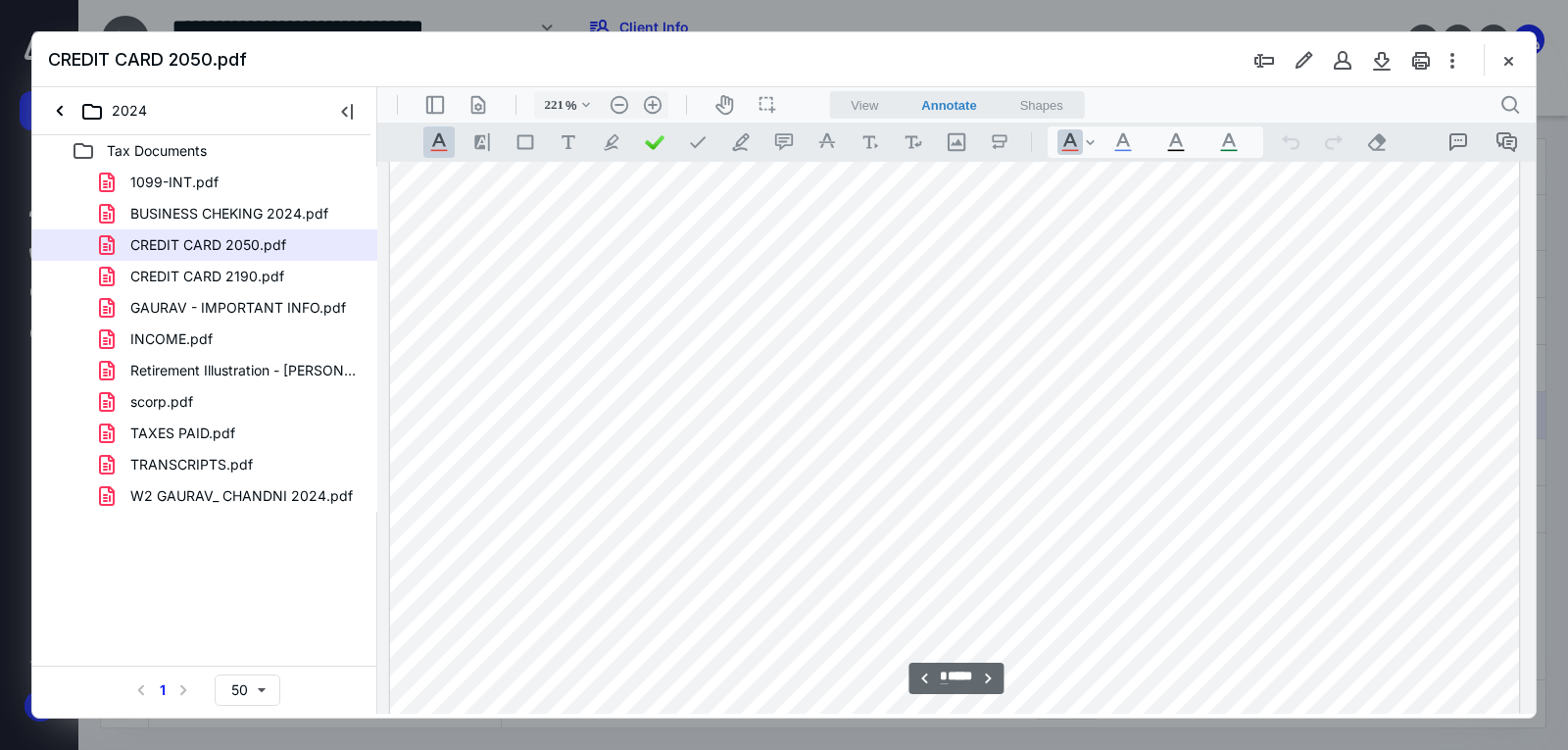 scroll, scrollTop: 9728, scrollLeft: 0, axis: vertical 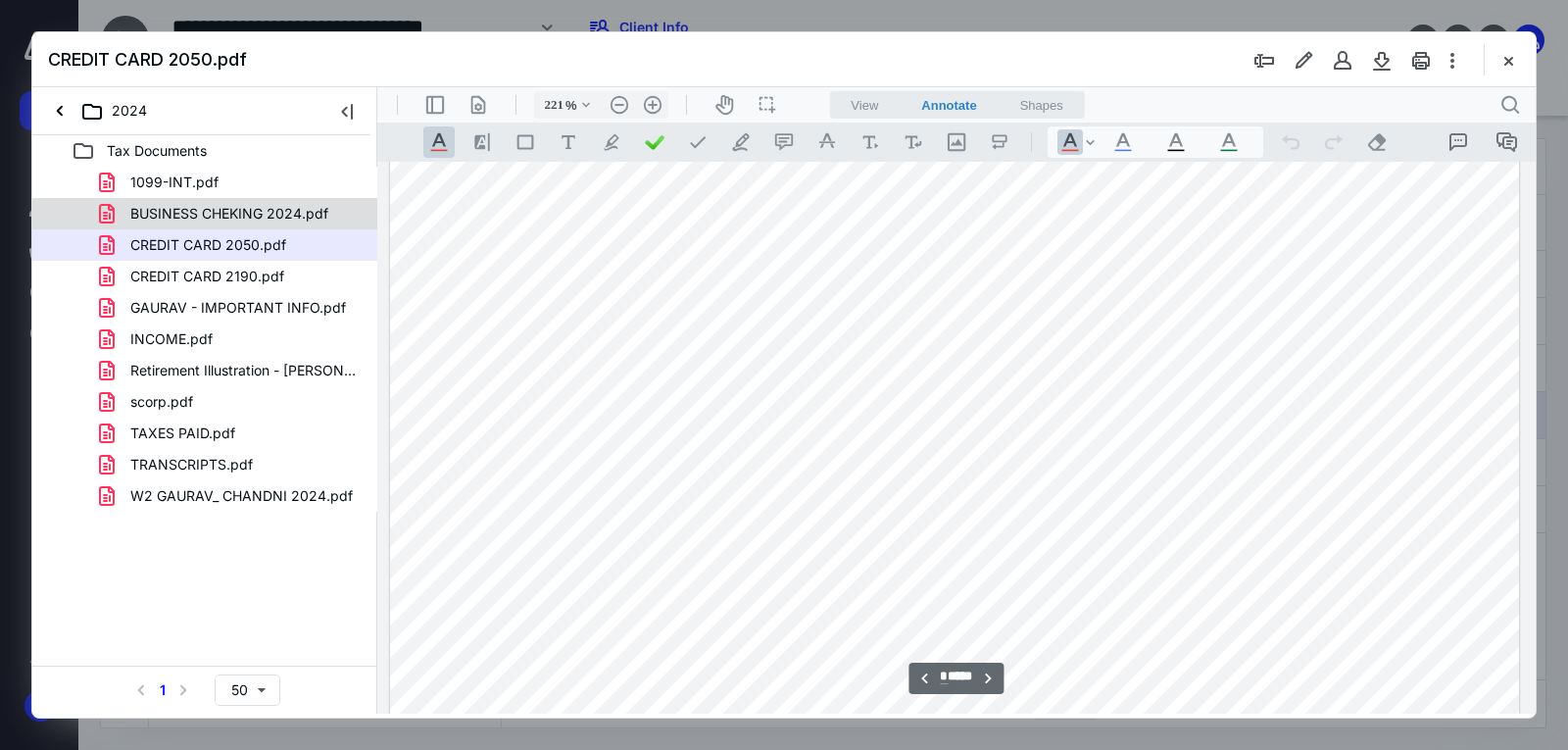 click on "BUSINESS CHEKING 2024.pdf" at bounding box center [218, 214] 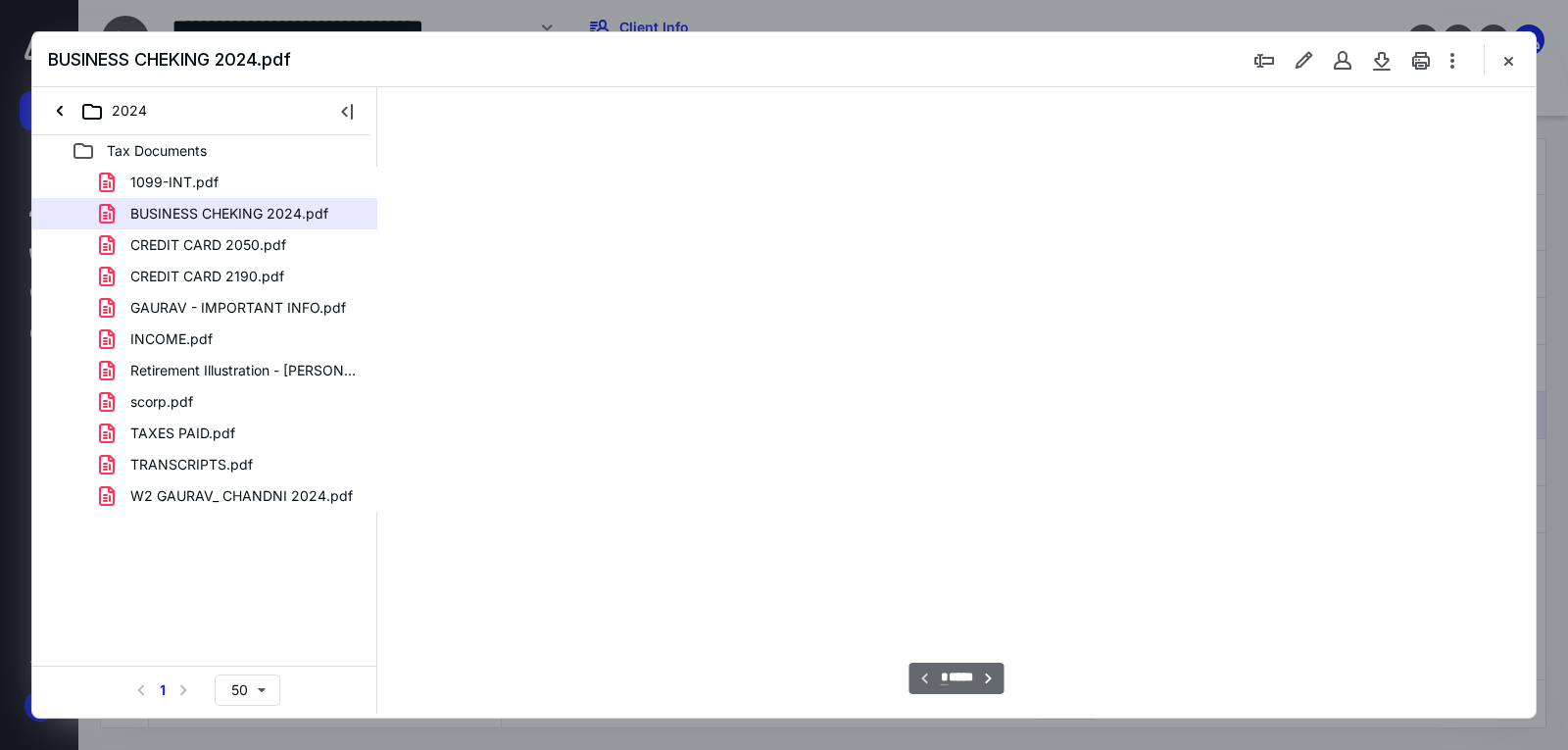 scroll, scrollTop: 82, scrollLeft: 0, axis: vertical 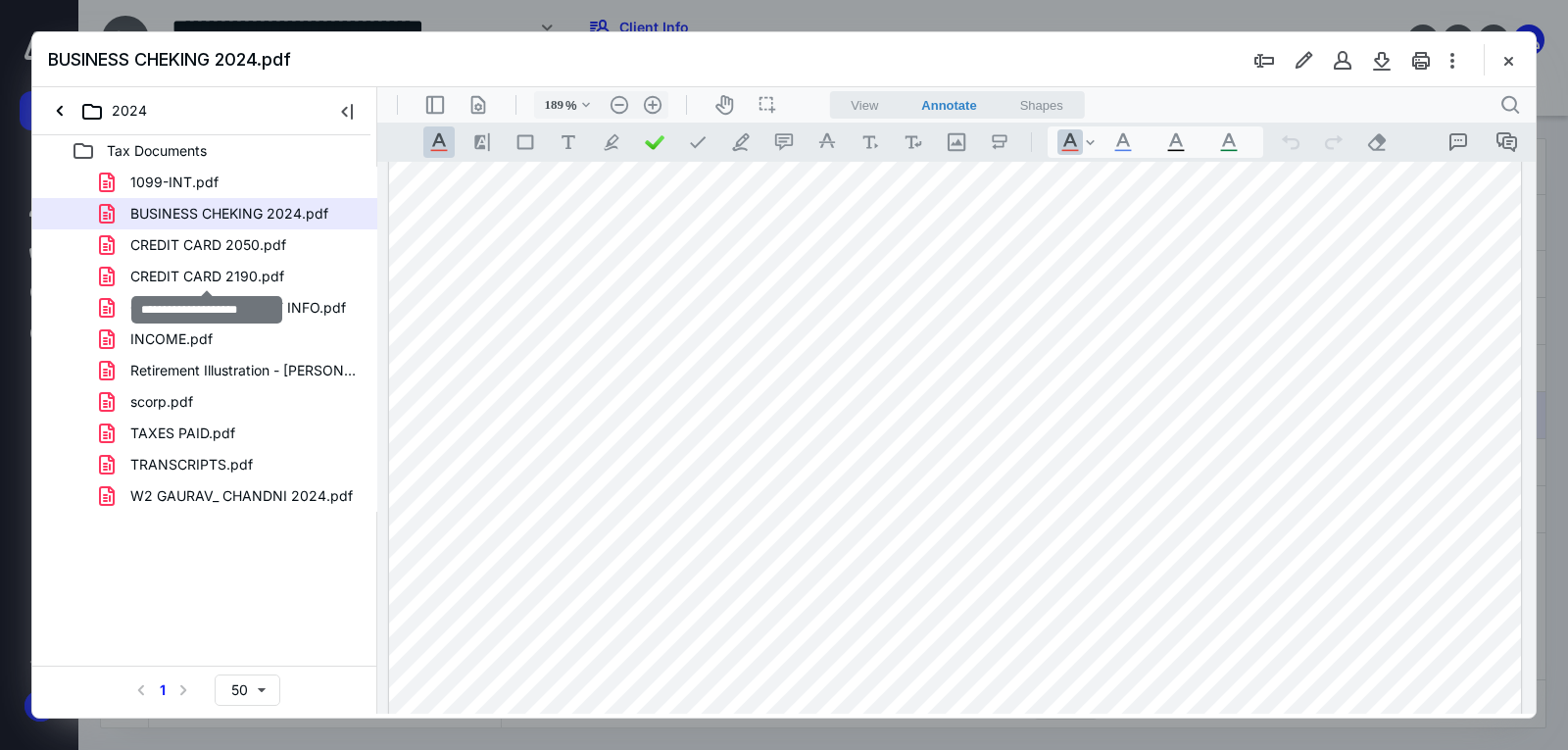 click on "CREDIT CARD 2190.pdf" at bounding box center (207, 276) 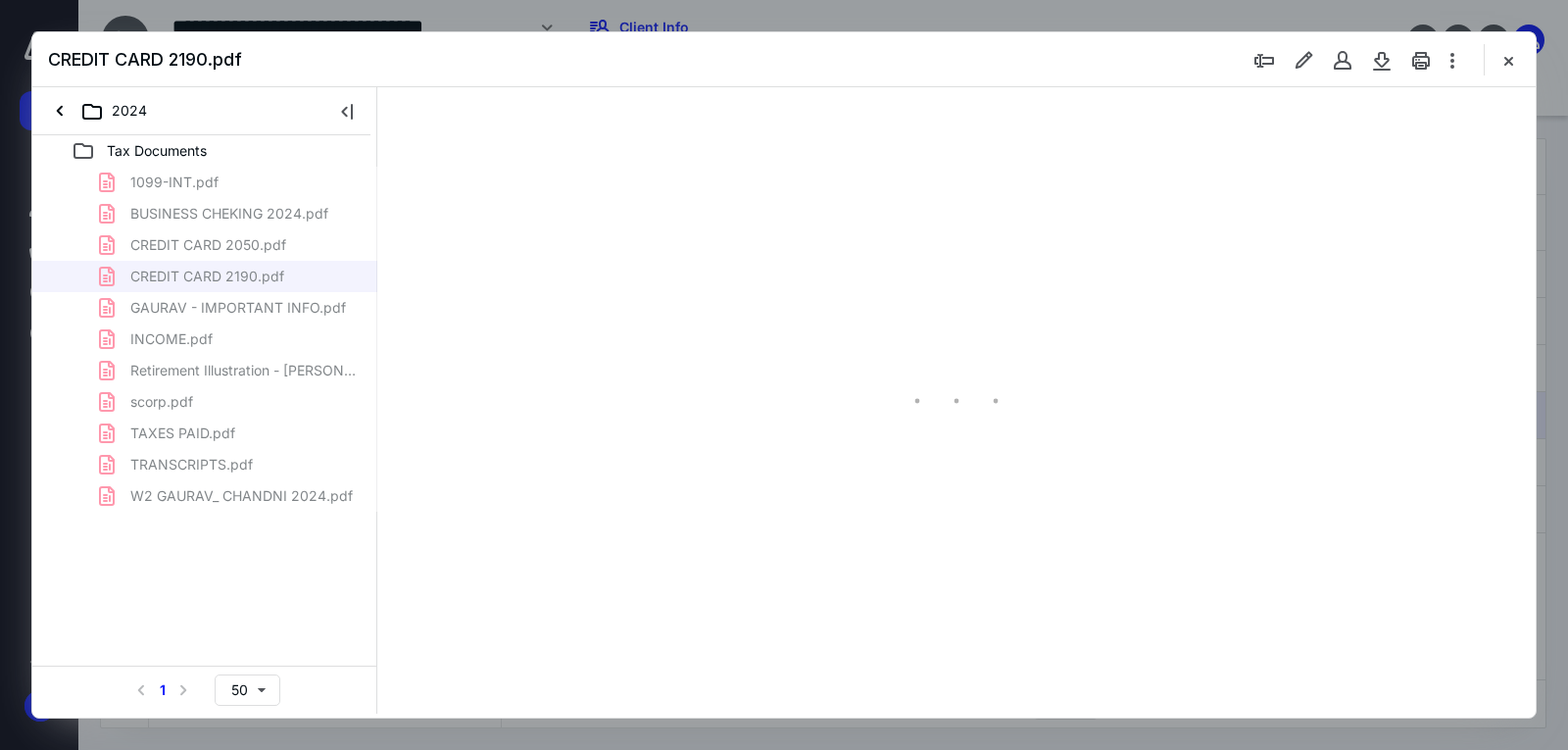 type on "221" 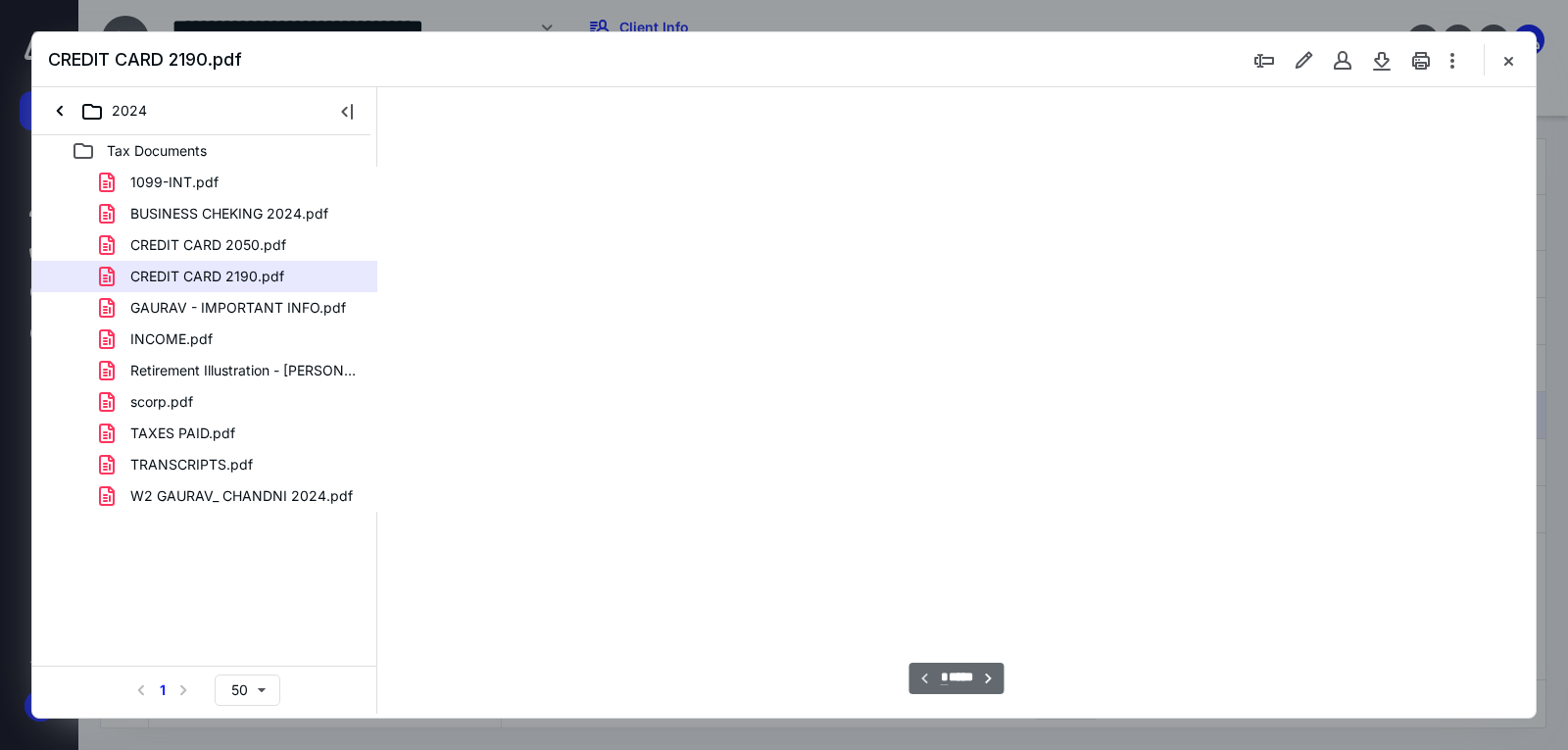 scroll, scrollTop: 83, scrollLeft: 0, axis: vertical 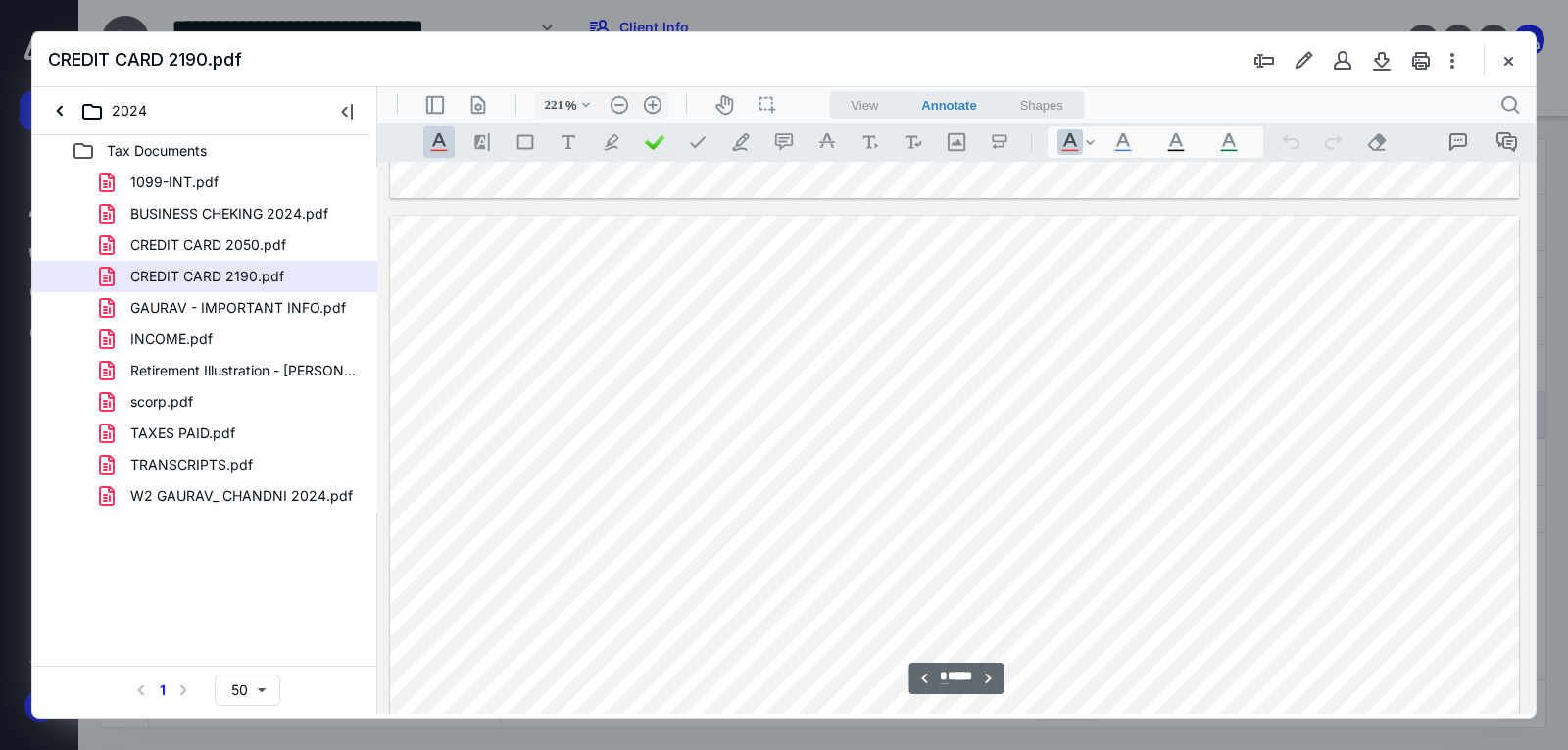 type on "*" 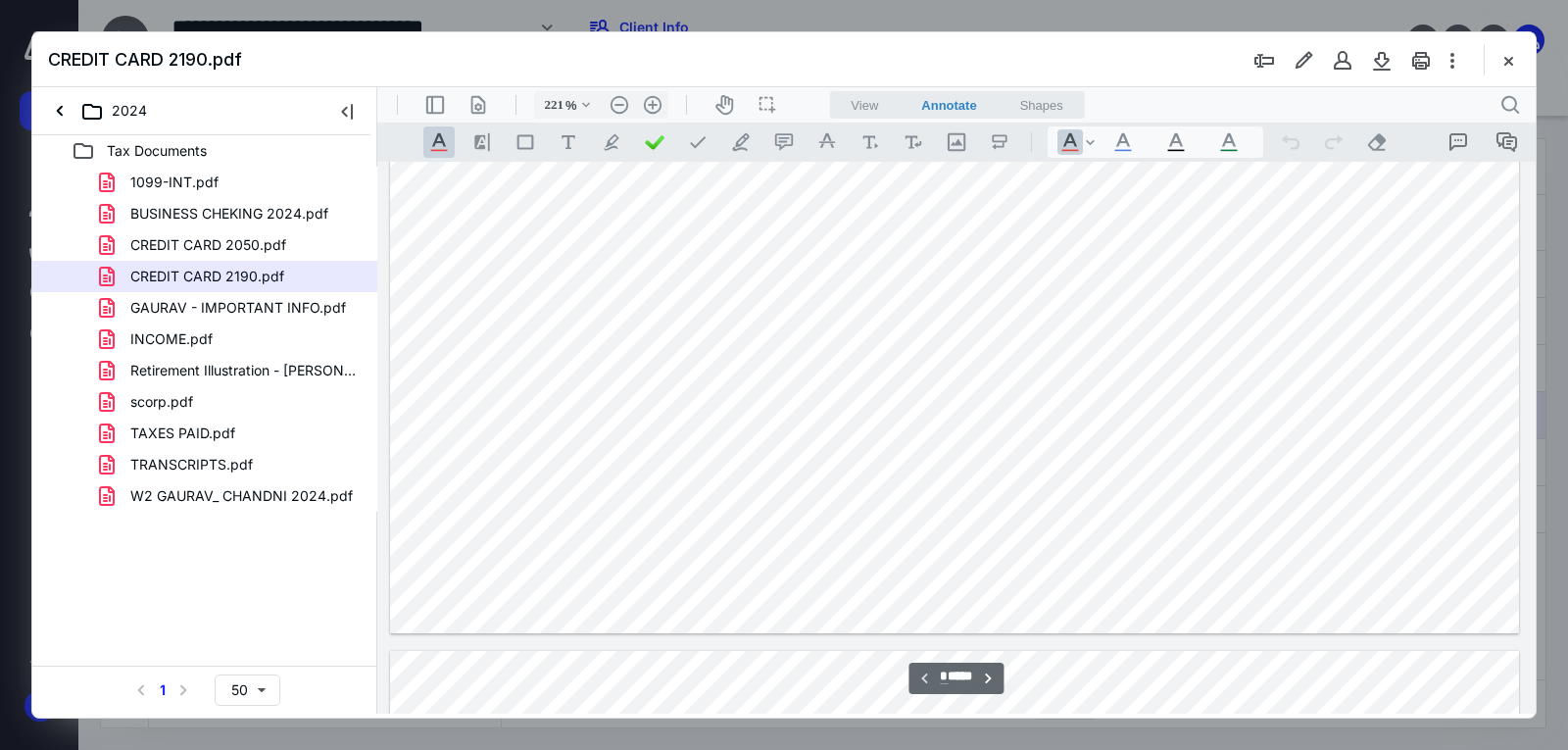 scroll, scrollTop: 1717, scrollLeft: 0, axis: vertical 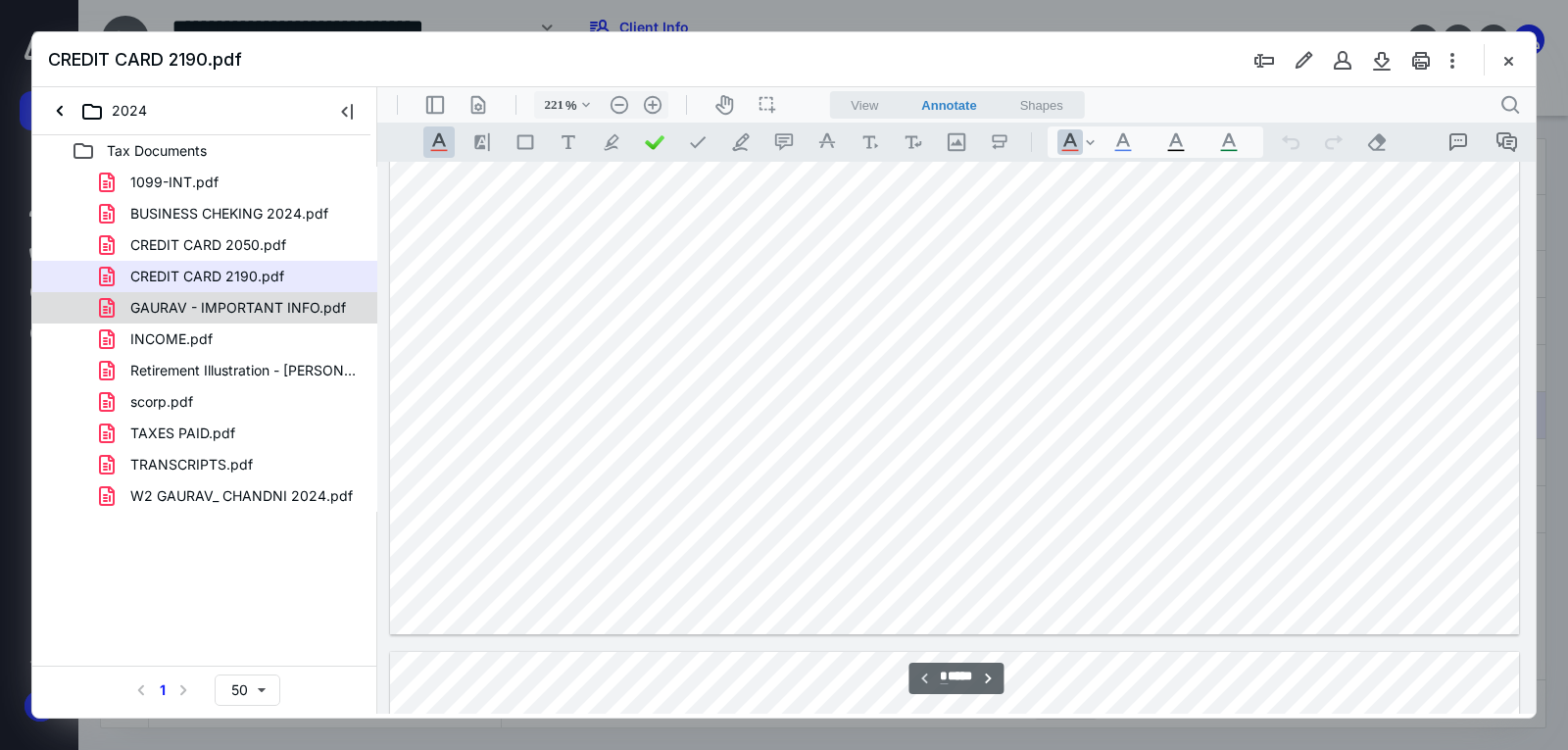 click on "GAURAV - IMPORTANT INFO.pdf" at bounding box center [226, 308] 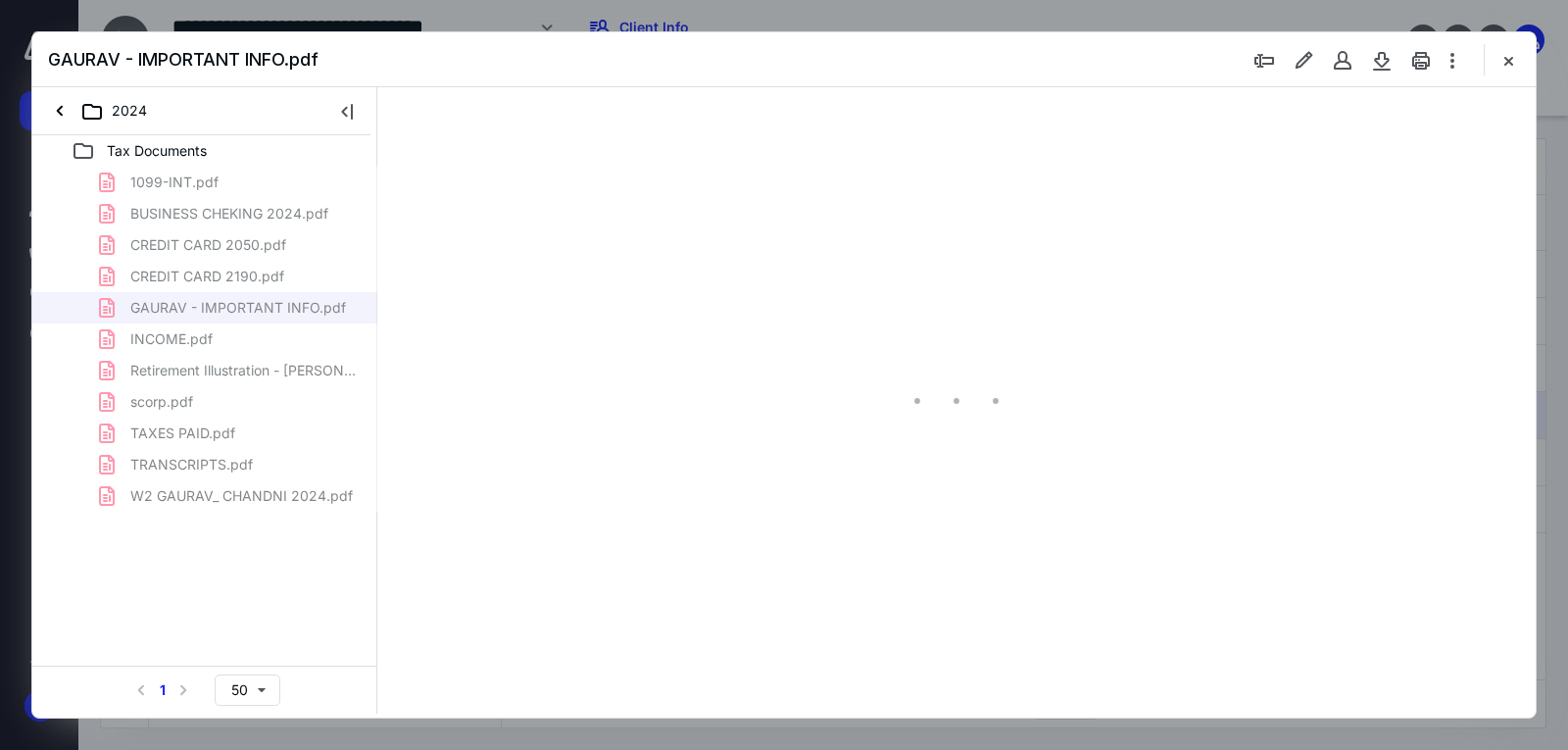type on "189" 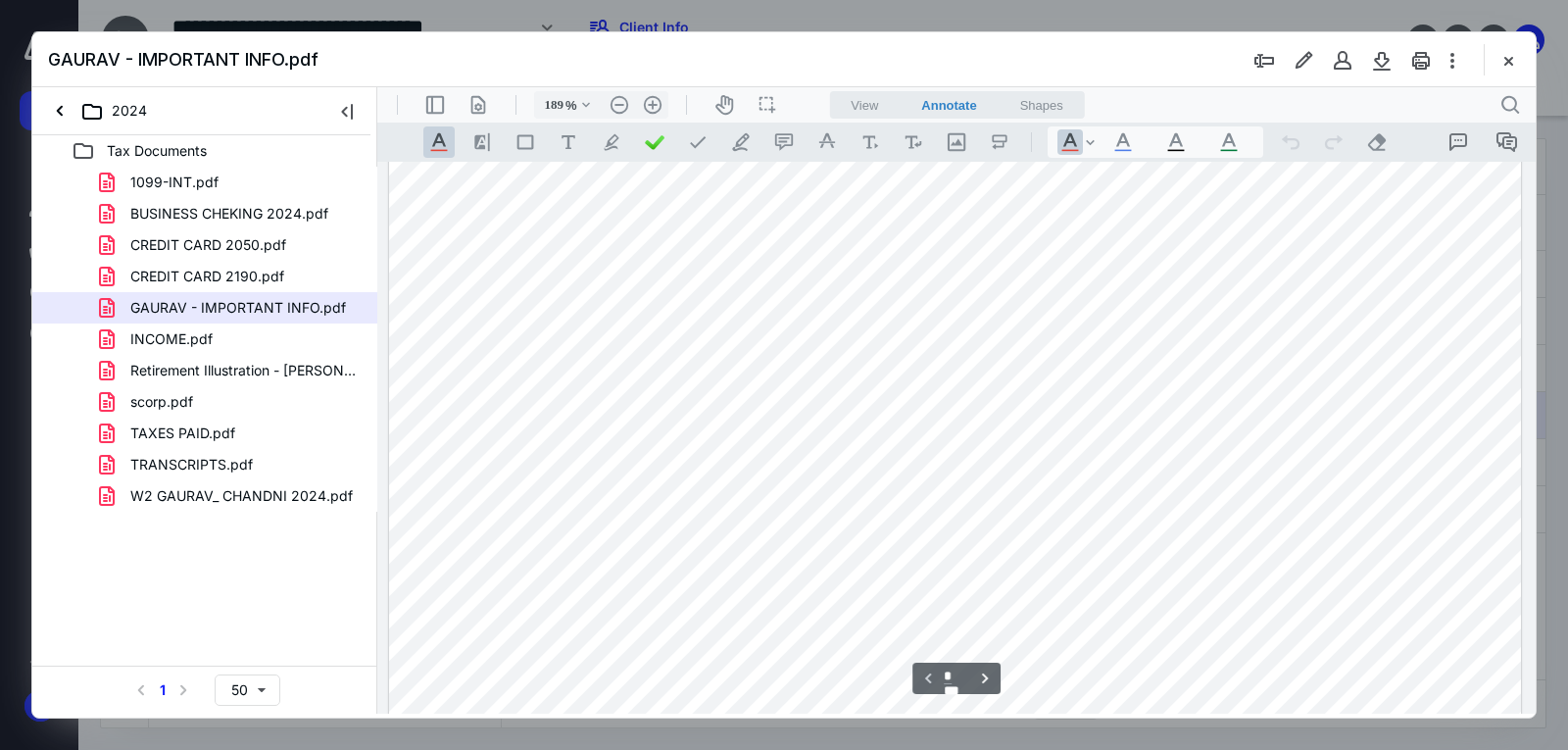 scroll, scrollTop: 305, scrollLeft: 0, axis: vertical 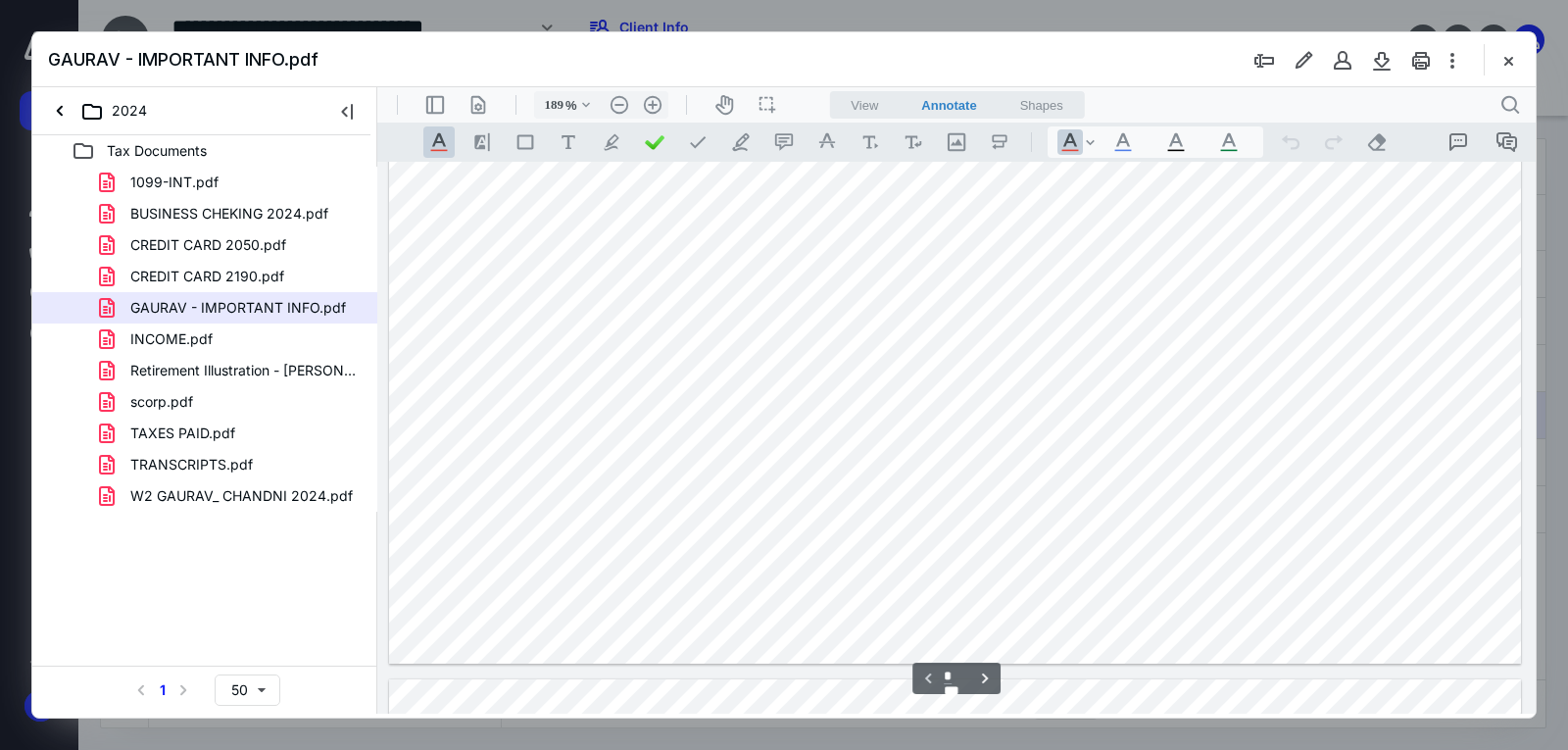 type on "*" 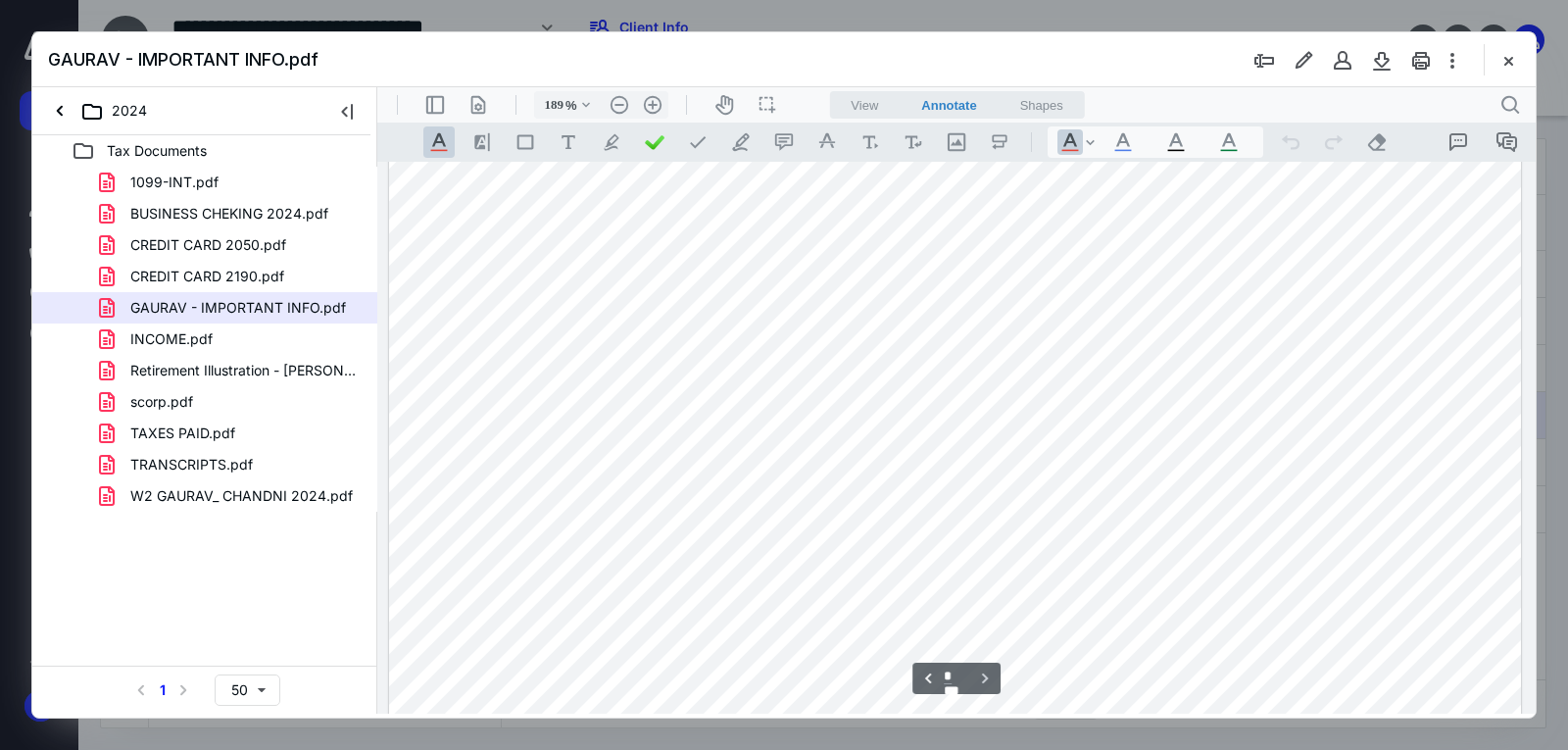 scroll, scrollTop: 1668, scrollLeft: 0, axis: vertical 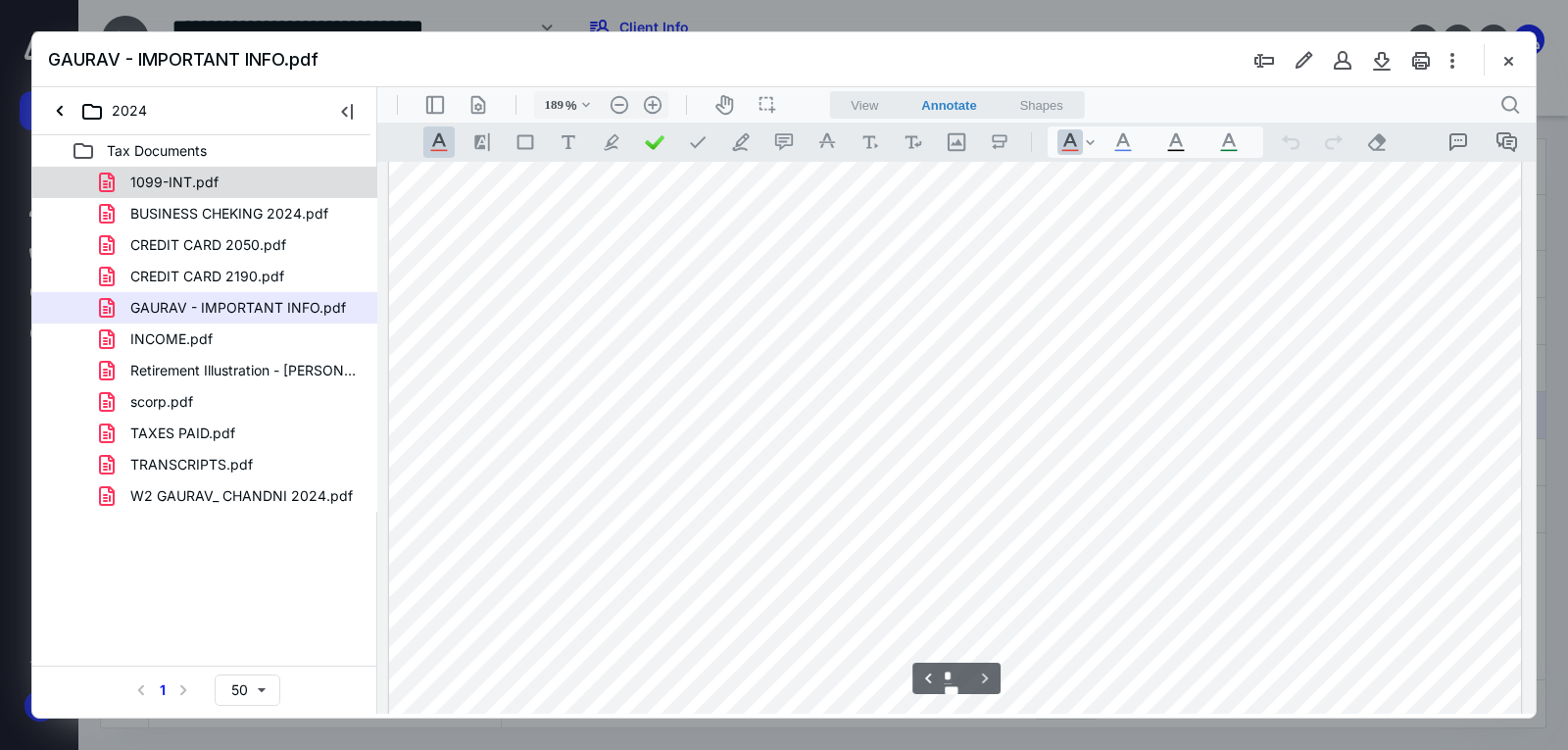 click on "1099-INT.pdf" at bounding box center [205, 182] 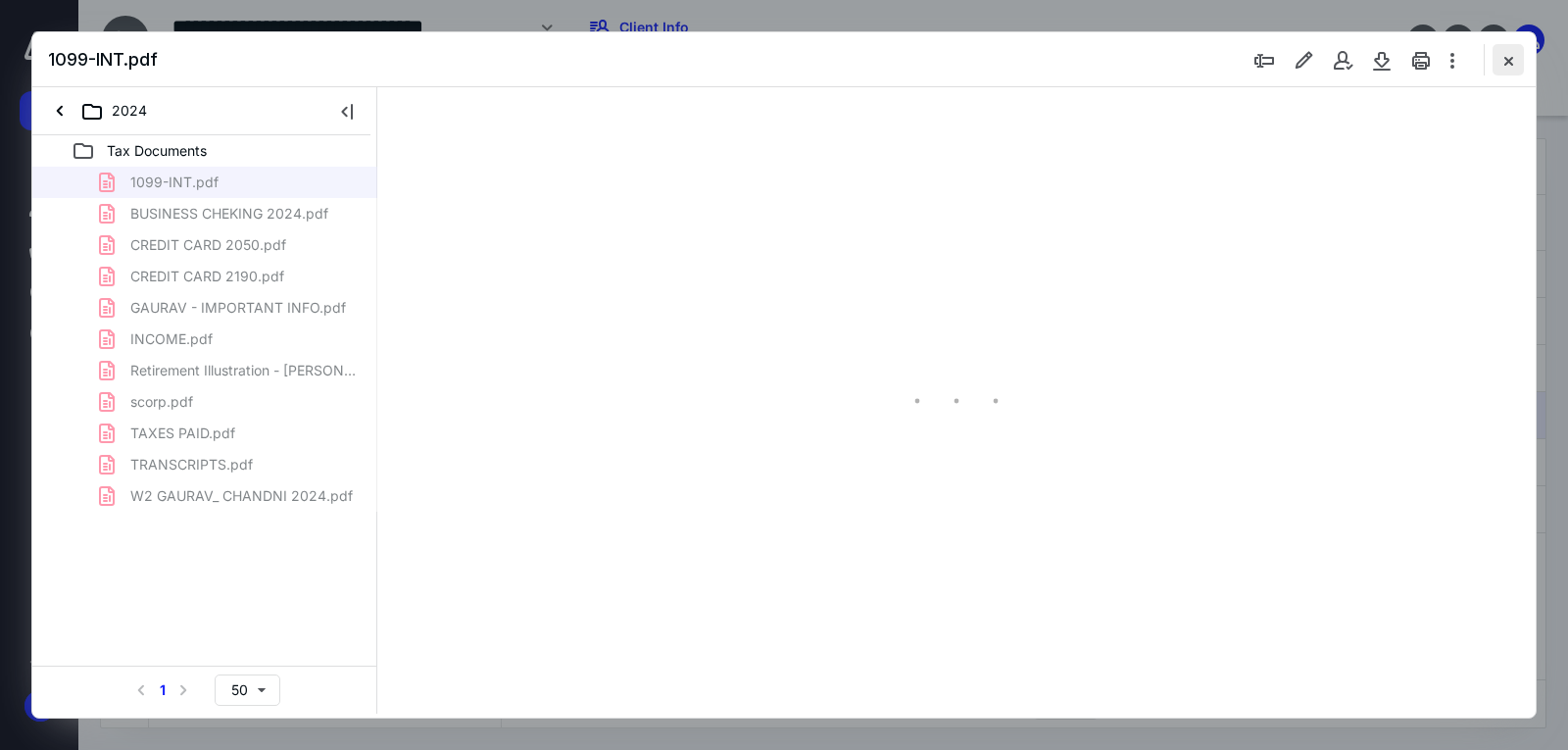 type on "189" 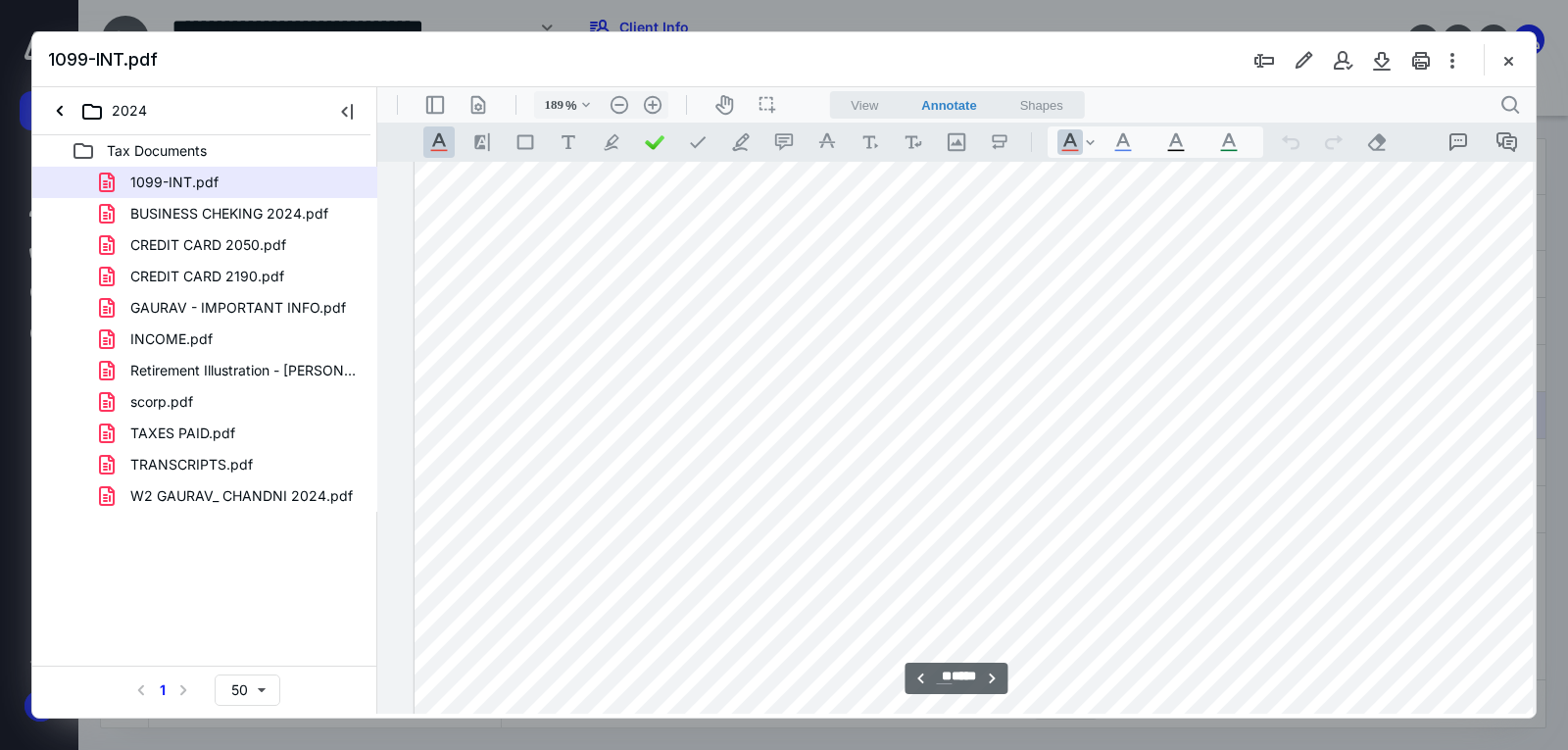 scroll, scrollTop: 29816, scrollLeft: 4, axis: both 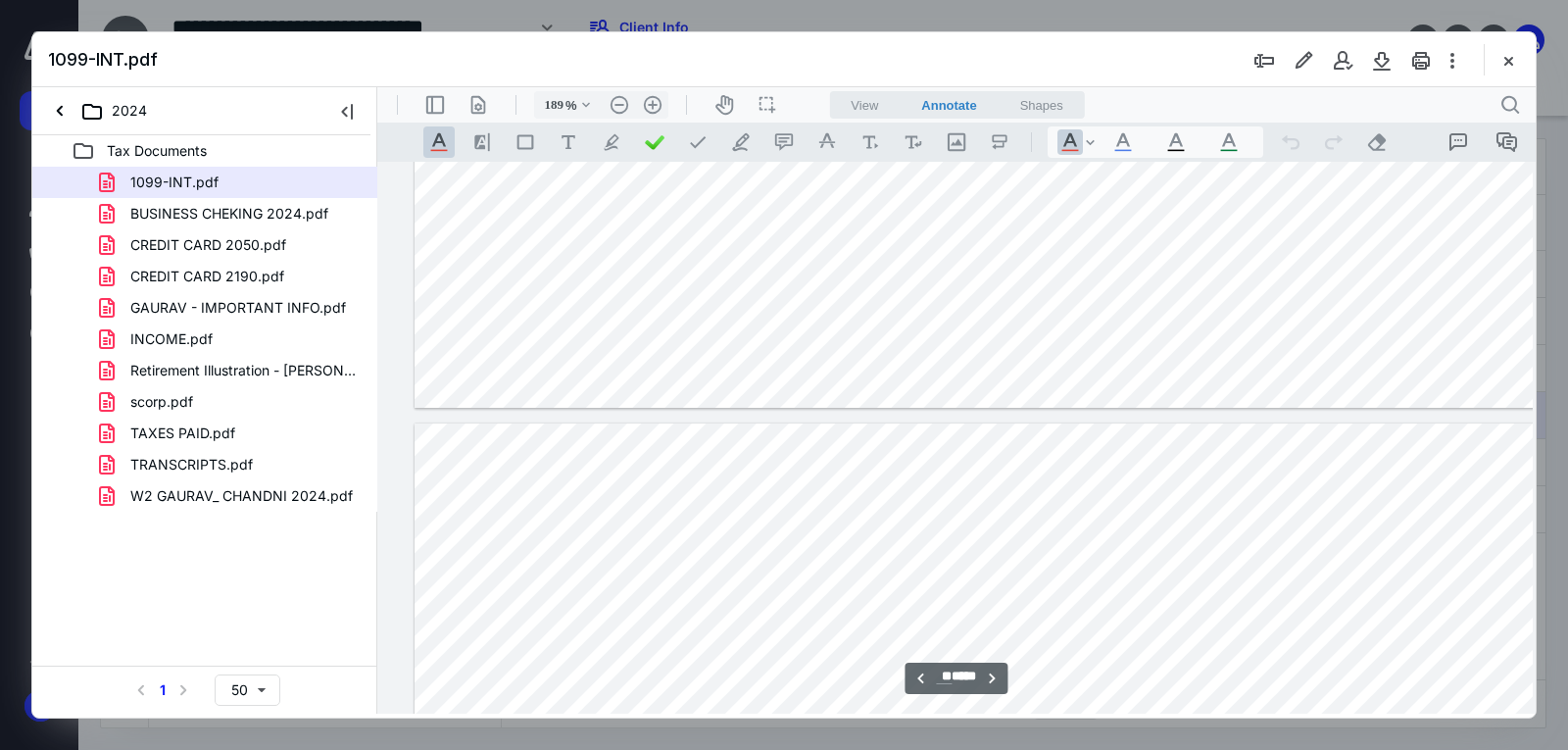 type on "**" 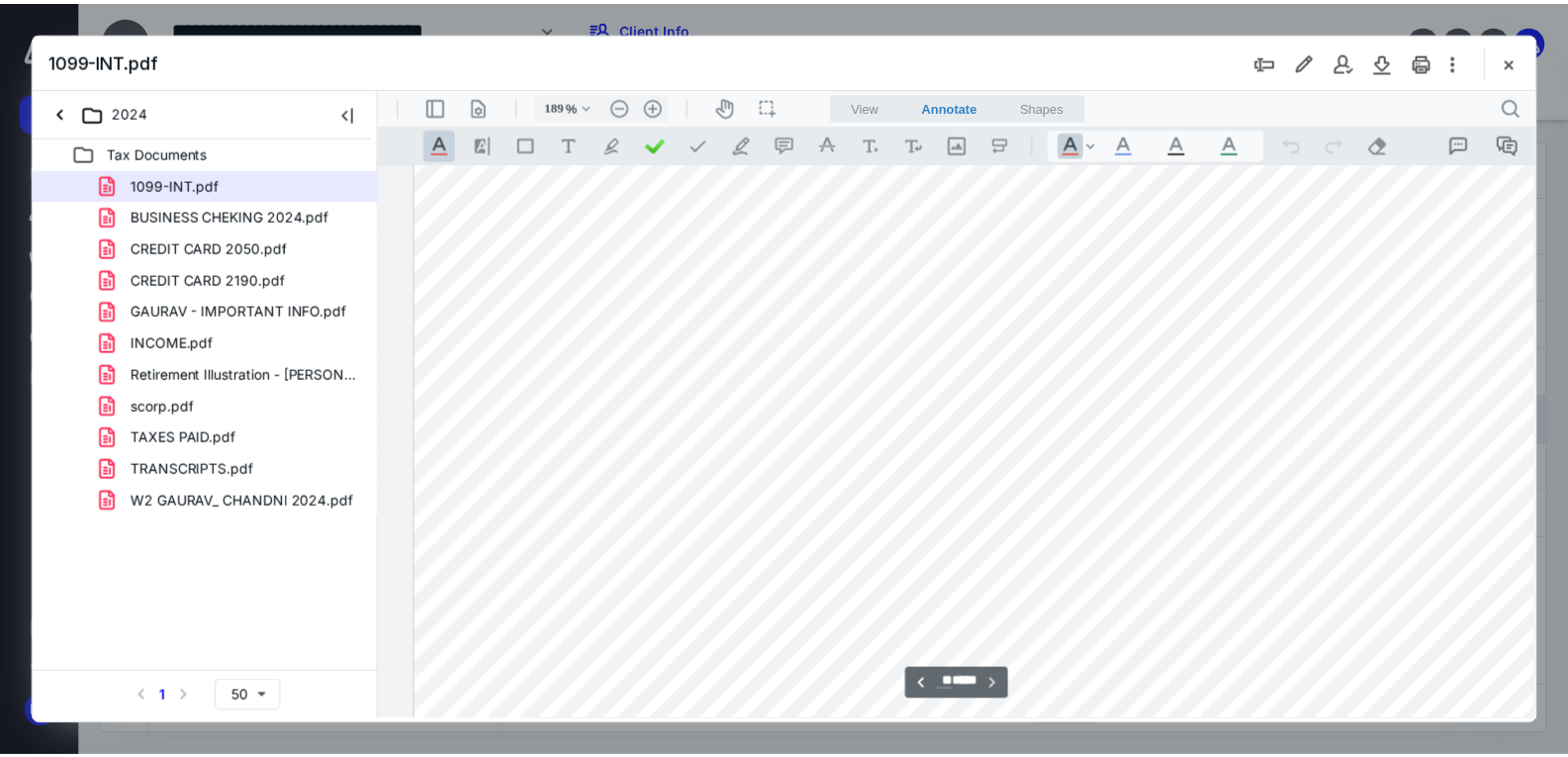 scroll, scrollTop: 39793, scrollLeft: 4, axis: both 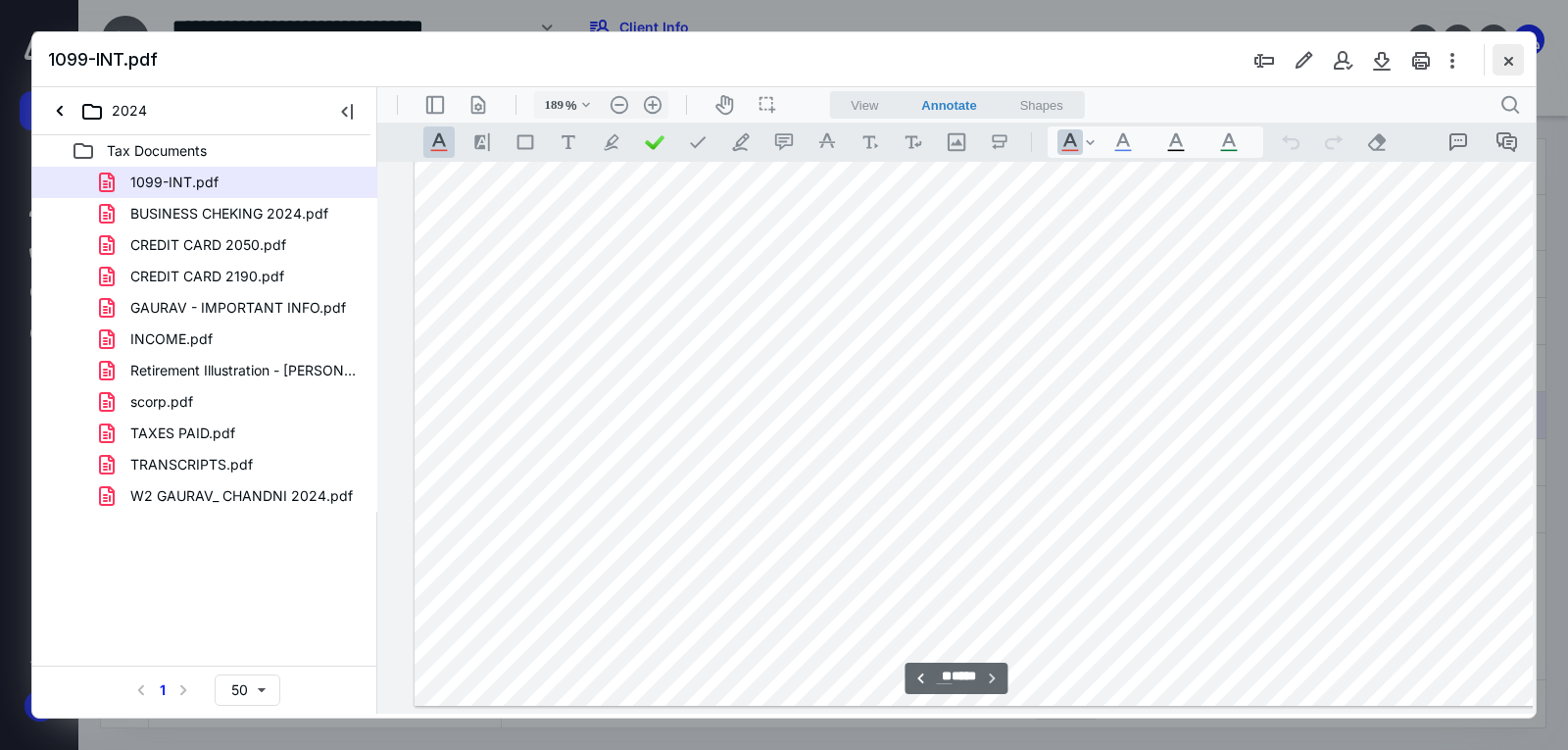 click at bounding box center (1508, 60) 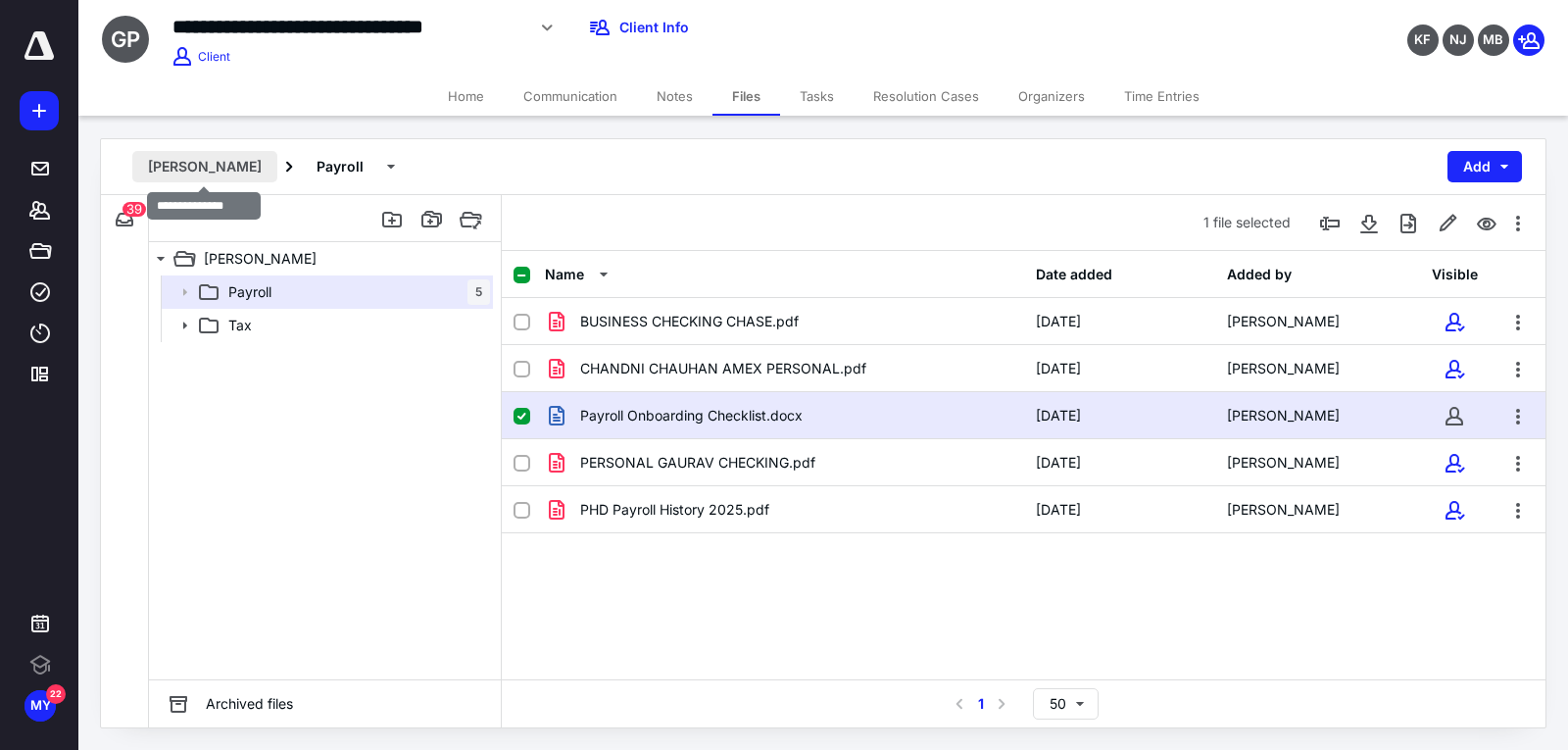 click on "Gaurav Chauhan" at bounding box center [205, 167] 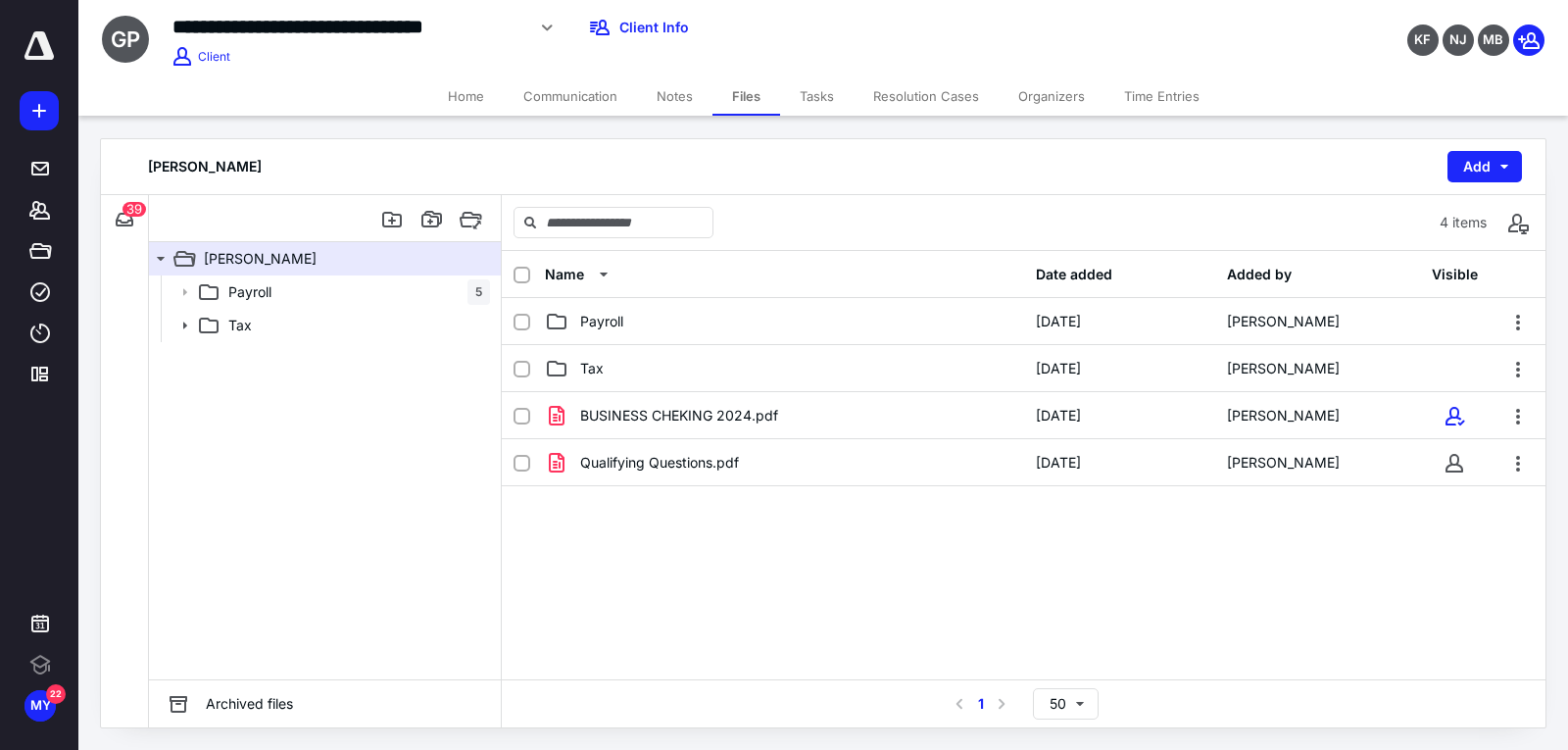 click on "Communication" at bounding box center [570, 96] 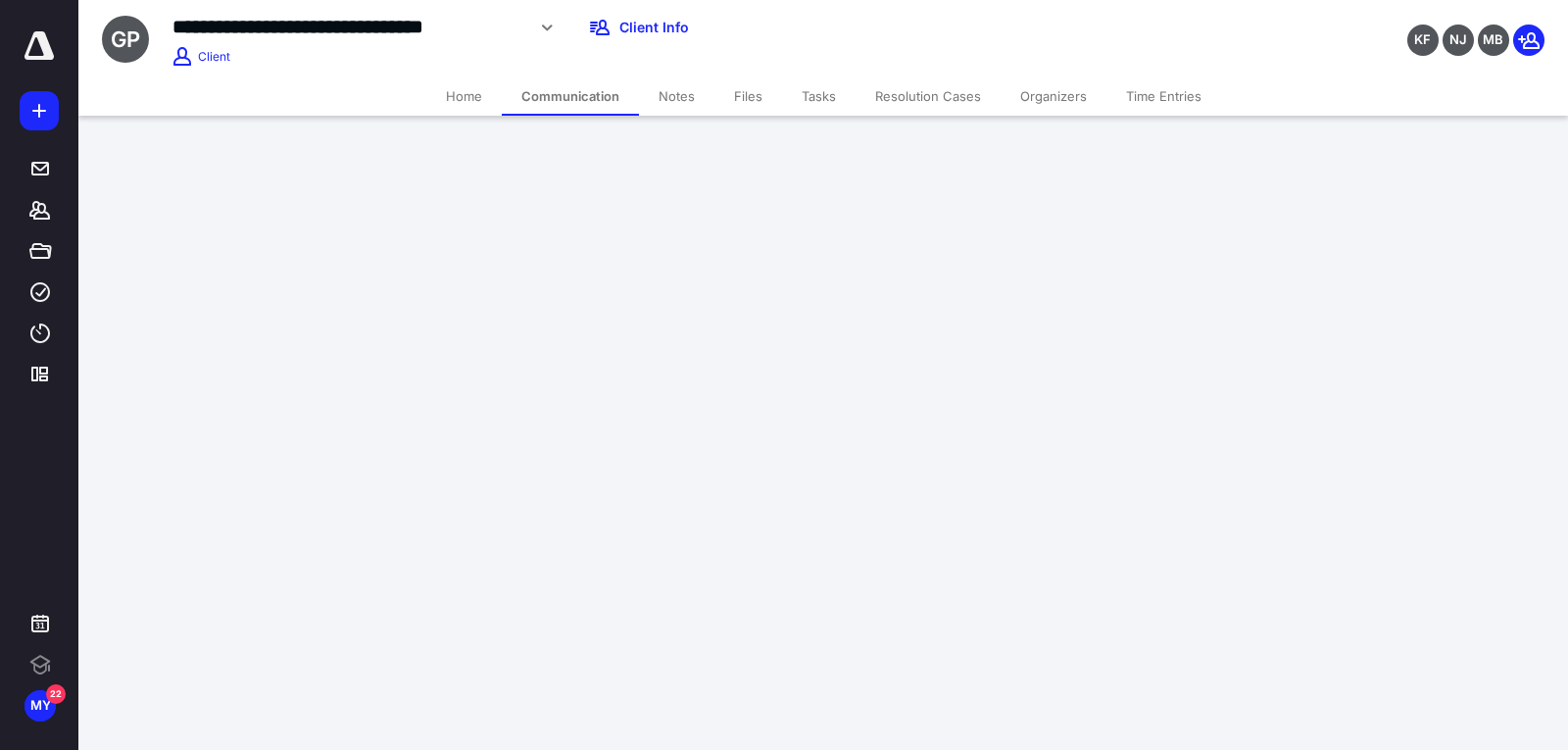click on "Communication" at bounding box center [570, 96] 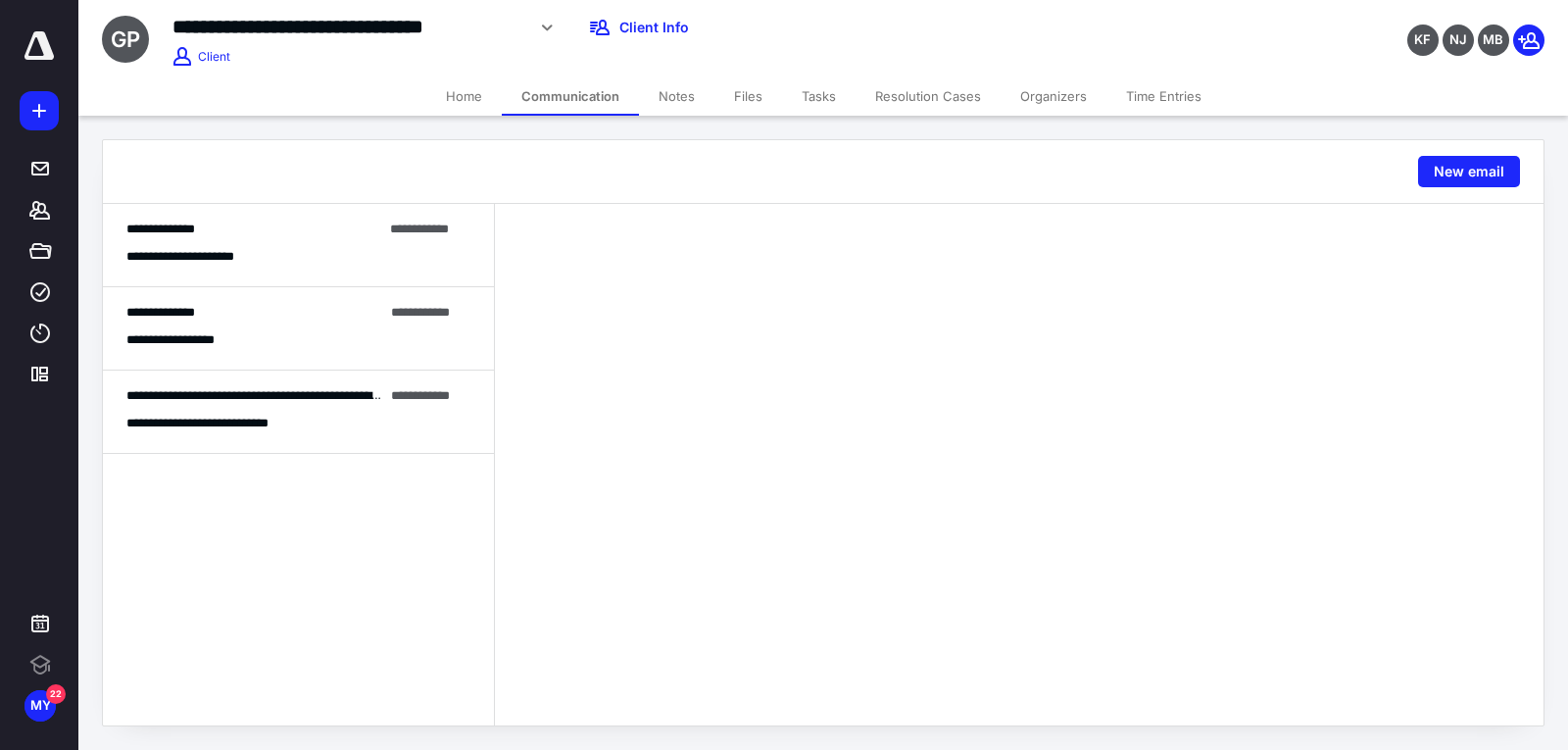 click on "Home" at bounding box center (464, 96) 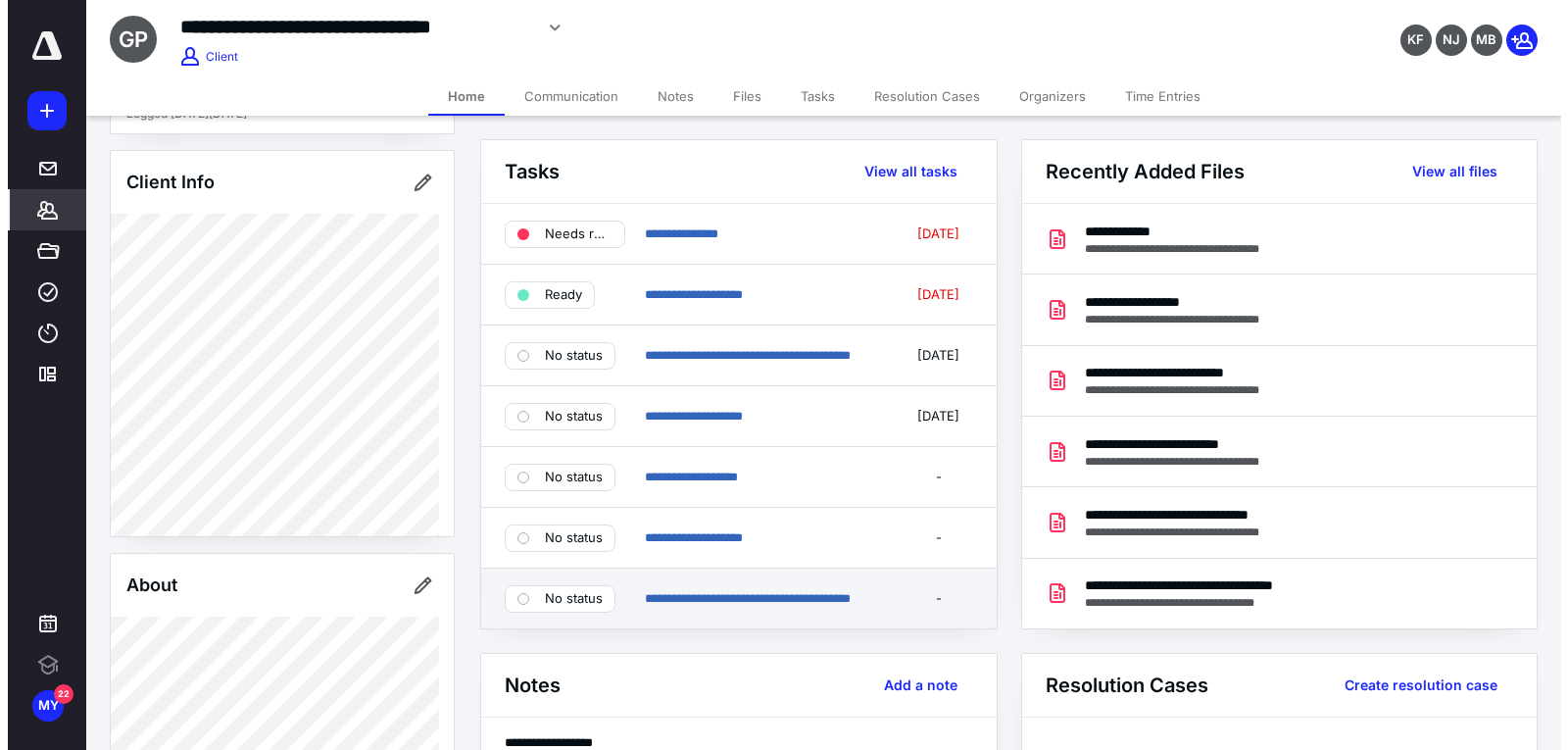 scroll, scrollTop: 183, scrollLeft: 0, axis: vertical 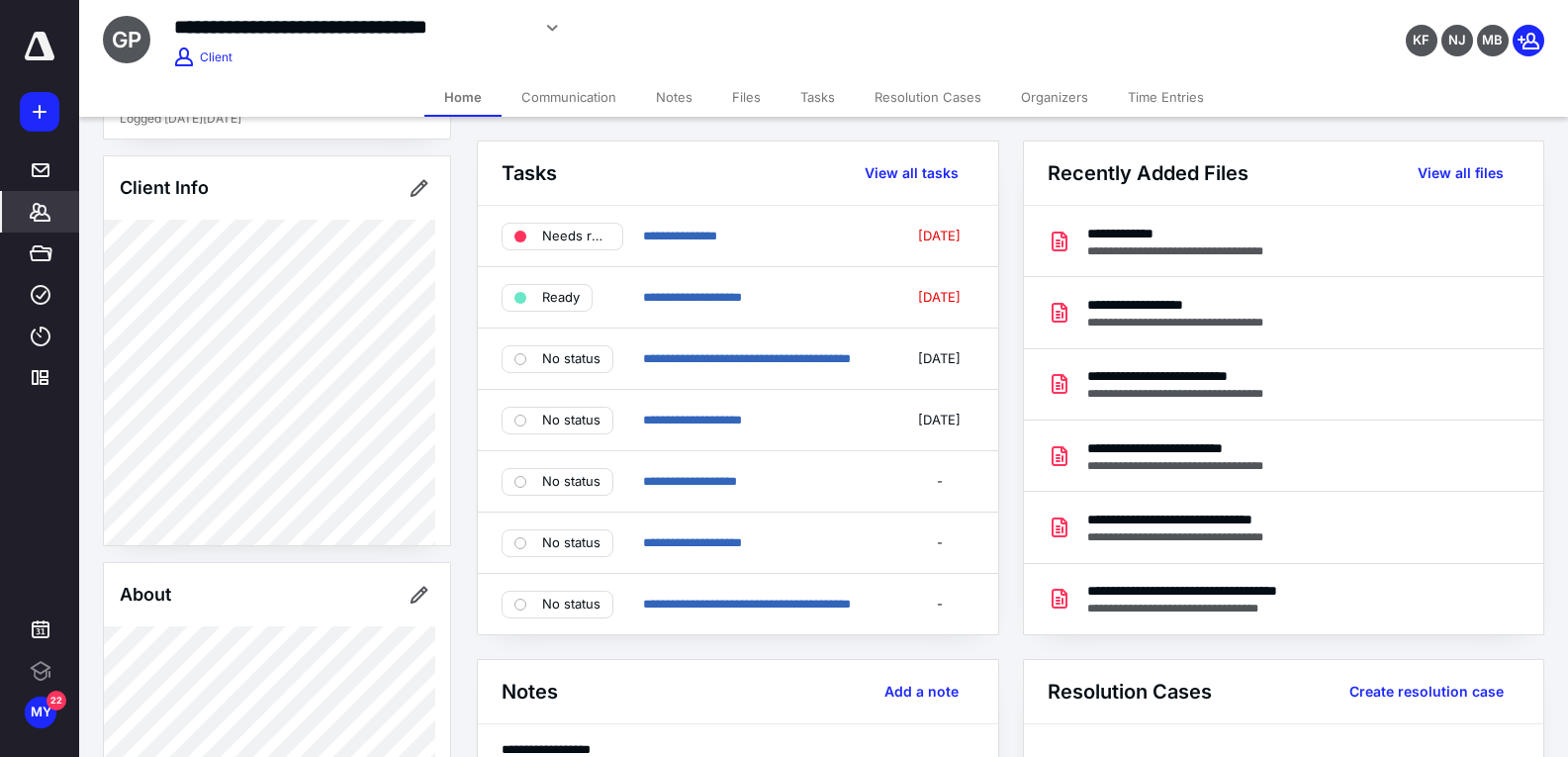 click on "Communication" at bounding box center (569, 97) 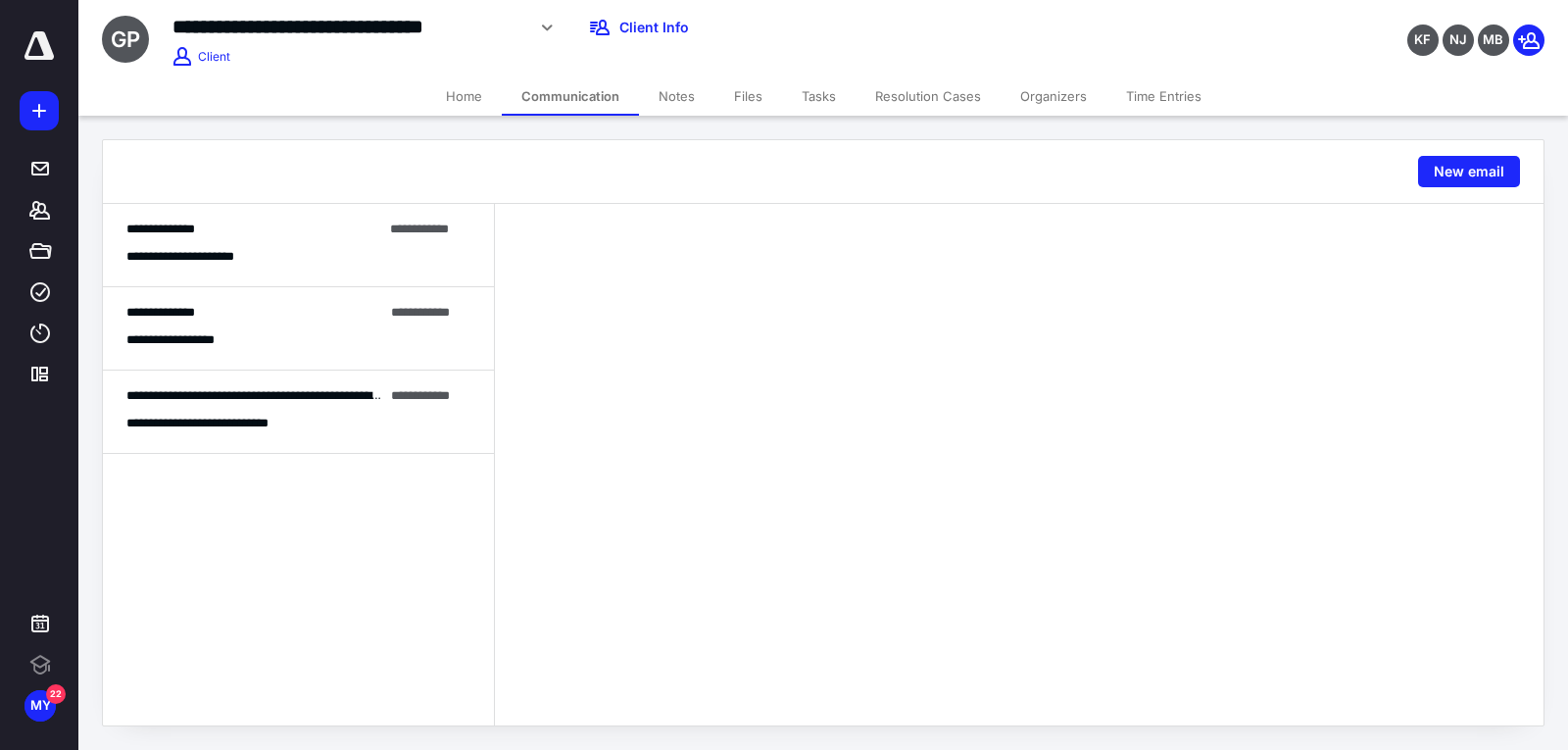 click on "Notes" at bounding box center [676, 96] 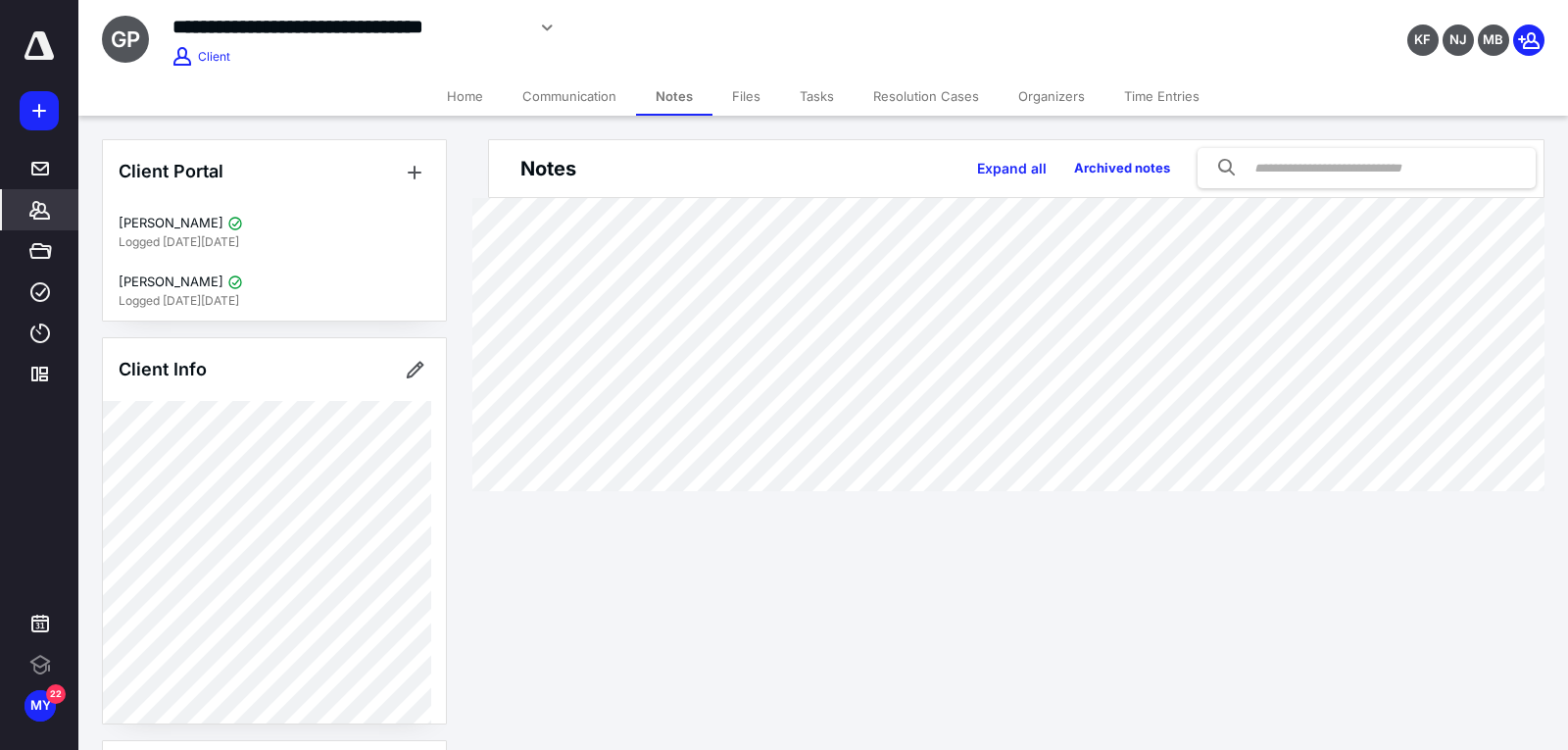 click on "Files" at bounding box center (746, 96) 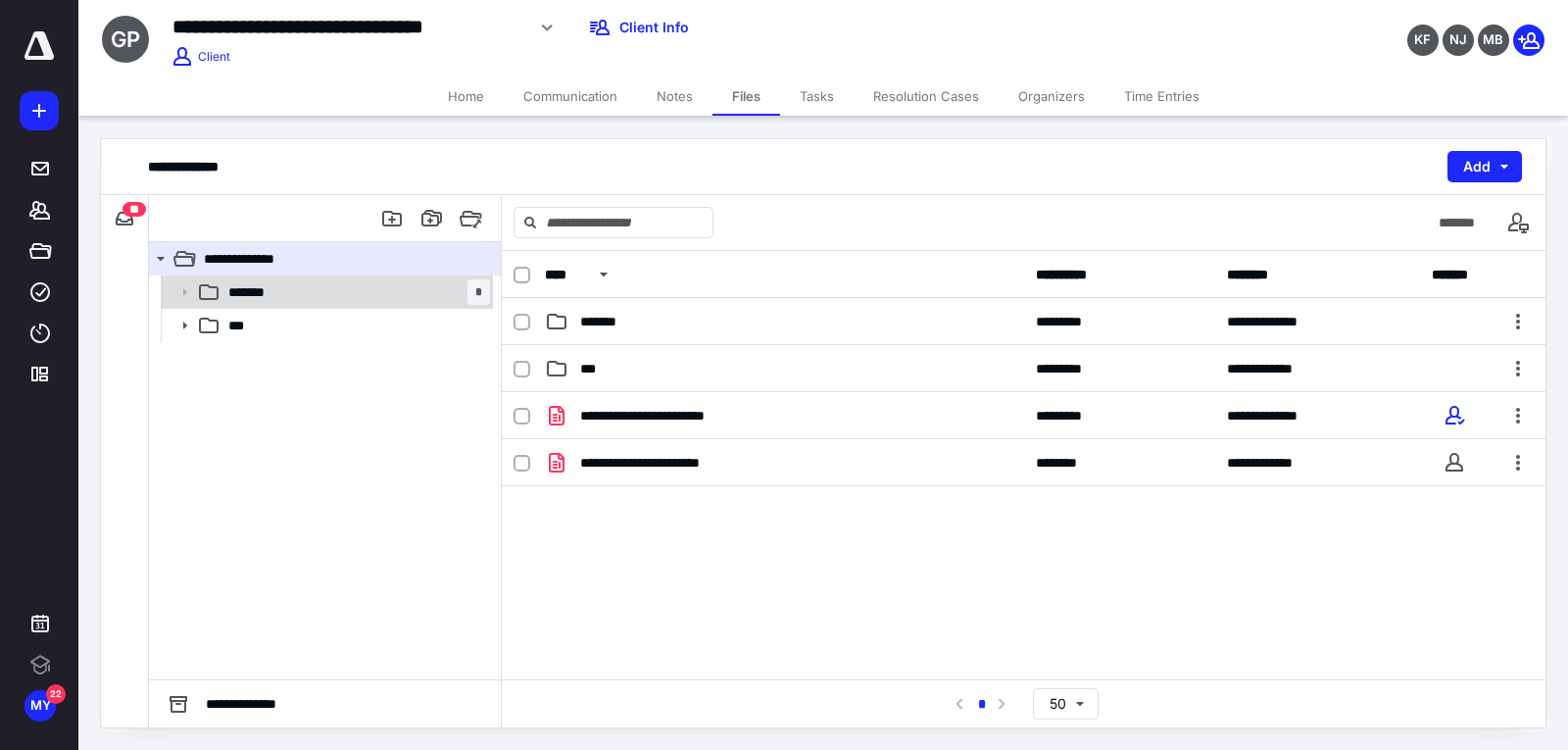 click on "******* *" at bounding box center [355, 292] 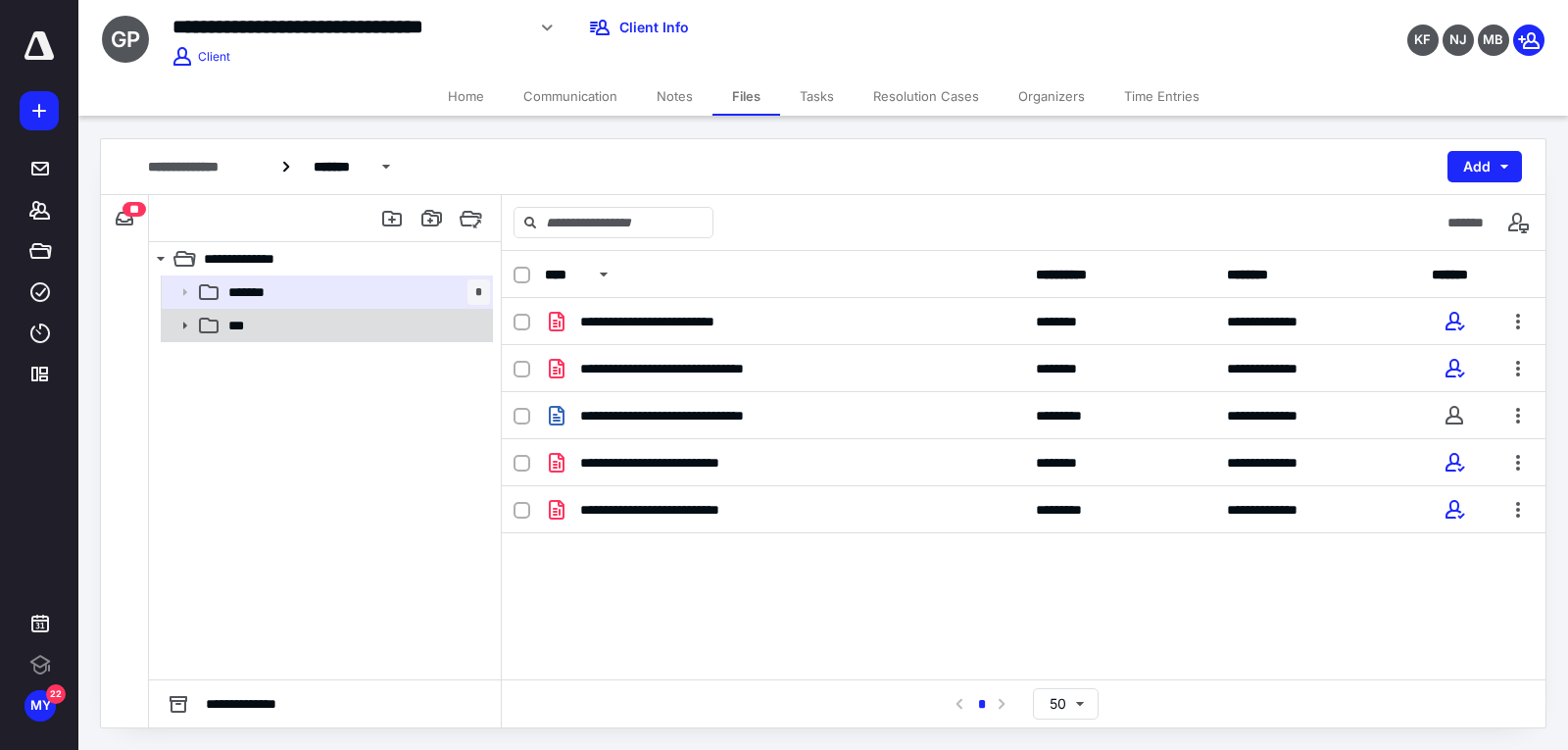 click on "***" at bounding box center [355, 325] 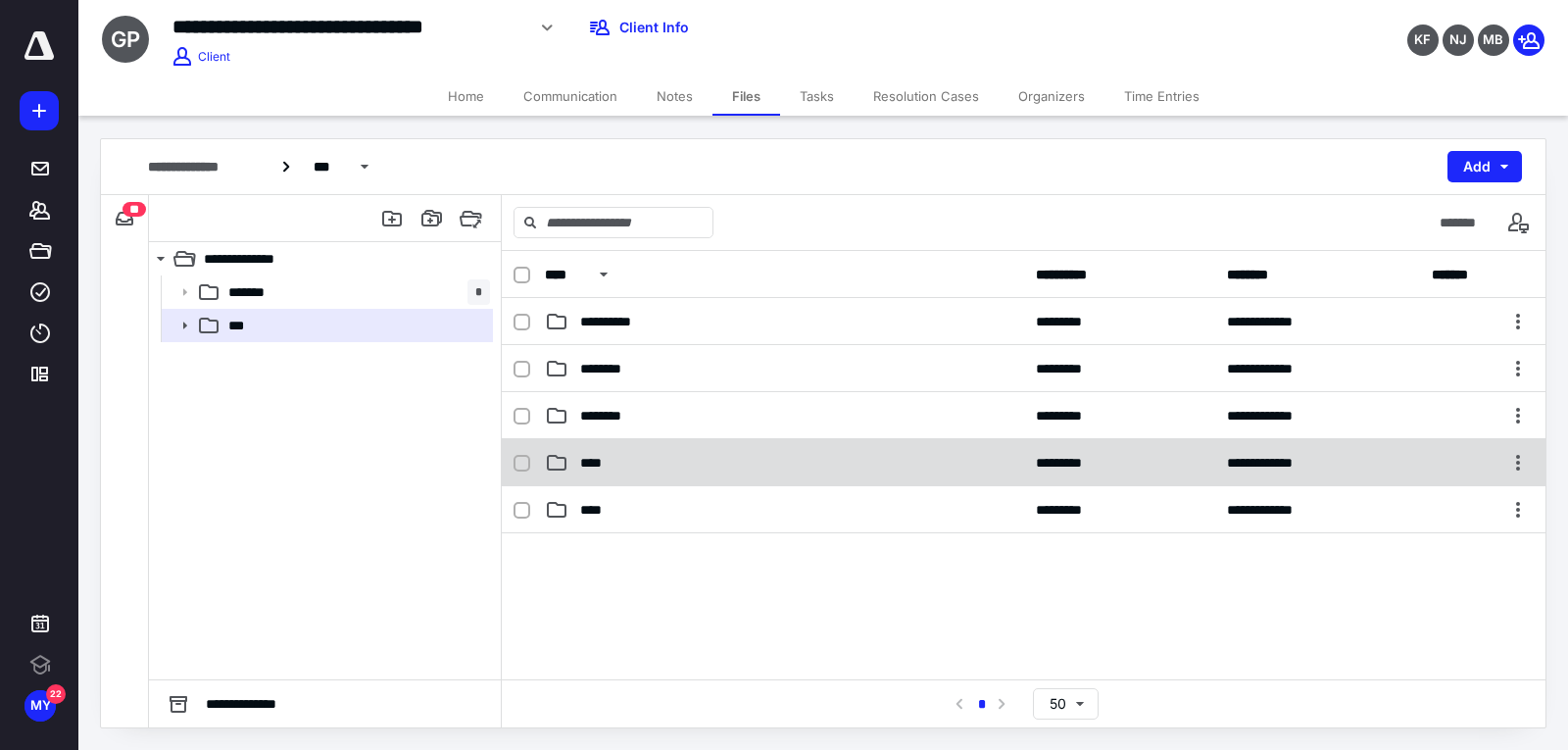 click on "**********" at bounding box center (1023, 463) 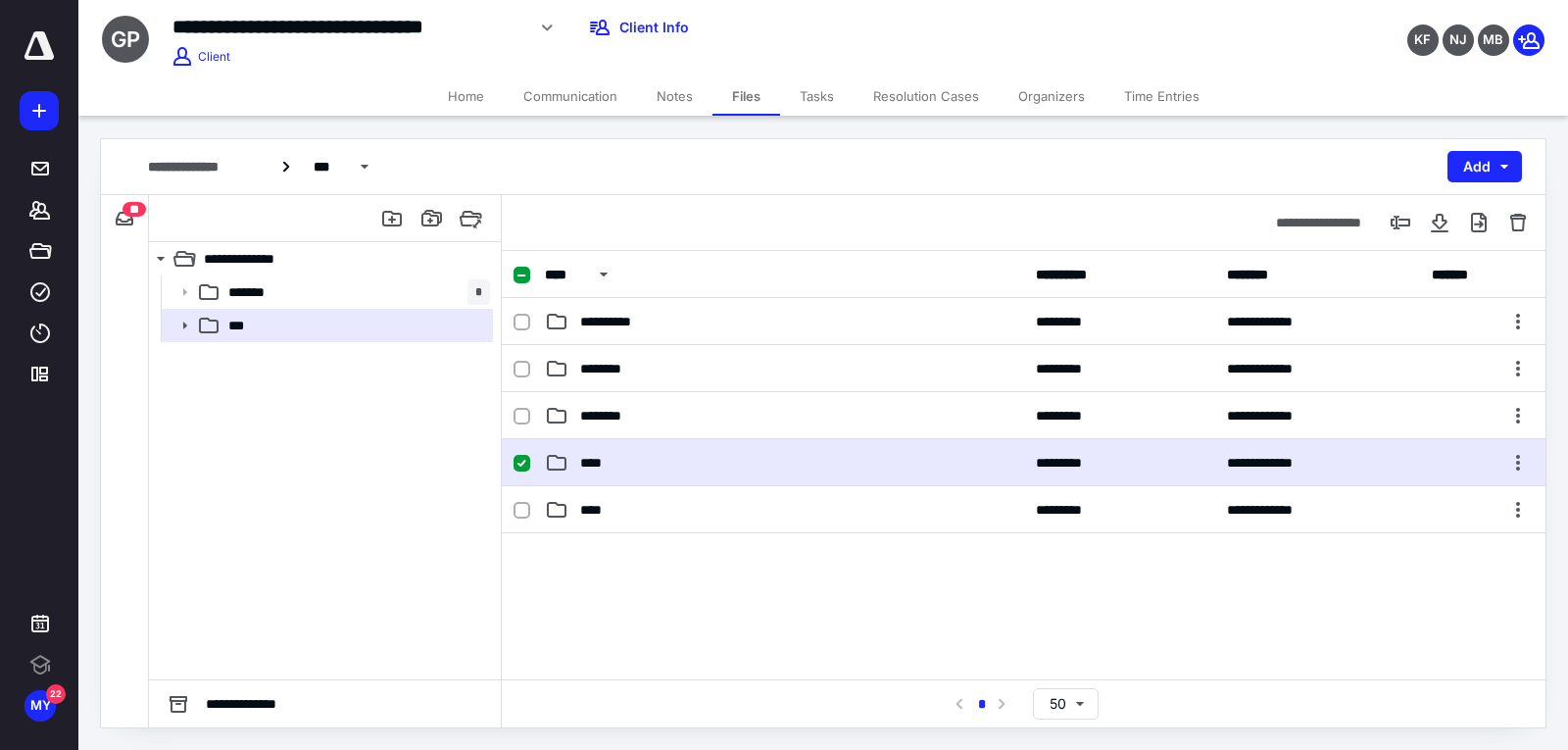 click on "**********" at bounding box center [1023, 463] 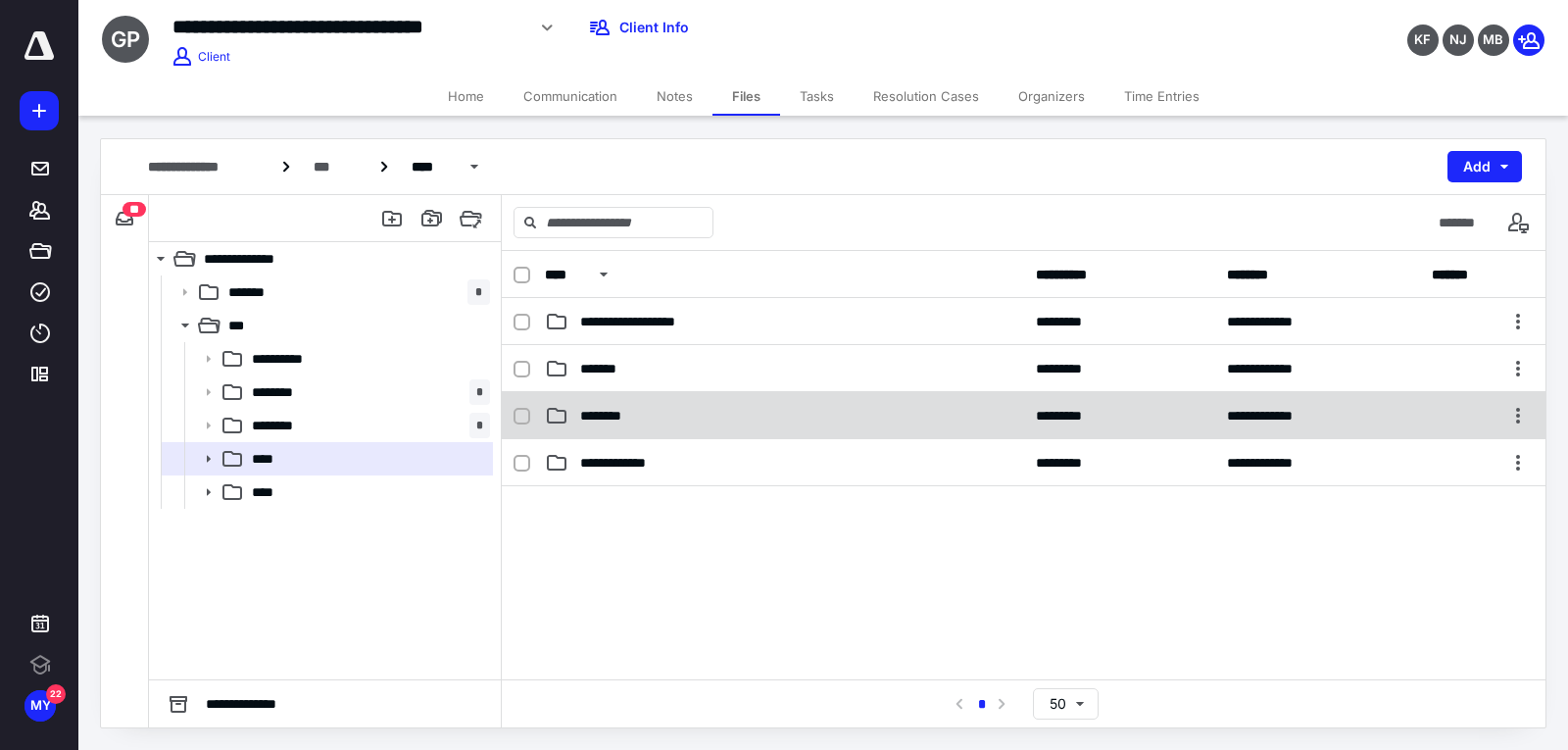 click on "**********" at bounding box center (1023, 416) 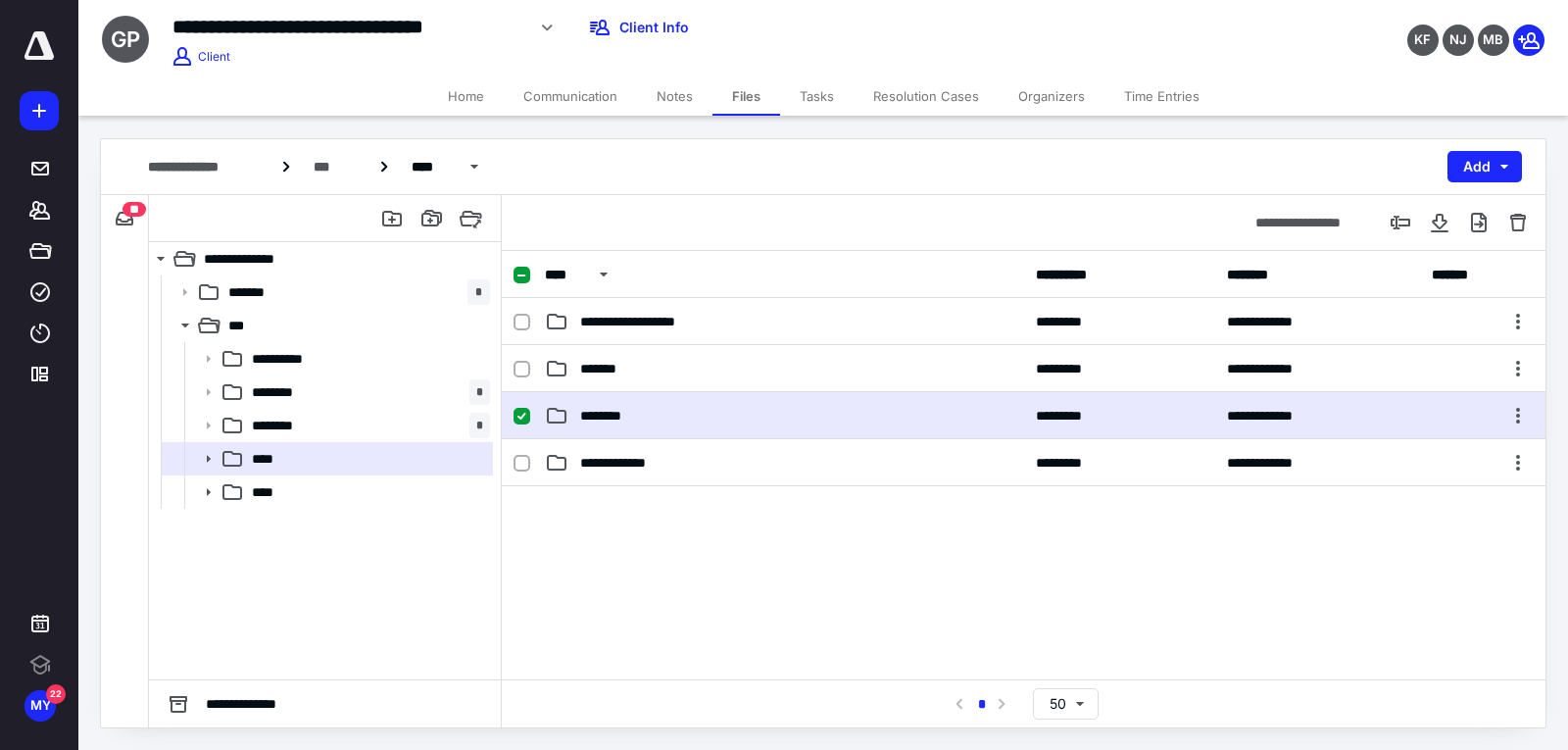 click on "**********" at bounding box center [1023, 416] 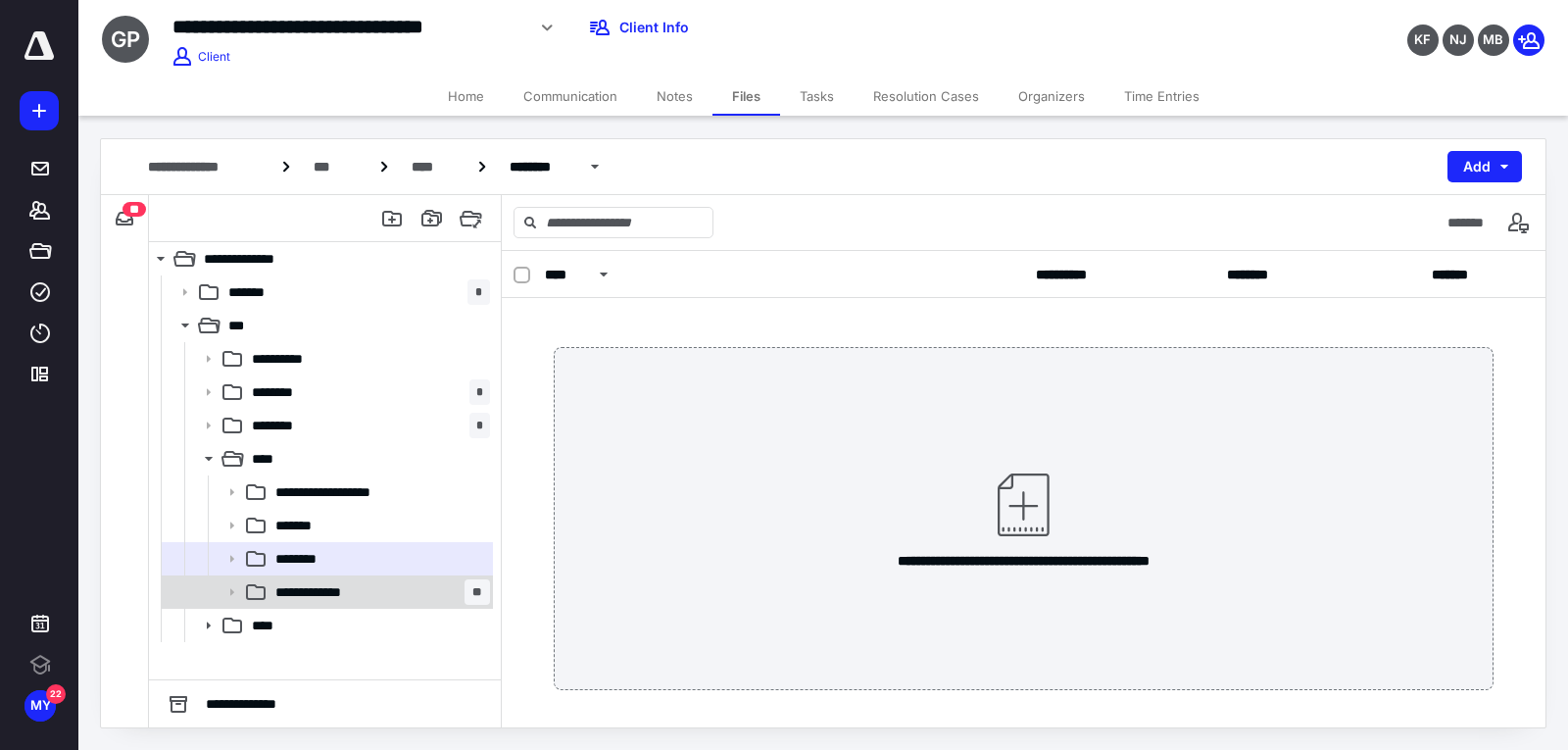 click on "**********" at bounding box center [378, 592] 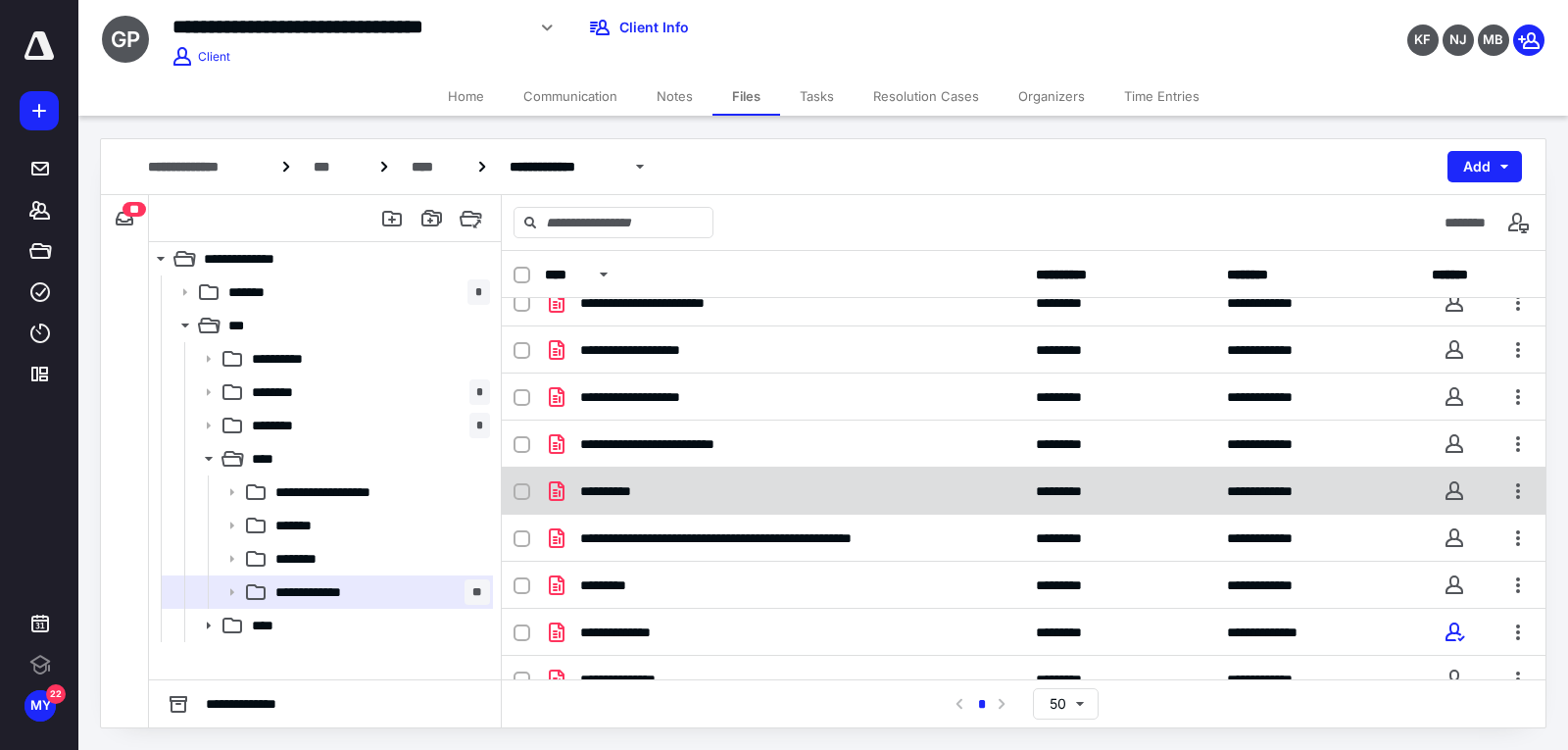 scroll, scrollTop: 136, scrollLeft: 0, axis: vertical 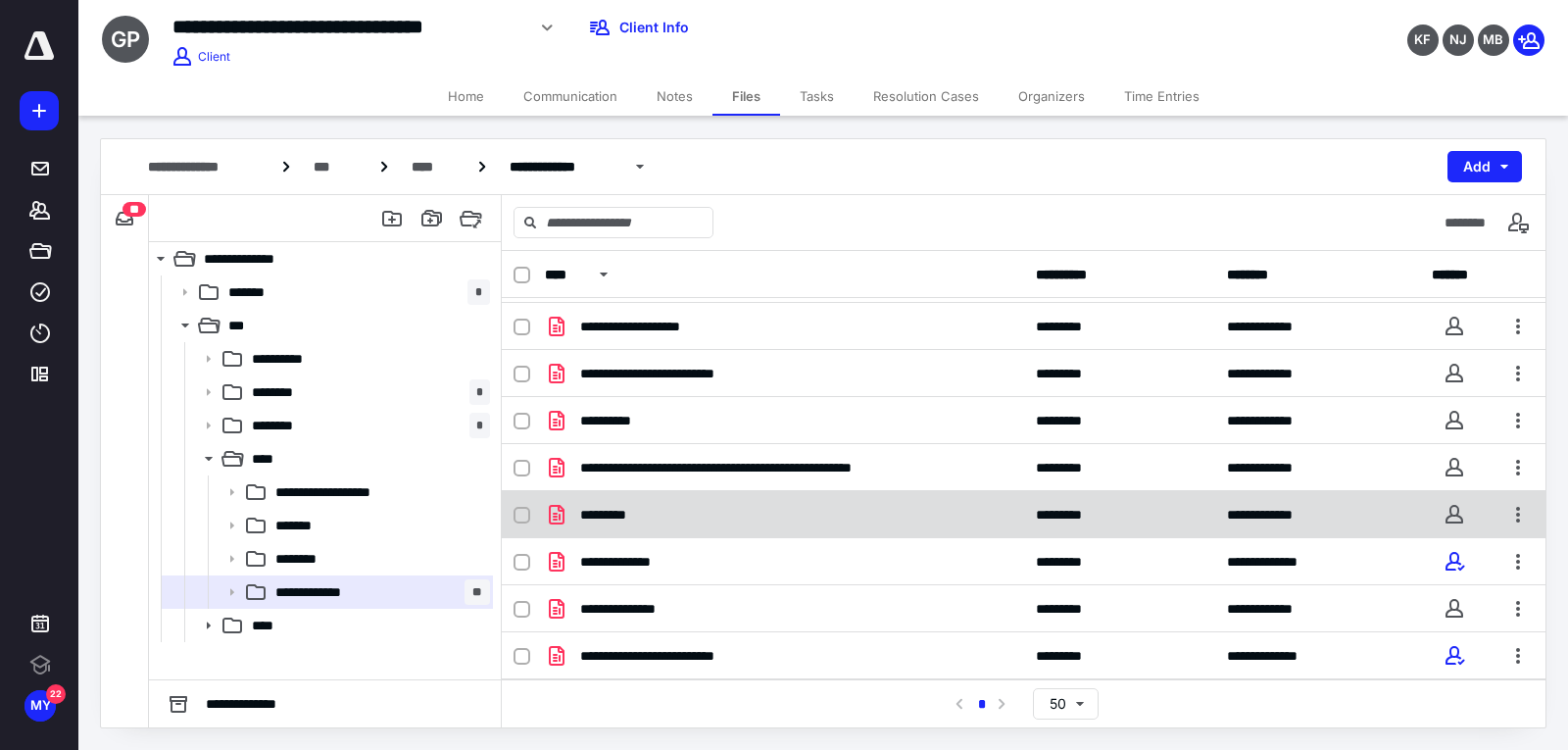 click on "*********" at bounding box center [784, 515] 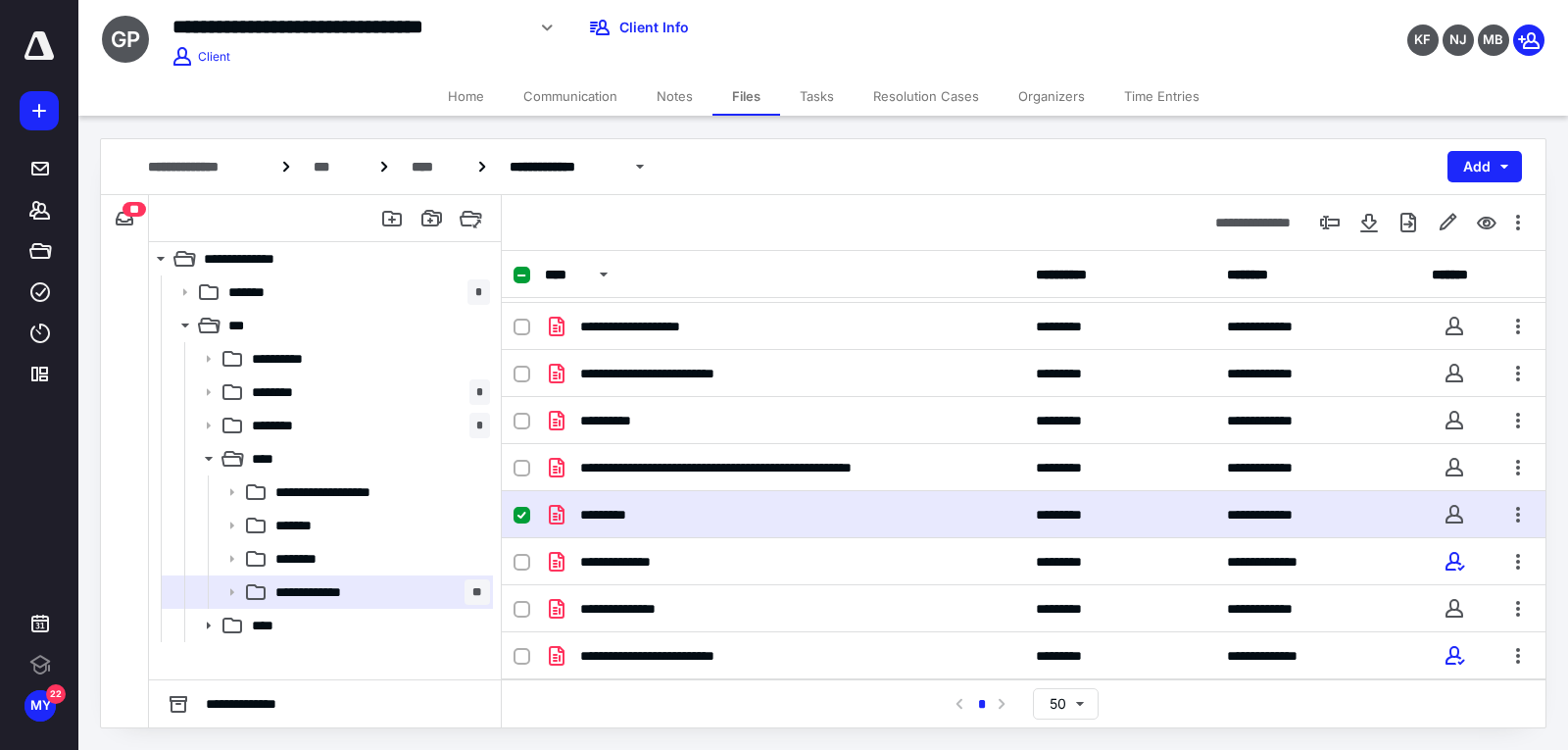 click on "*********" at bounding box center (784, 515) 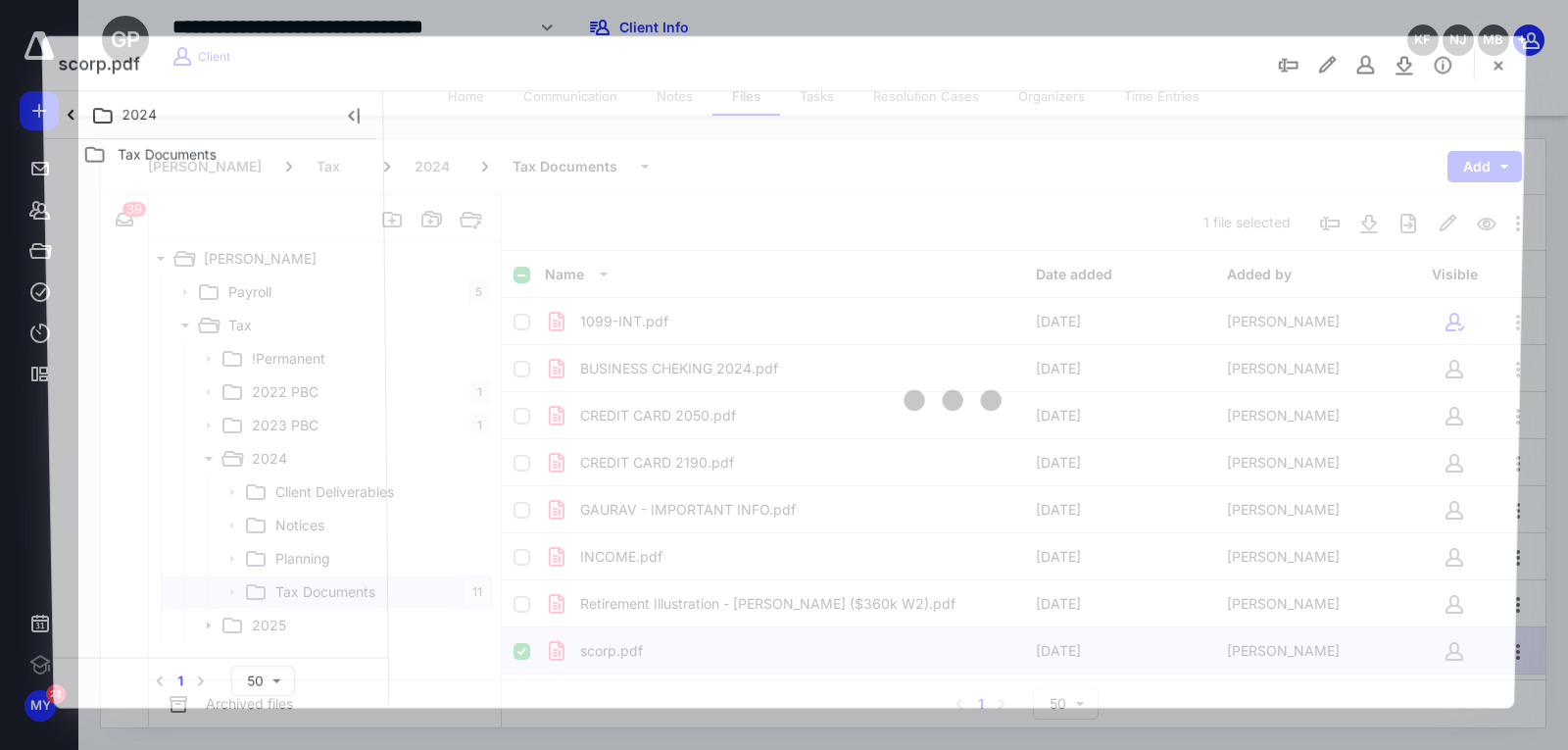 scroll, scrollTop: 136, scrollLeft: 0, axis: vertical 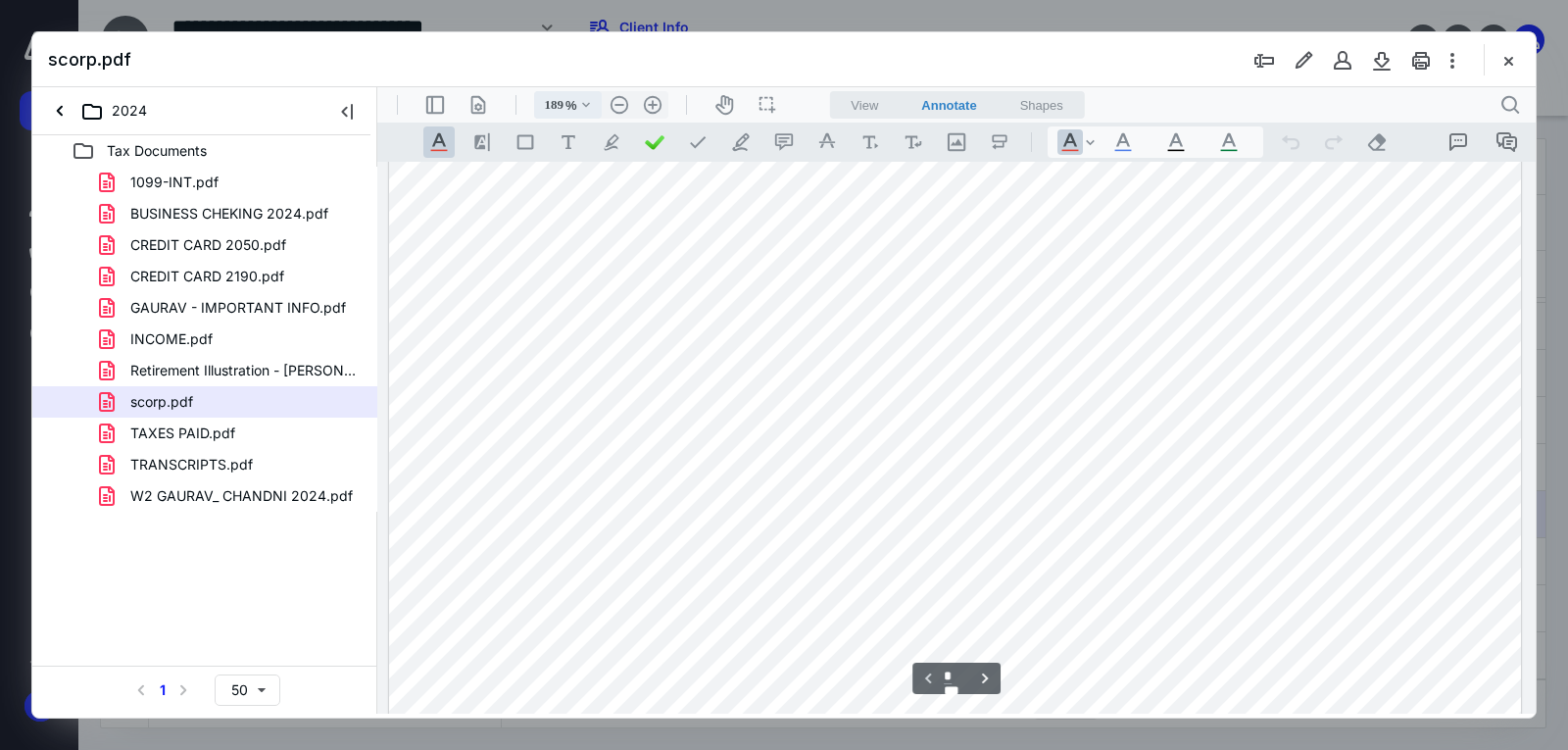 click on "189 %" at bounding box center (556, 105) 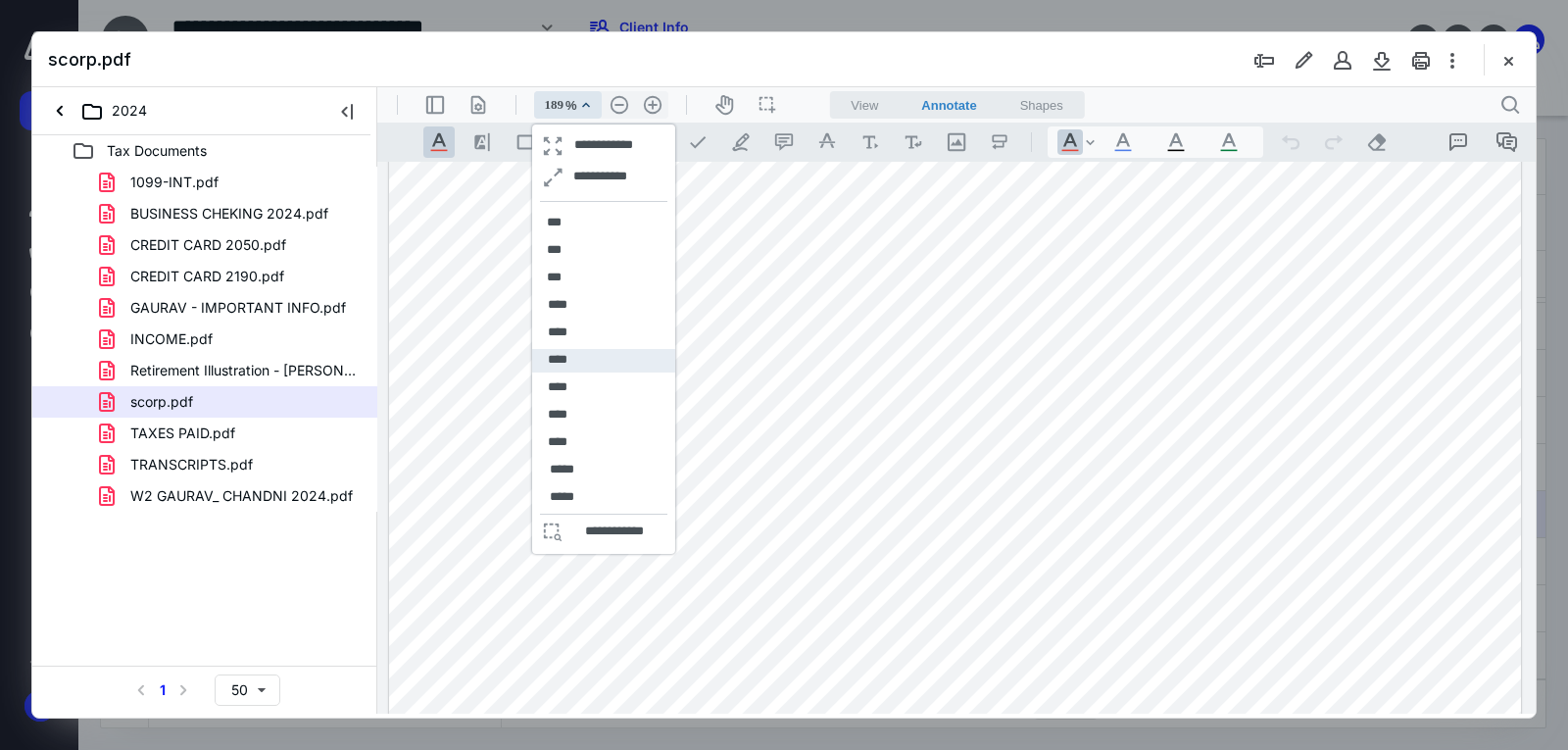 click on "****" at bounding box center [604, 361] 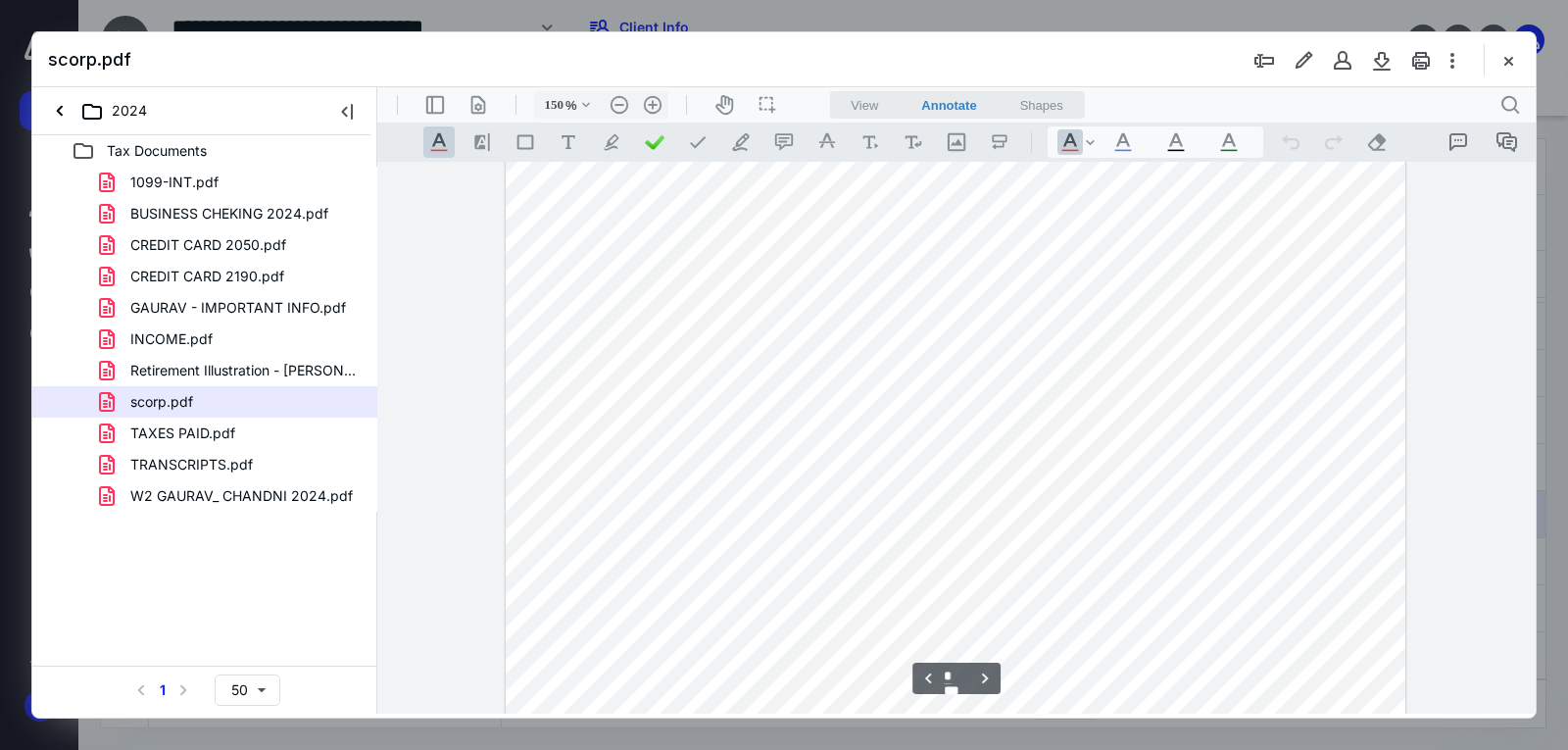 scroll, scrollTop: 2514, scrollLeft: 0, axis: vertical 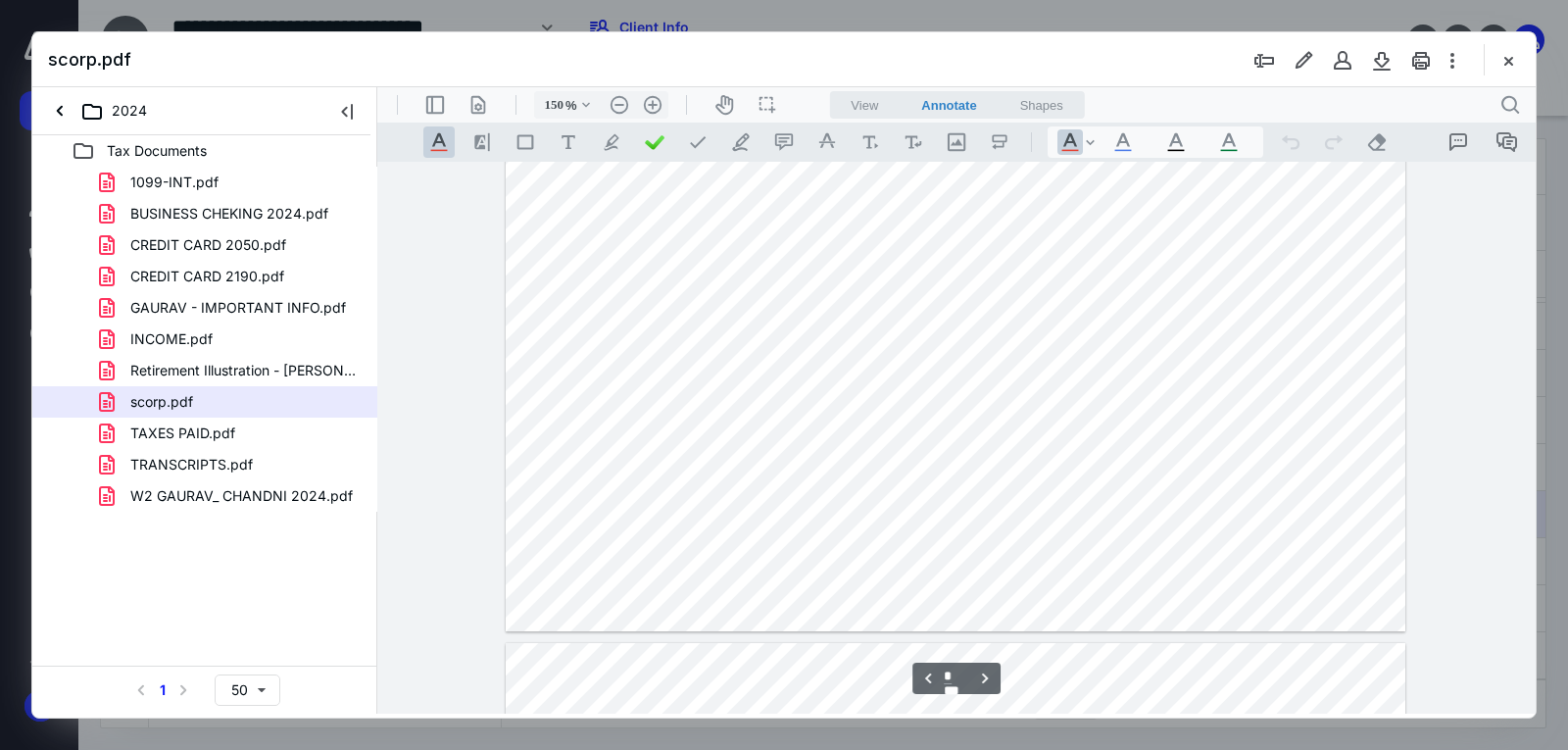 type on "*" 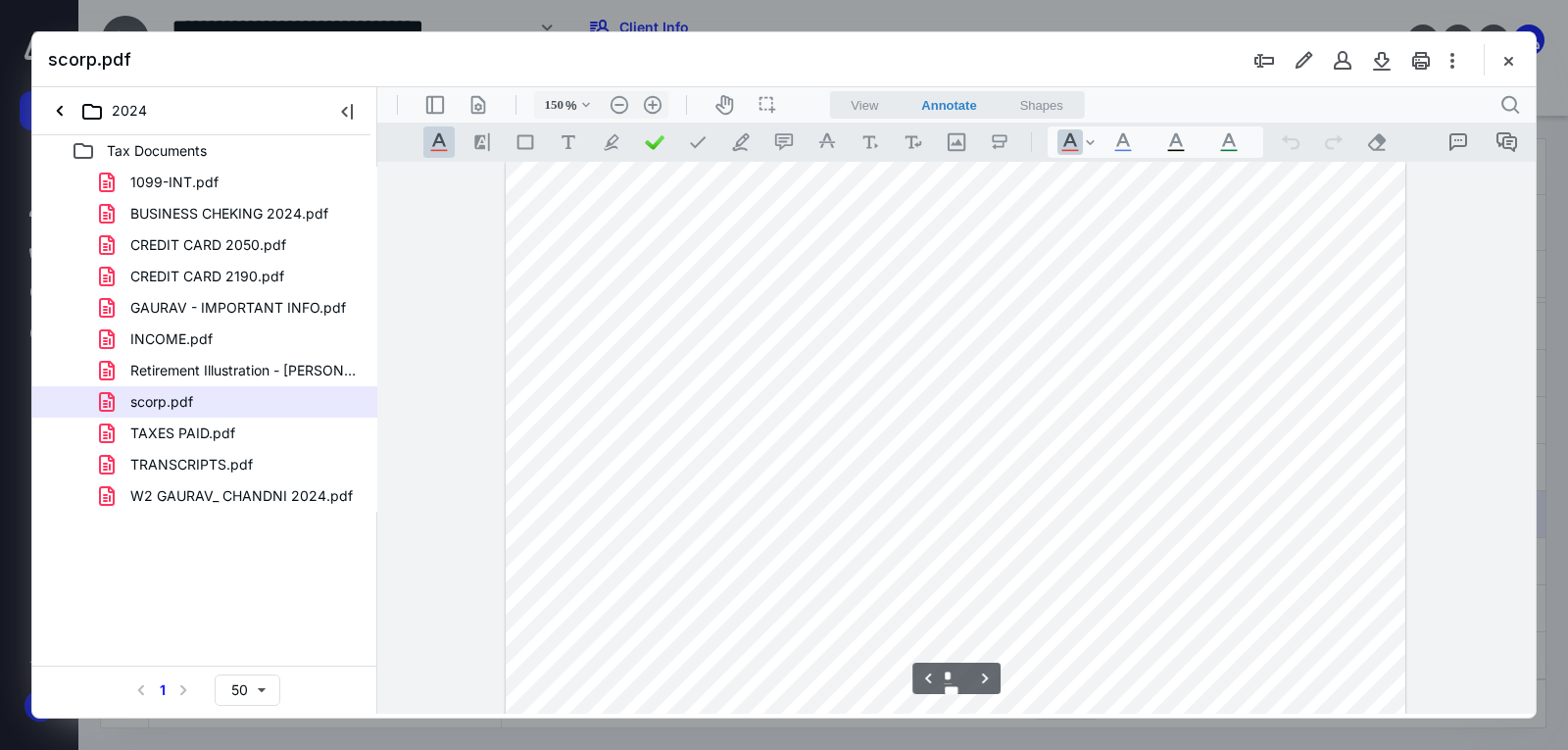 scroll, scrollTop: 3534, scrollLeft: 0, axis: vertical 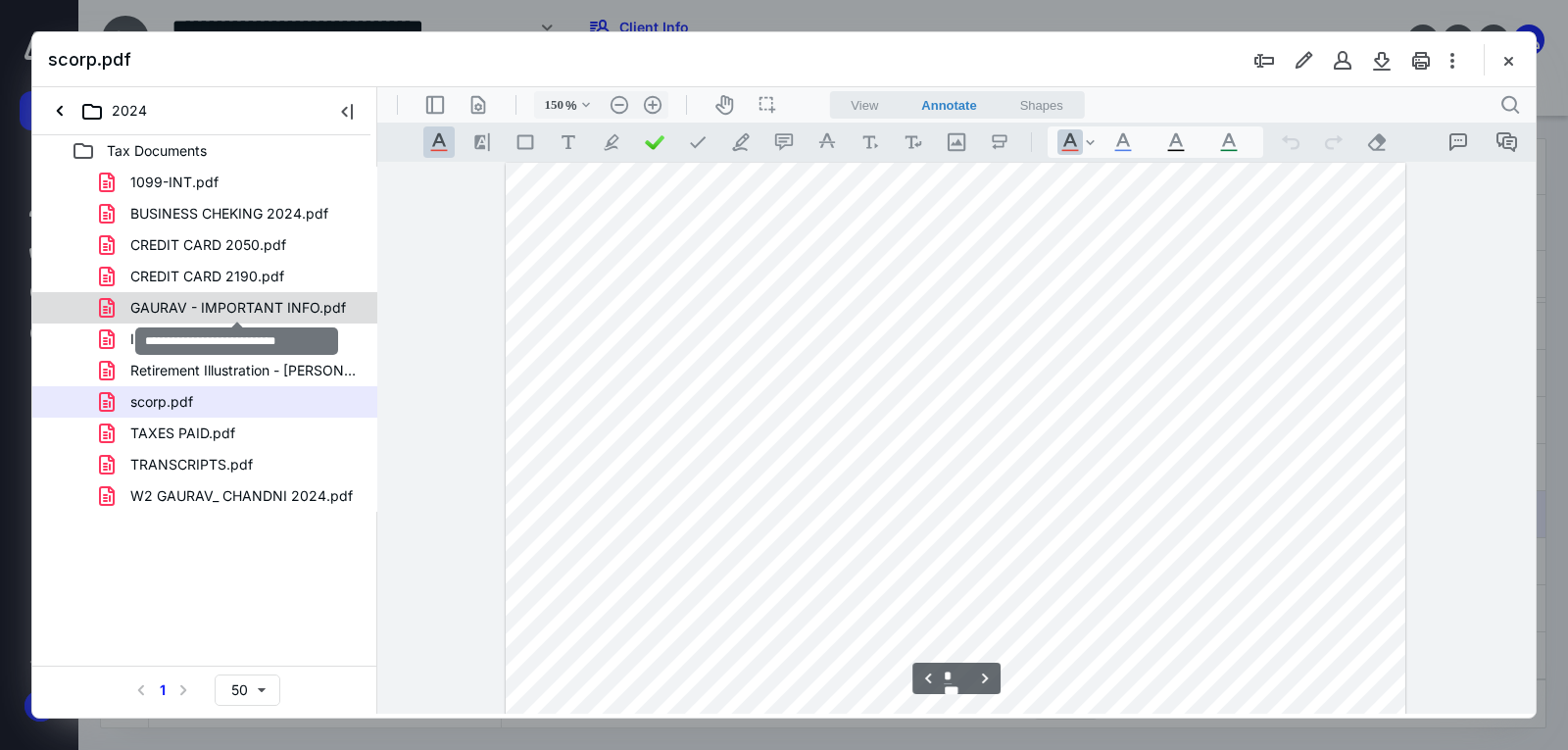 click on "GAURAV - IMPORTANT INFO.pdf" at bounding box center (238, 308) 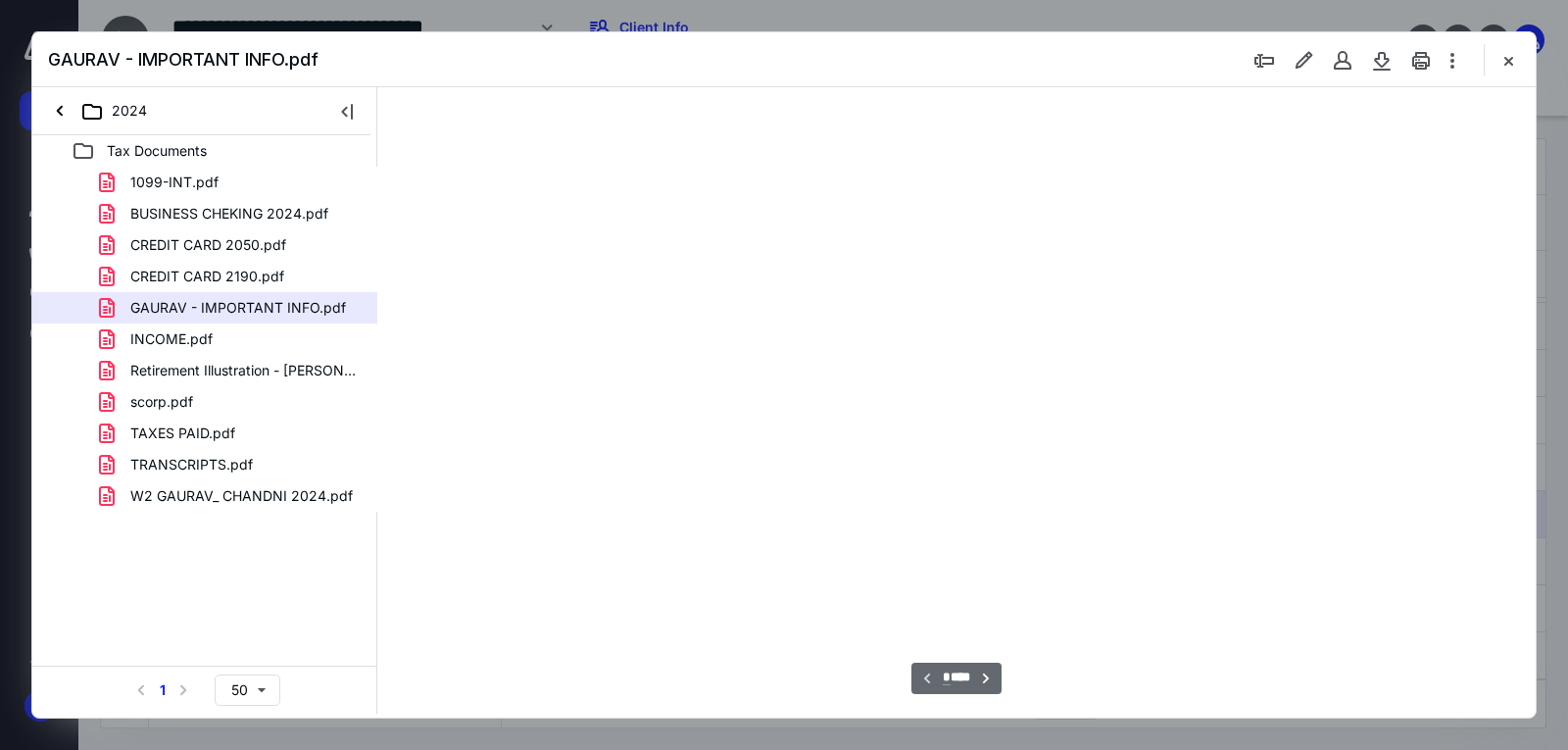type on "189" 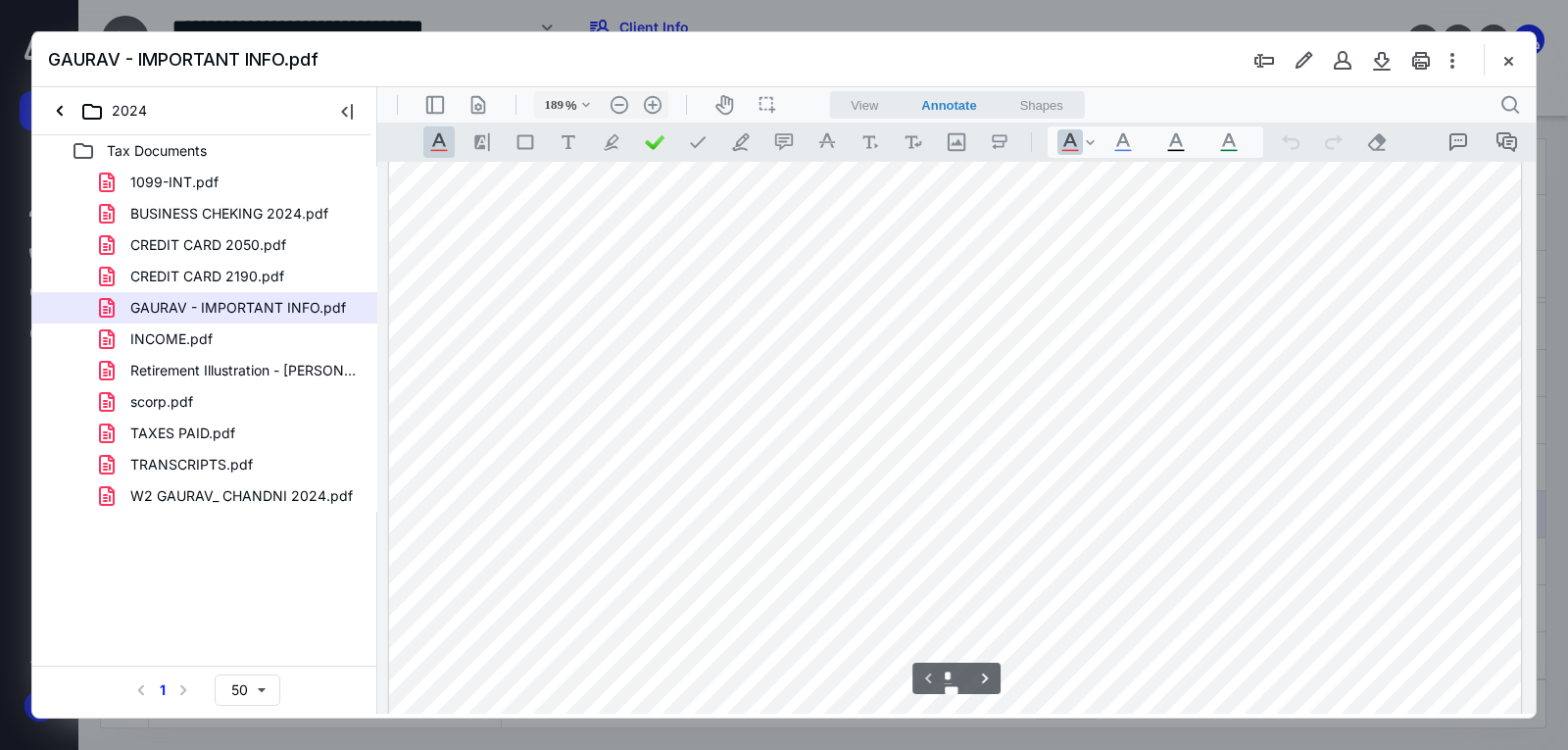 scroll, scrollTop: 640, scrollLeft: 0, axis: vertical 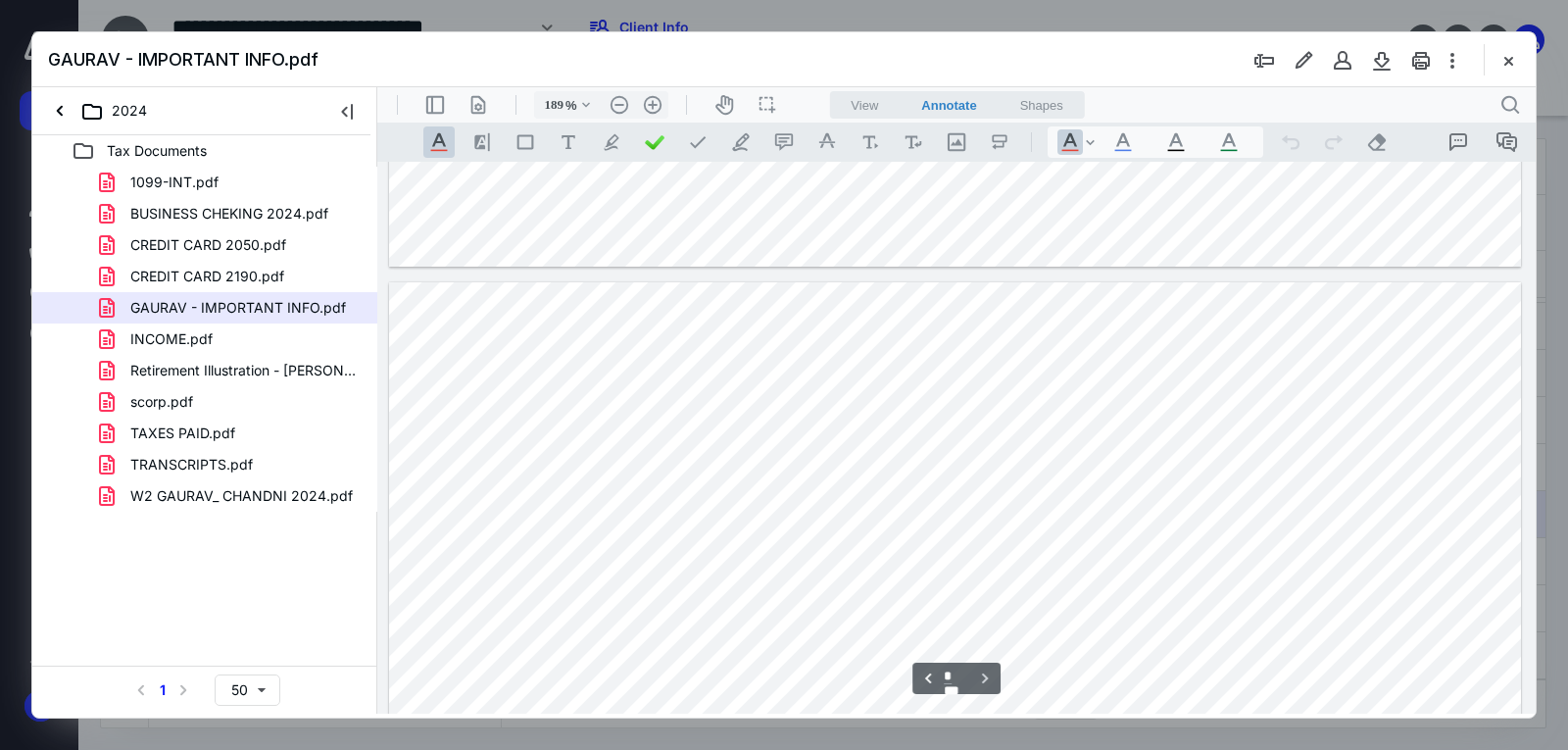 type on "*" 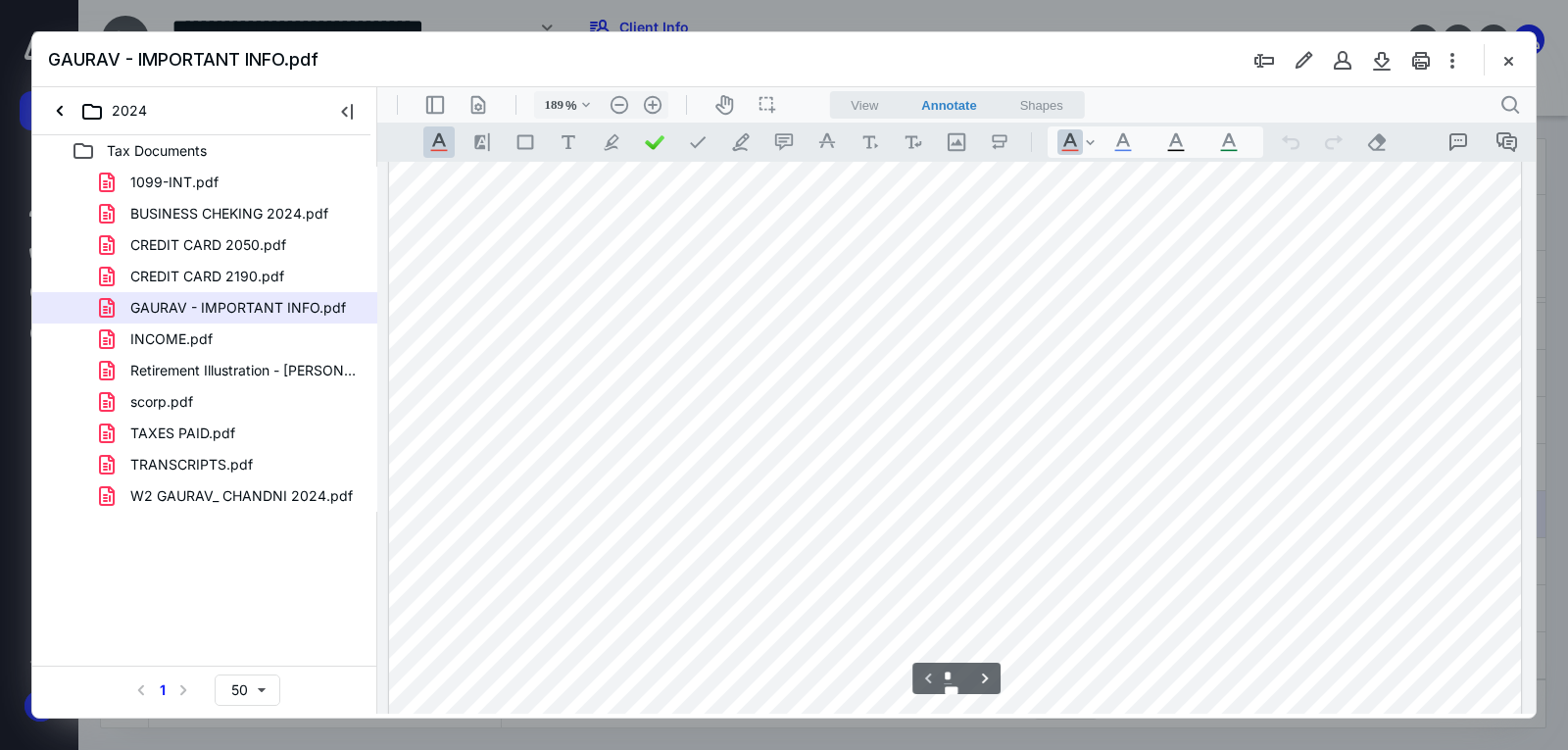 scroll, scrollTop: 826, scrollLeft: 0, axis: vertical 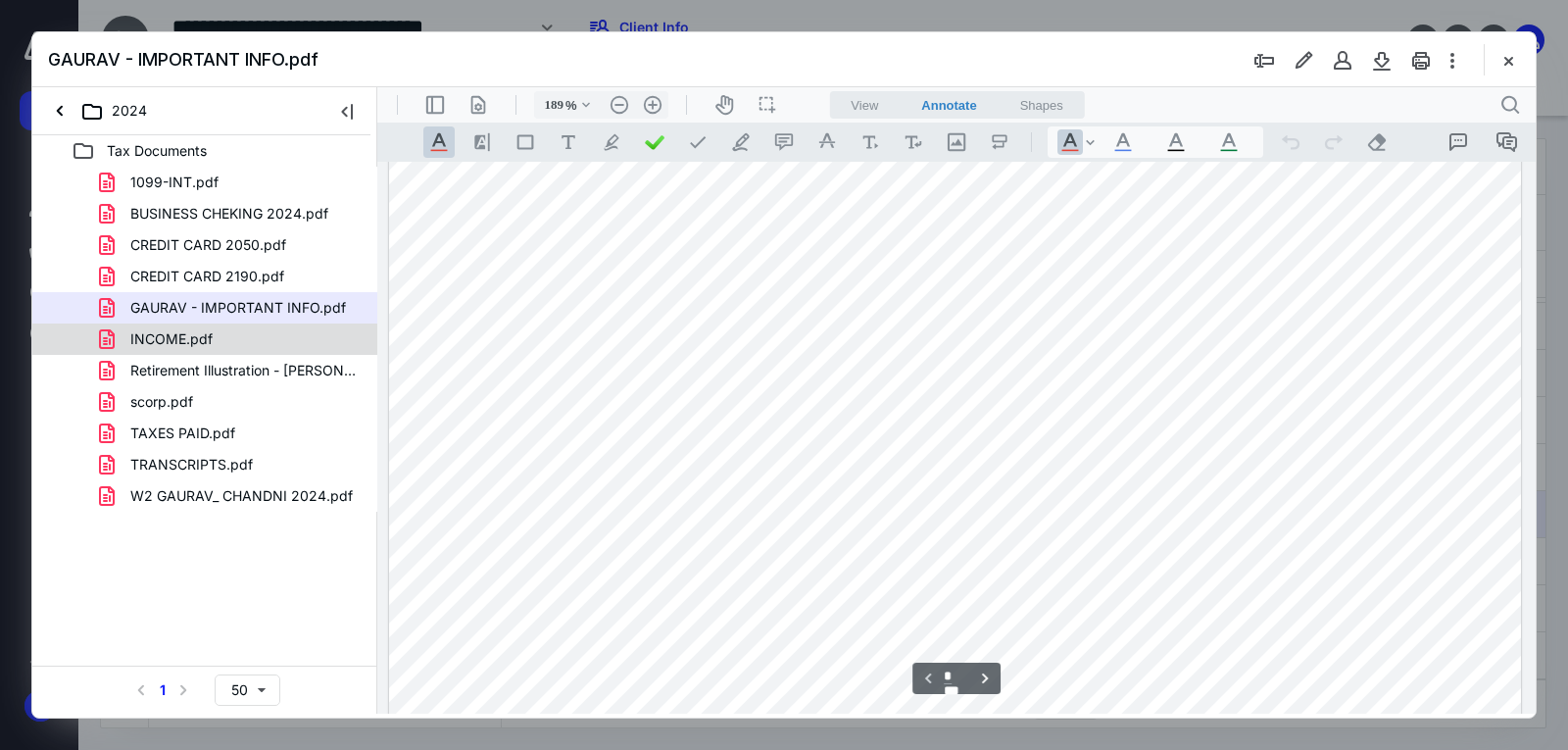 click on "INCOME.pdf" at bounding box center (205, 339) 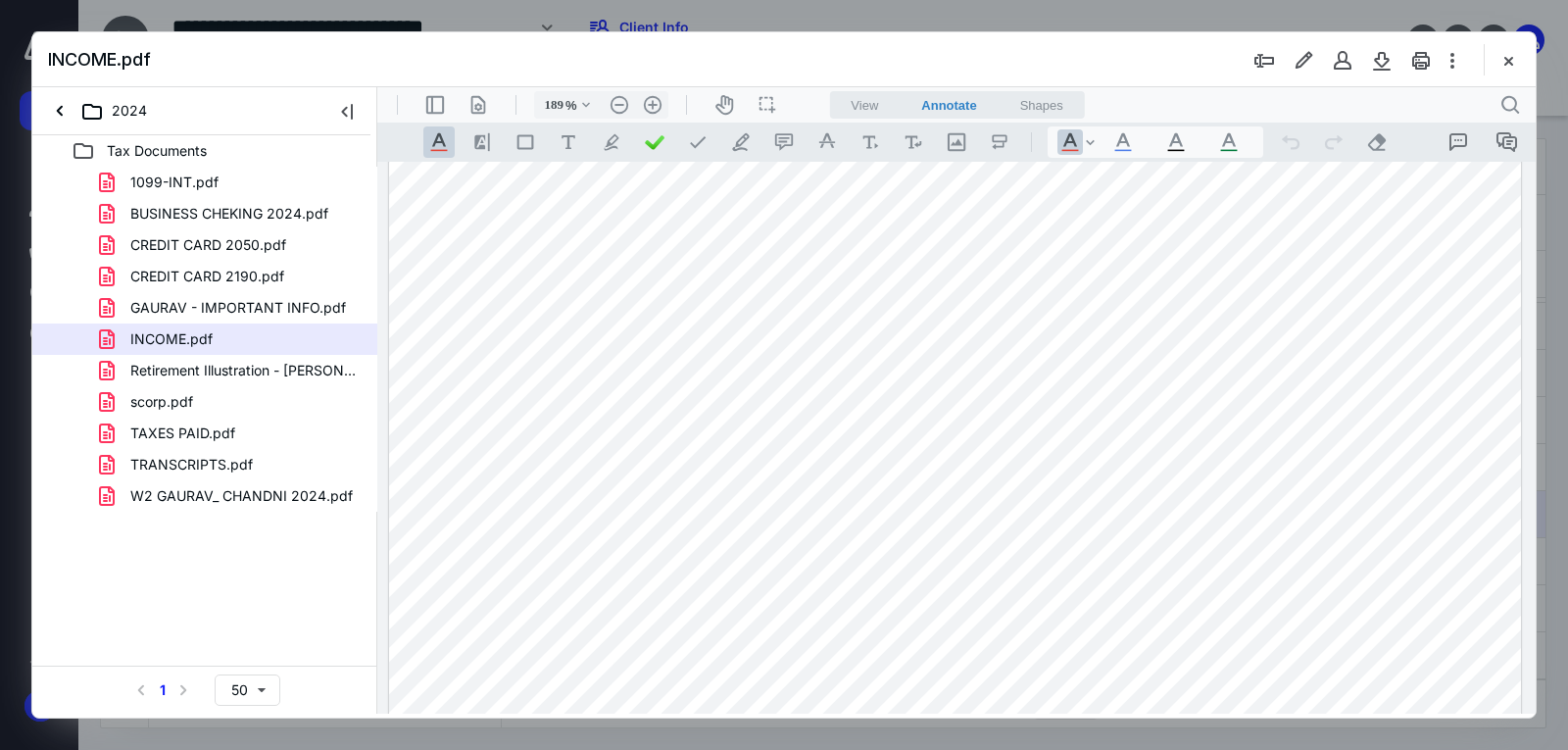 scroll, scrollTop: 0, scrollLeft: 0, axis: both 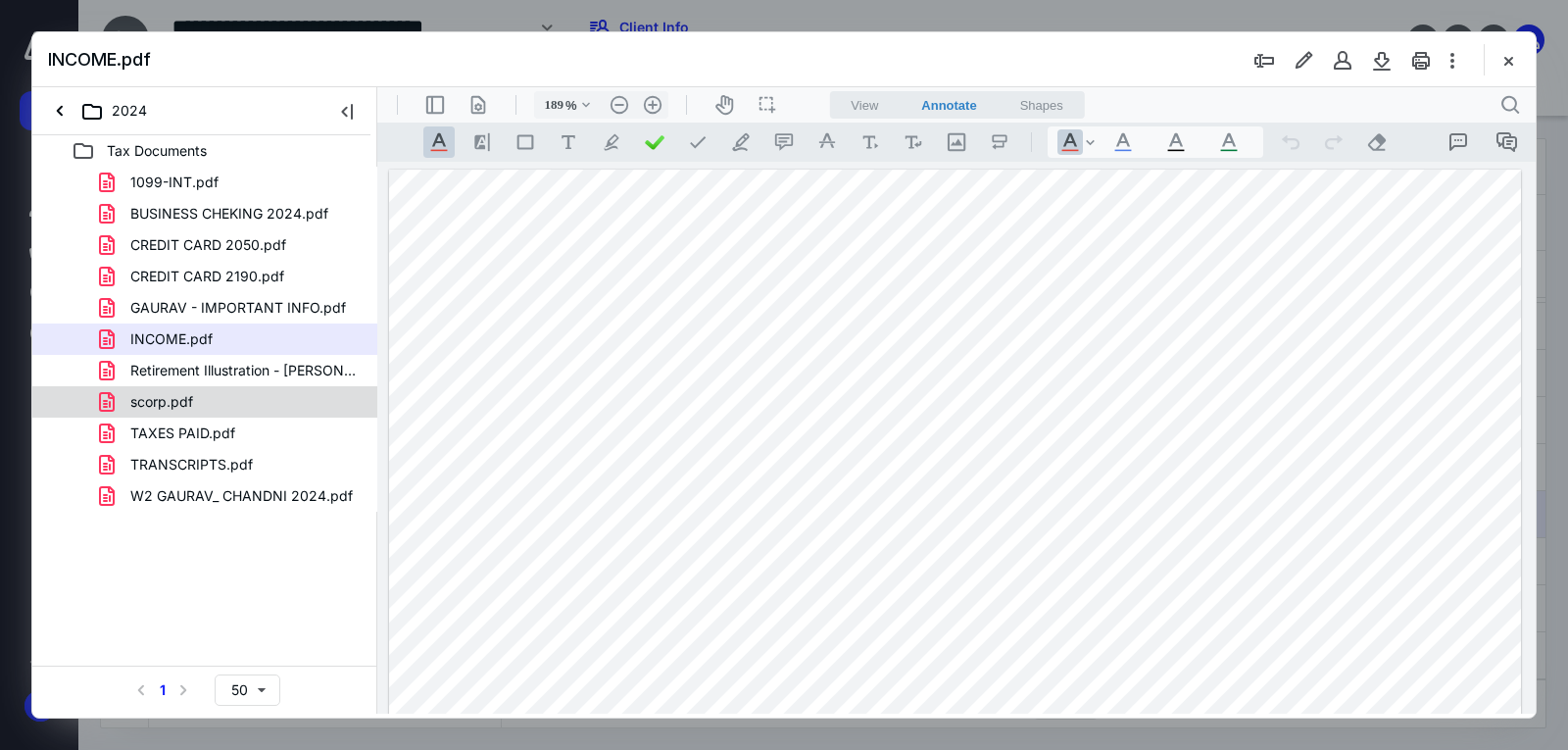 click on "scorp.pdf" at bounding box center [205, 402] 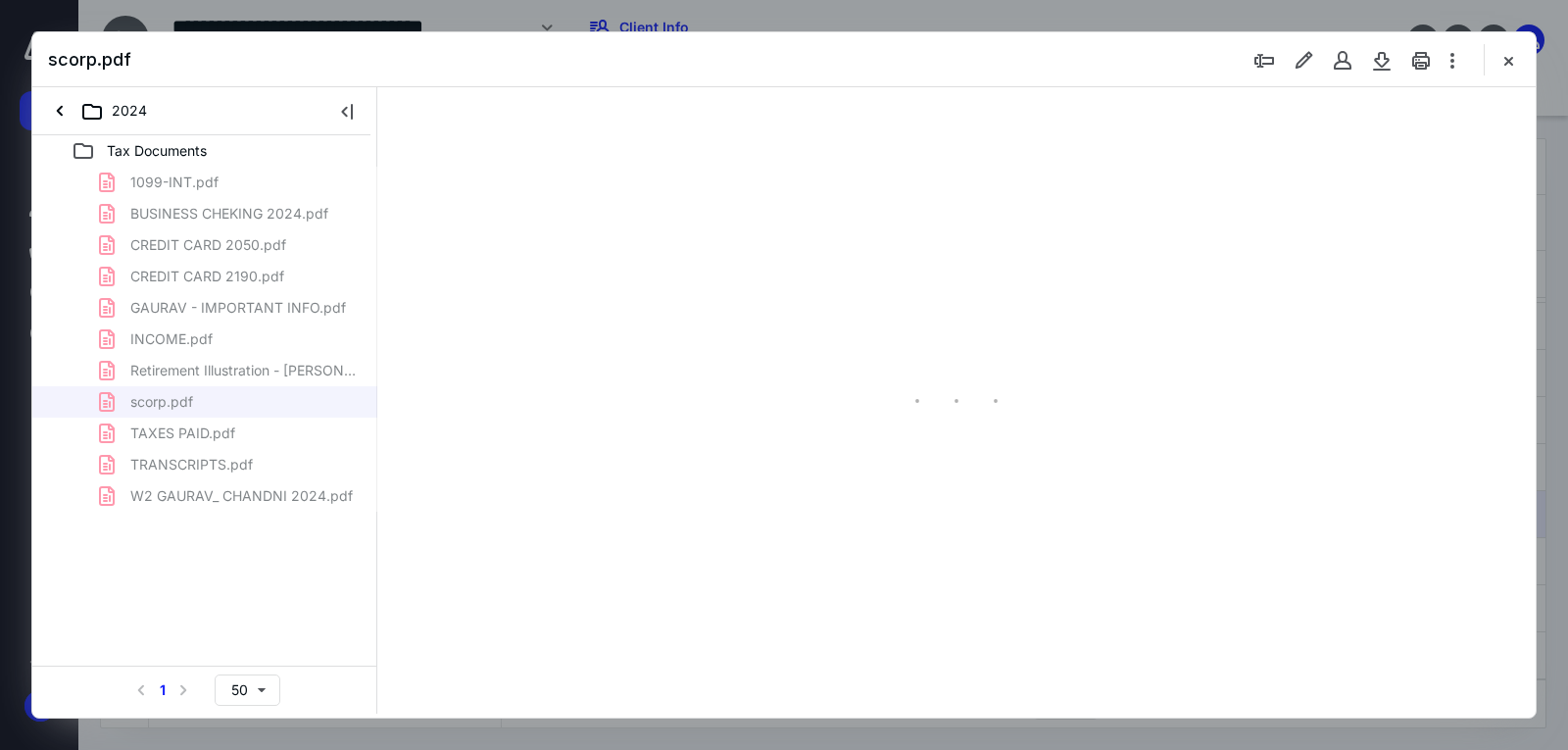 type on "189" 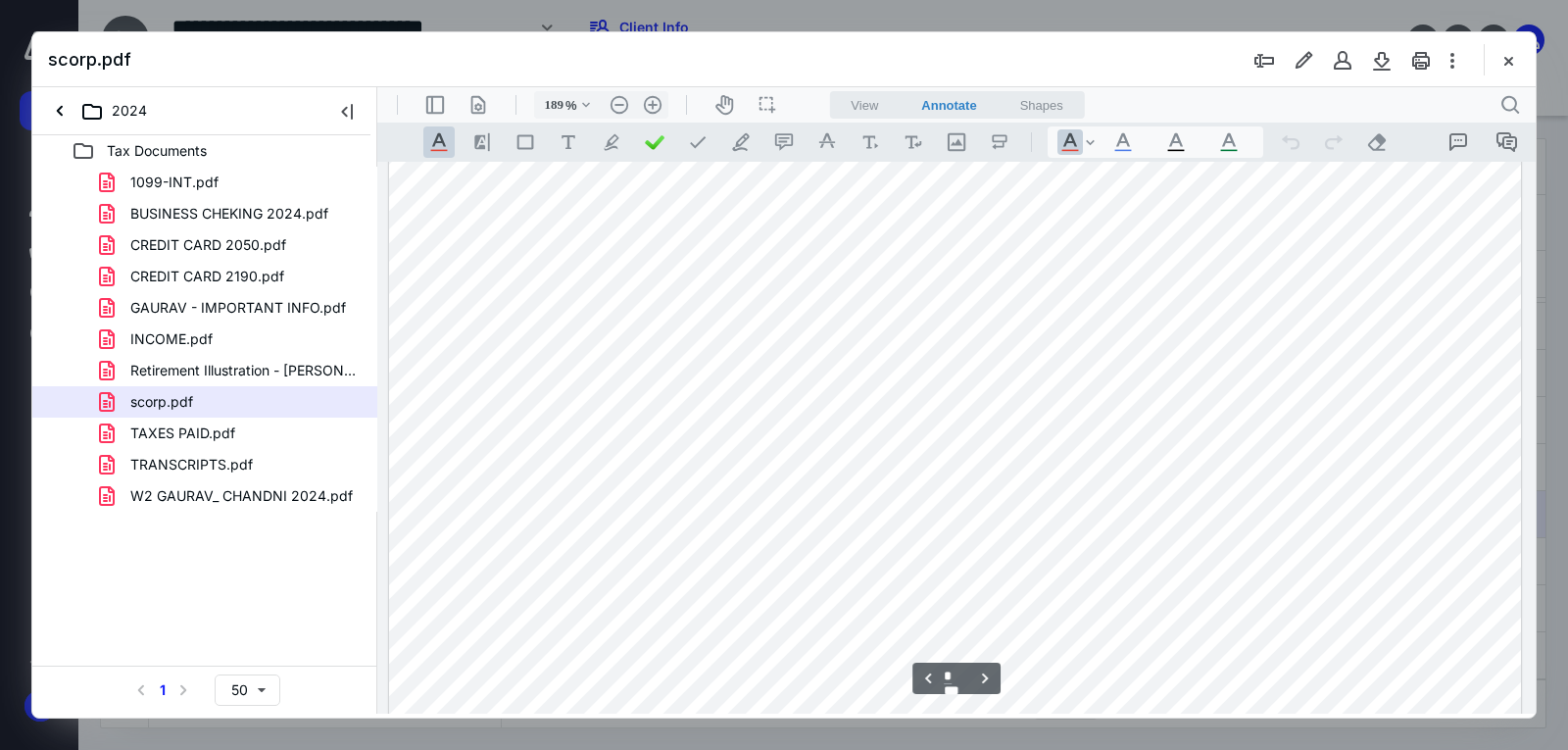 scroll, scrollTop: 1570, scrollLeft: 0, axis: vertical 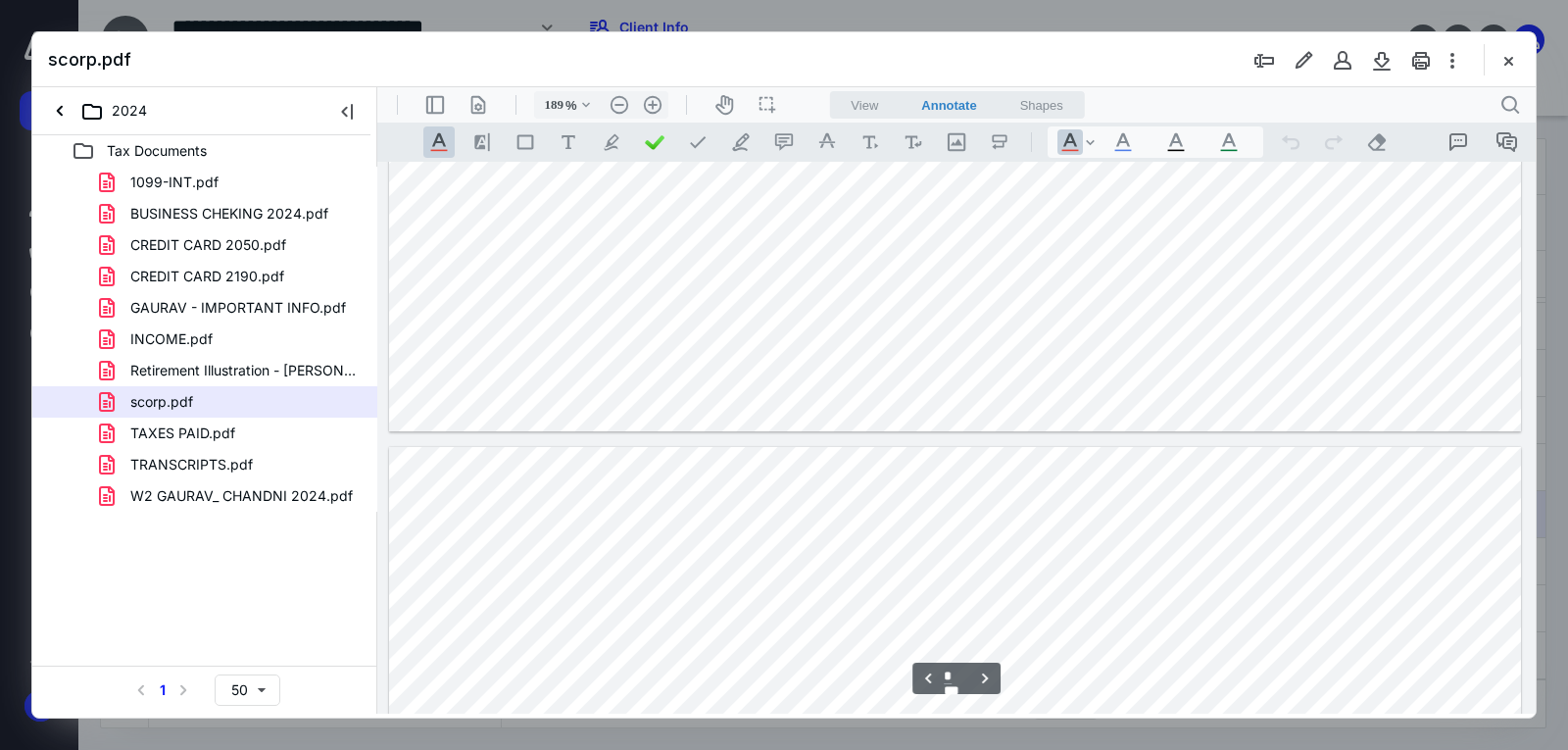 type on "*" 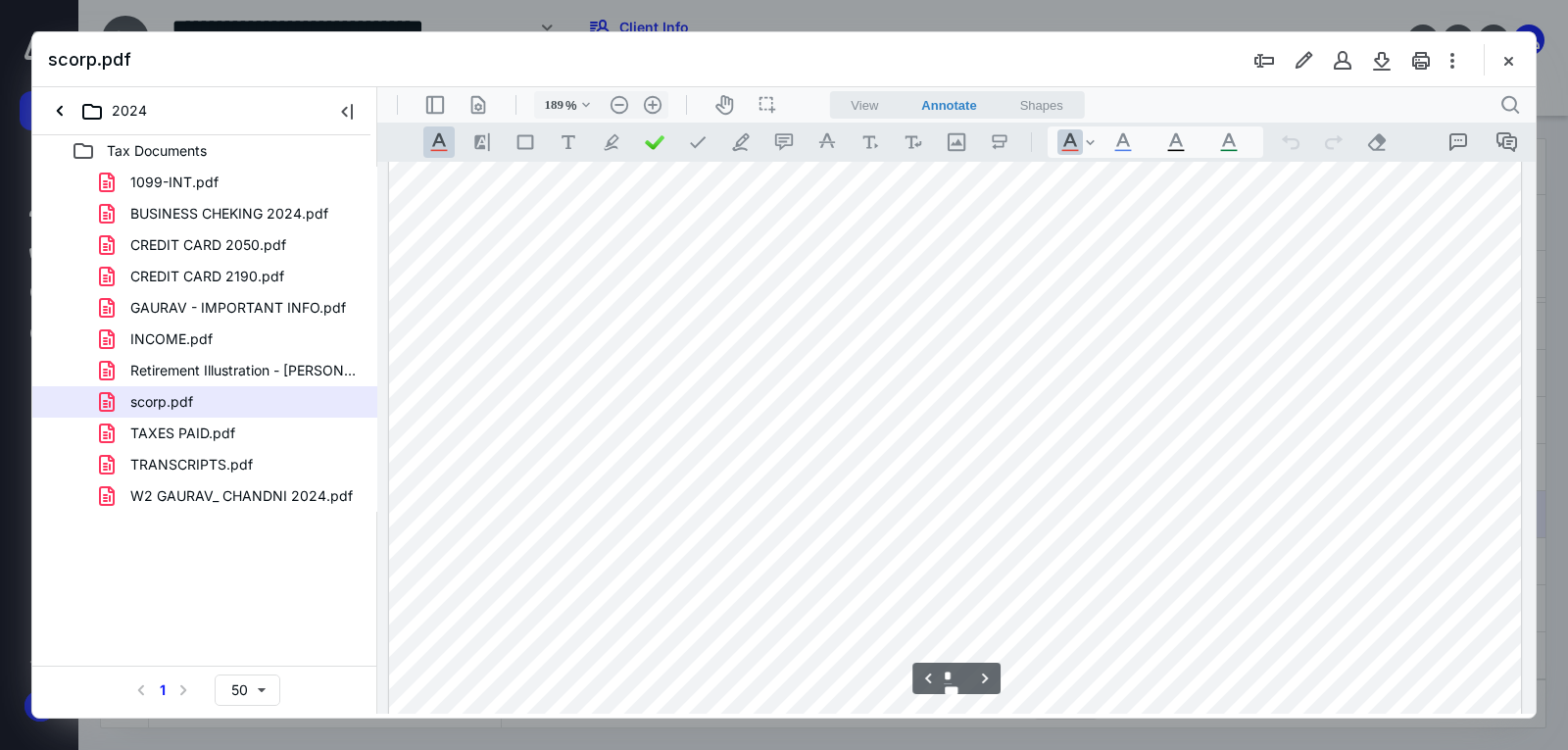 scroll, scrollTop: 3283, scrollLeft: 0, axis: vertical 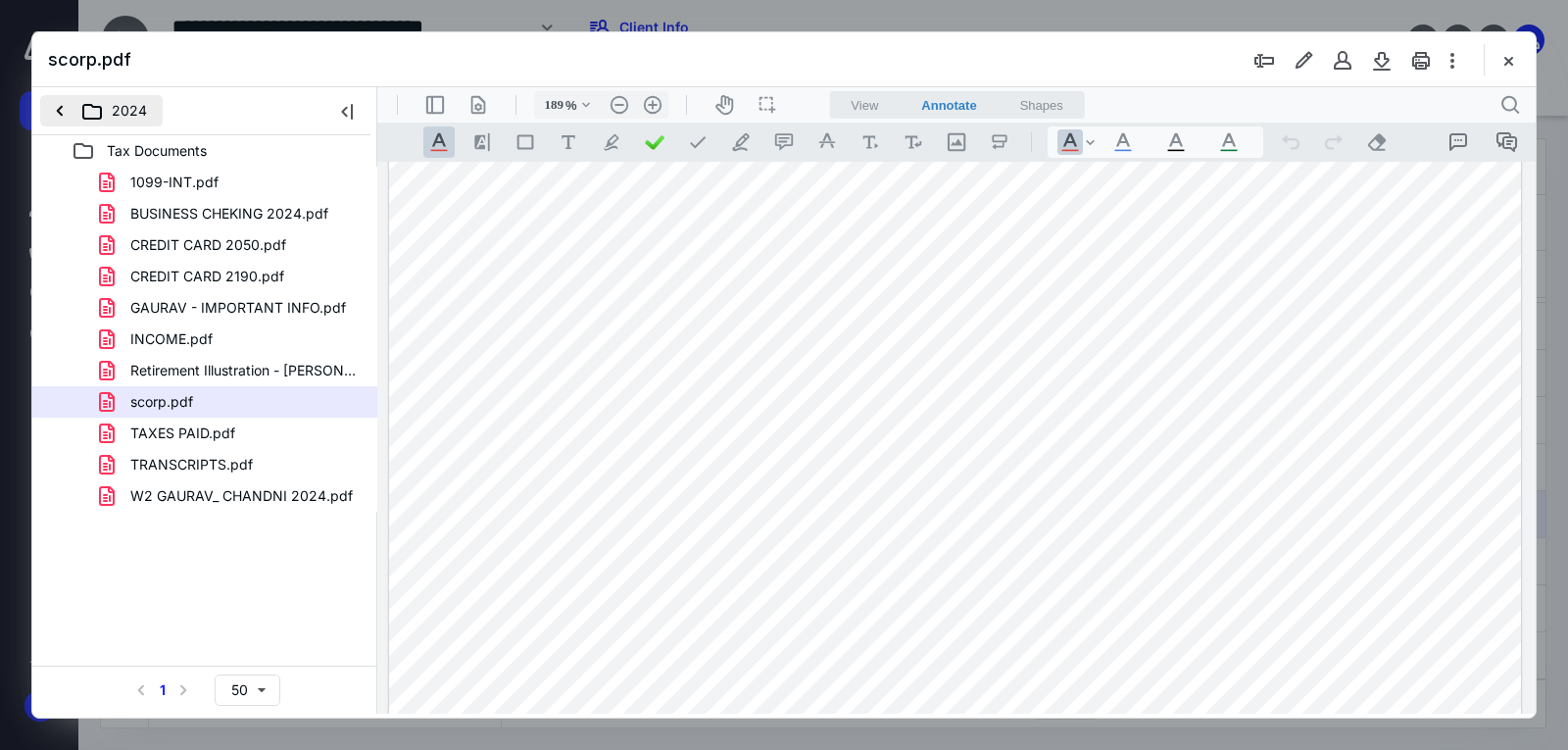 click on "2024" at bounding box center (101, 111) 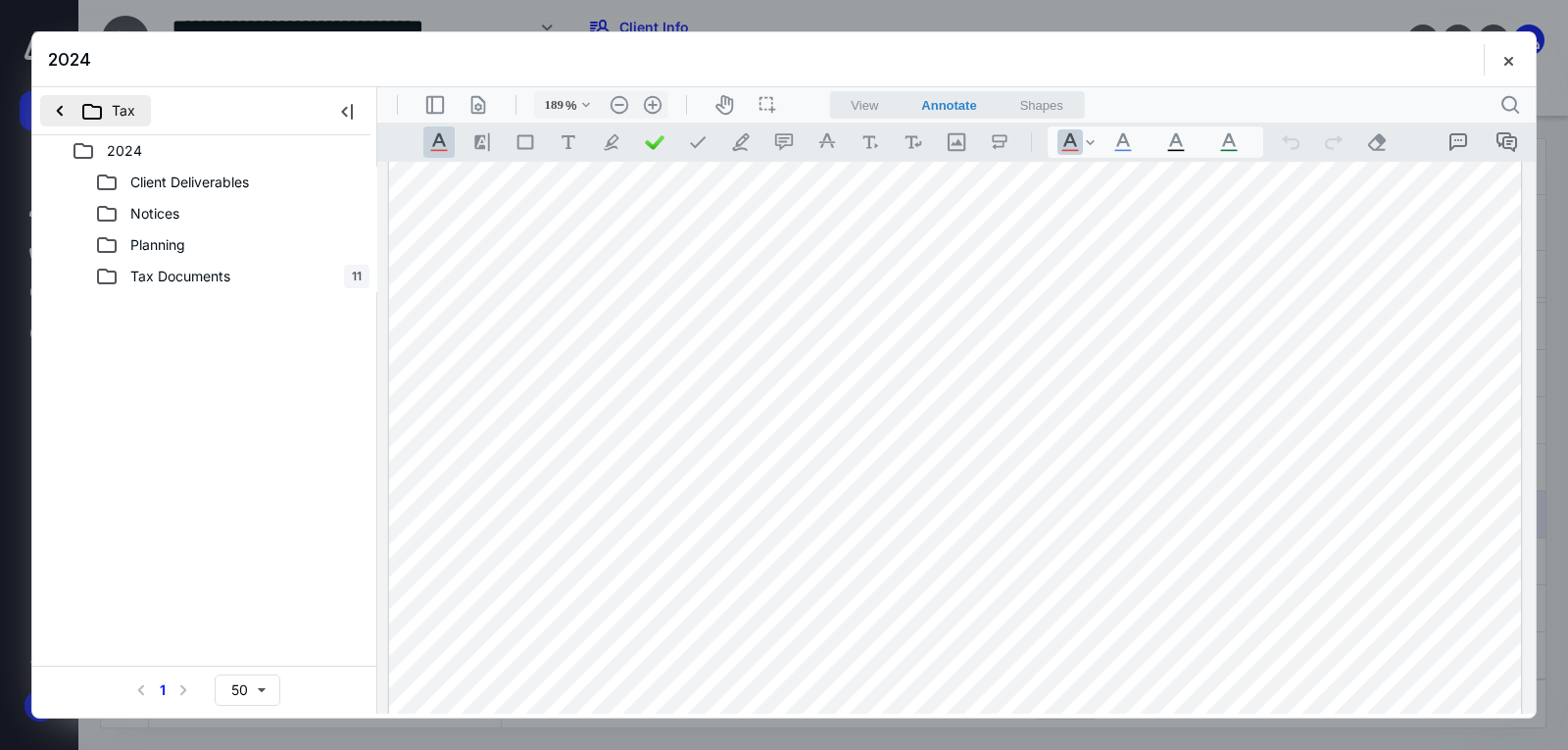 click on "Tax" at bounding box center (95, 111) 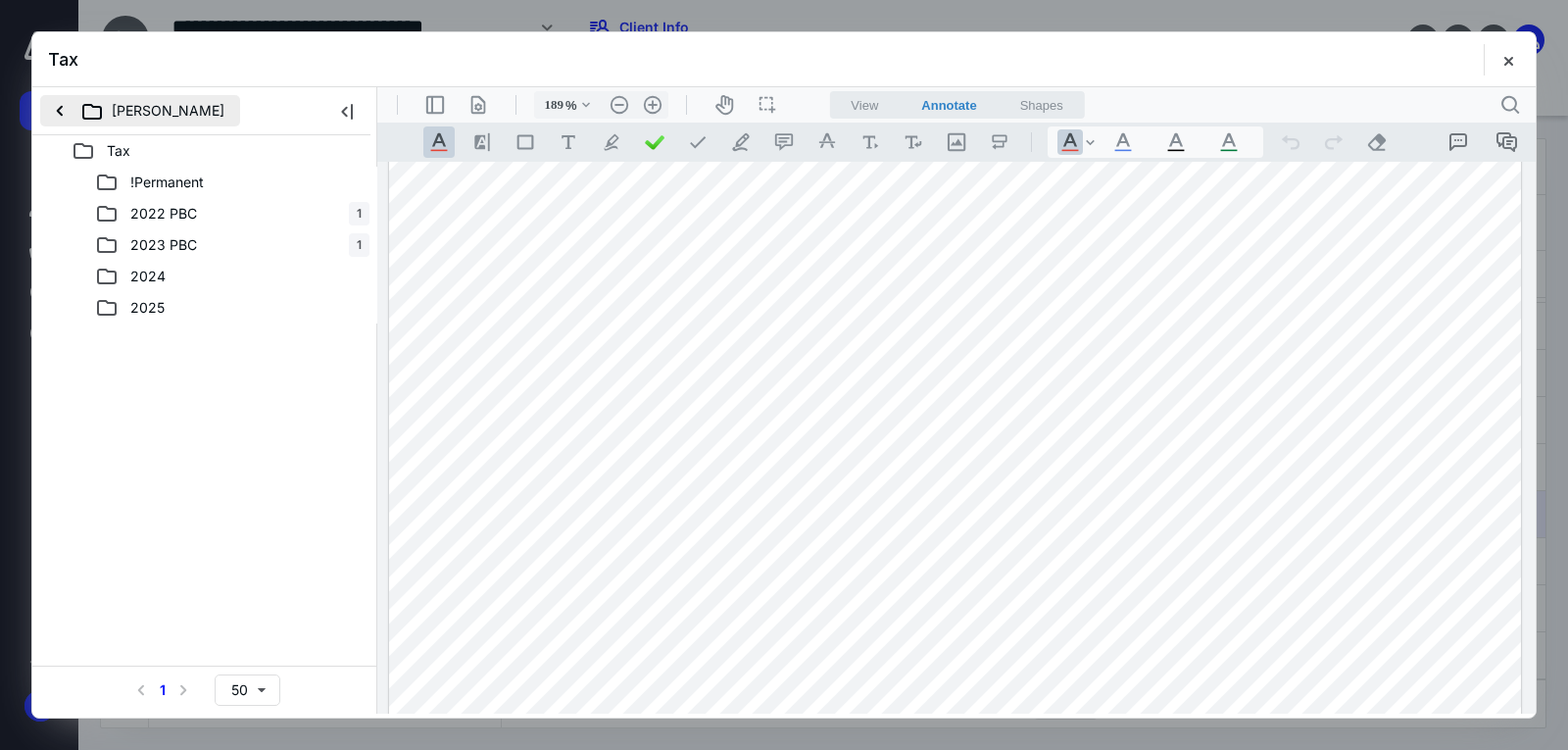 click on "Gaurav Chauhan" at bounding box center [140, 111] 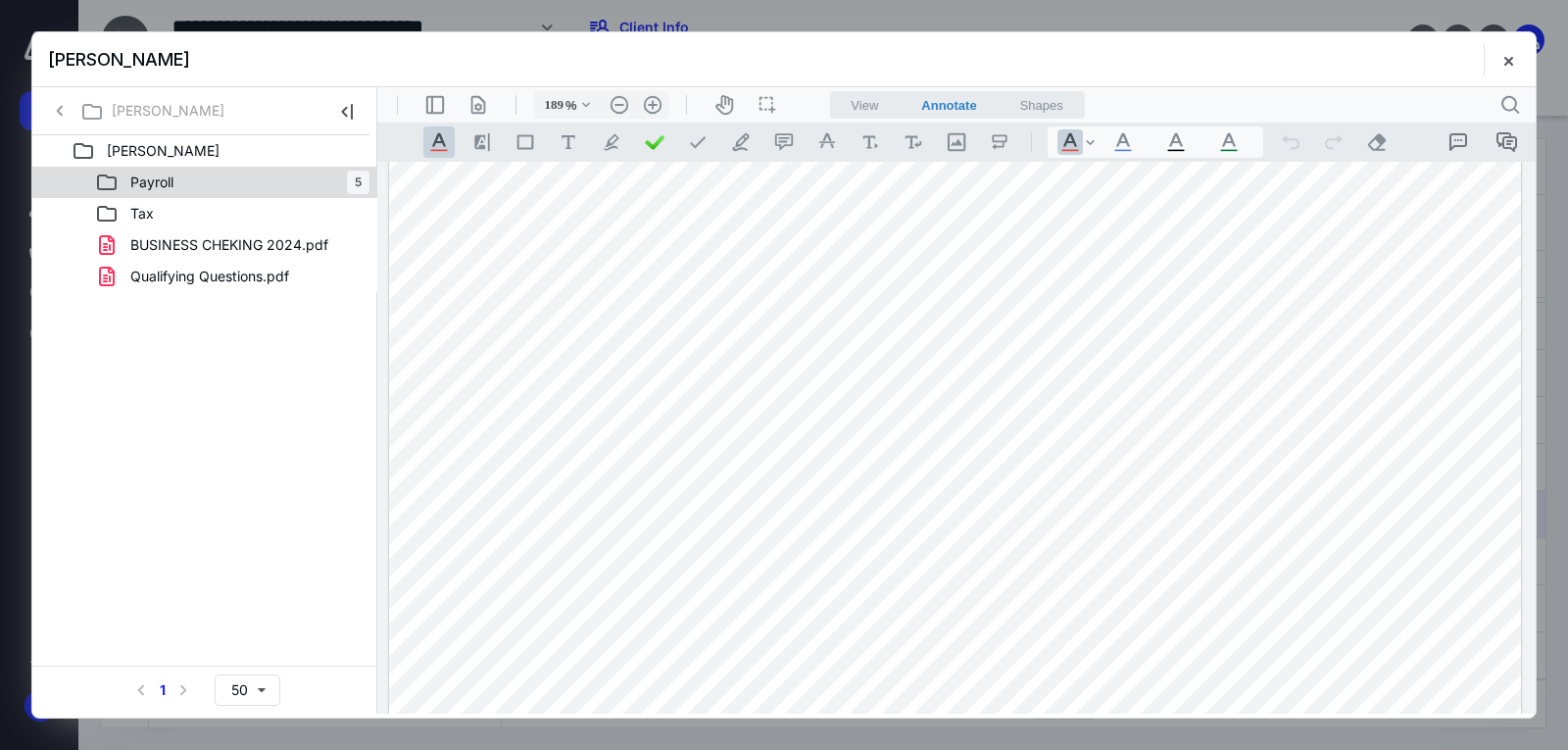 click on "Payroll 5" at bounding box center [232, 182] 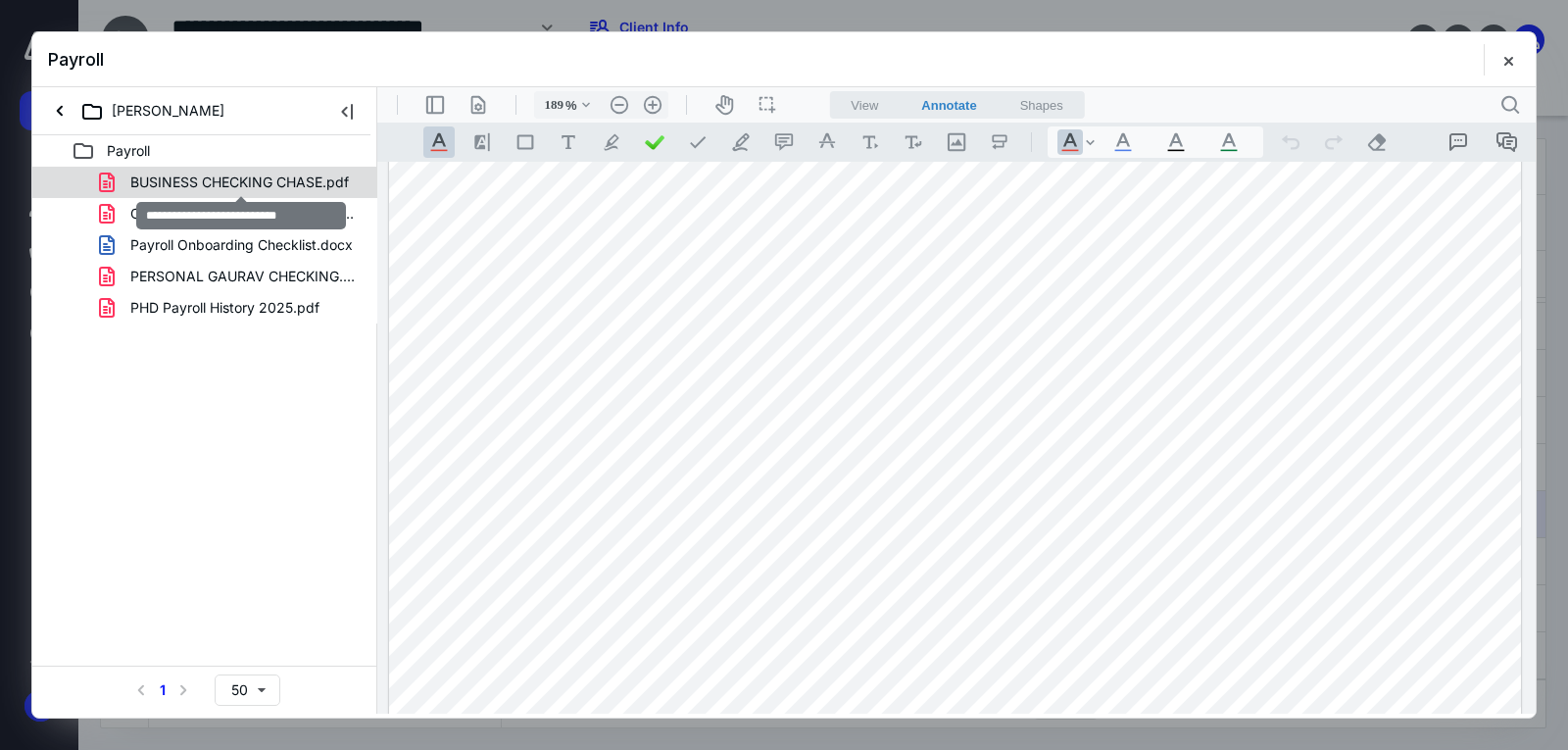 click on "BUSINESS CHECKING CHASE.pdf" at bounding box center [239, 182] 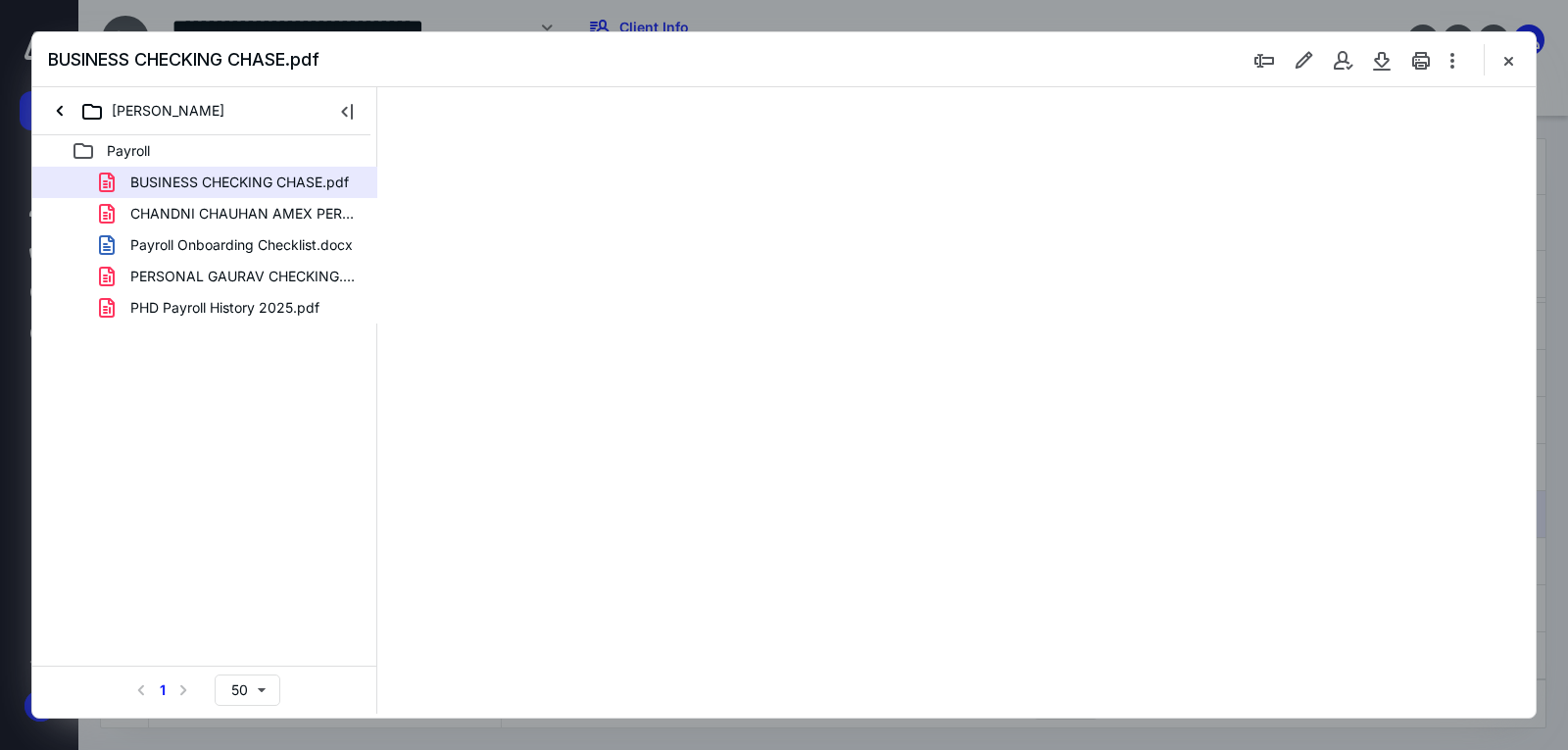 scroll, scrollTop: 0, scrollLeft: 0, axis: both 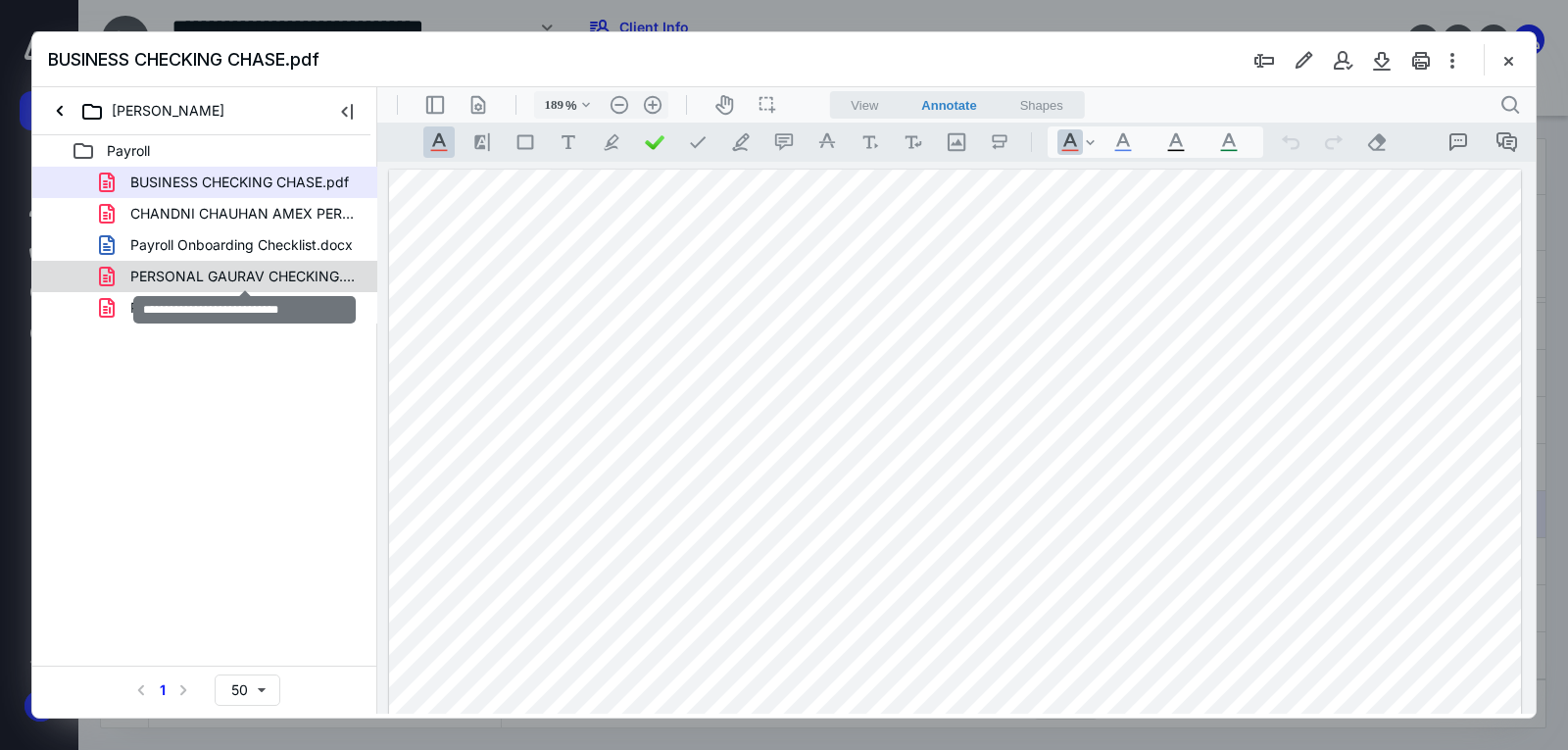 click on "PERSONAL GAURAV CHECKING.pdf" at bounding box center (244, 276) 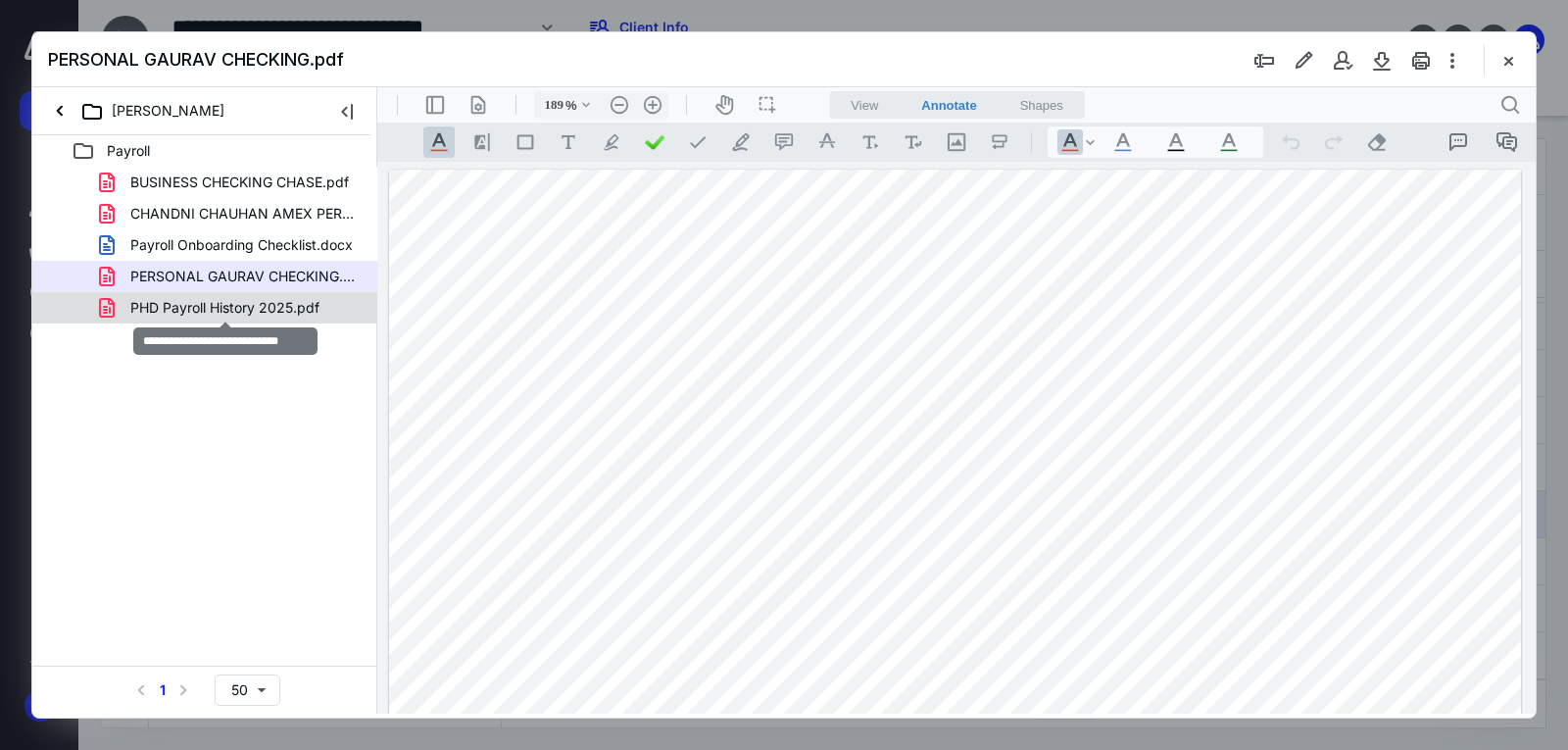 click on "PHD Payroll History 2025.pdf" at bounding box center [224, 308] 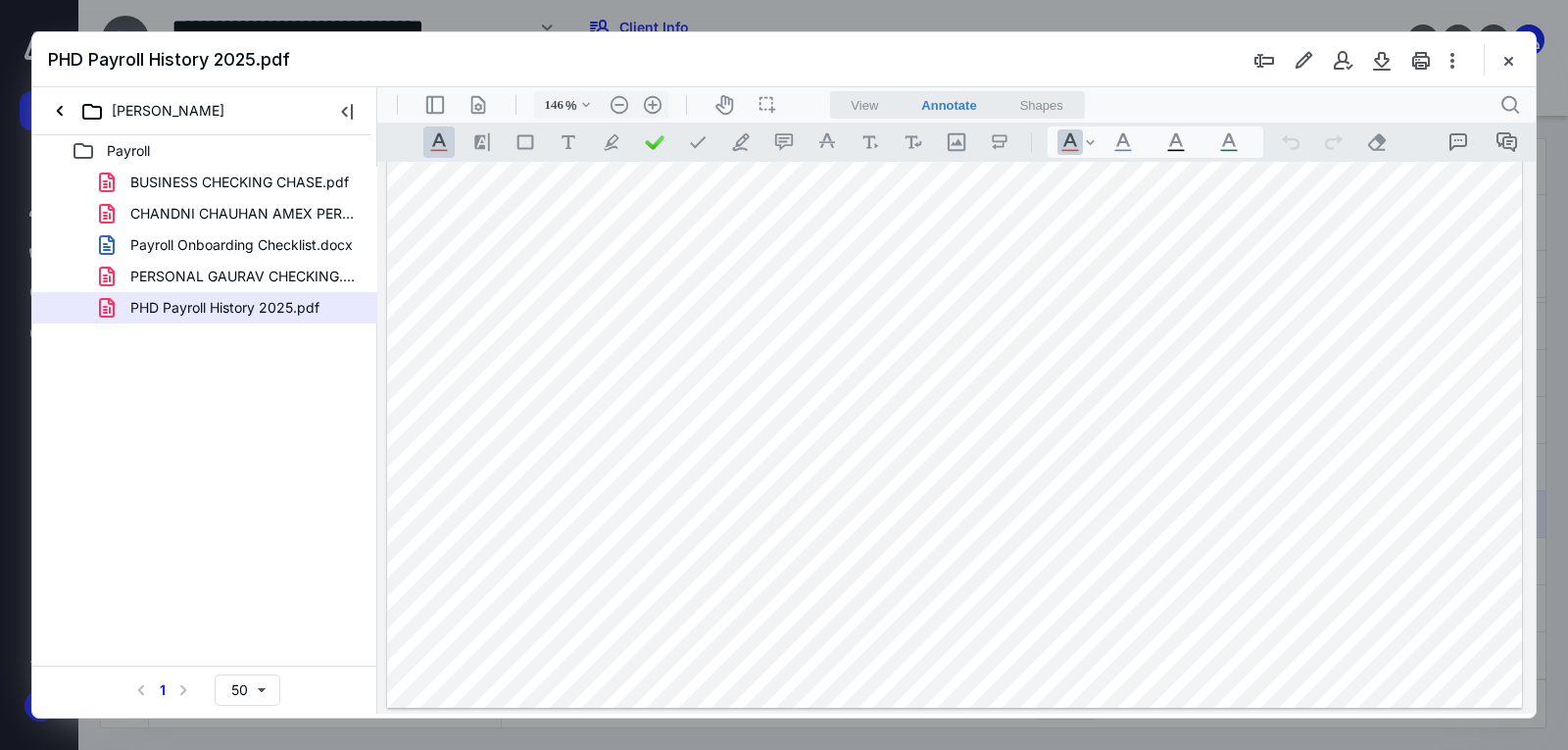 scroll, scrollTop: 0, scrollLeft: 0, axis: both 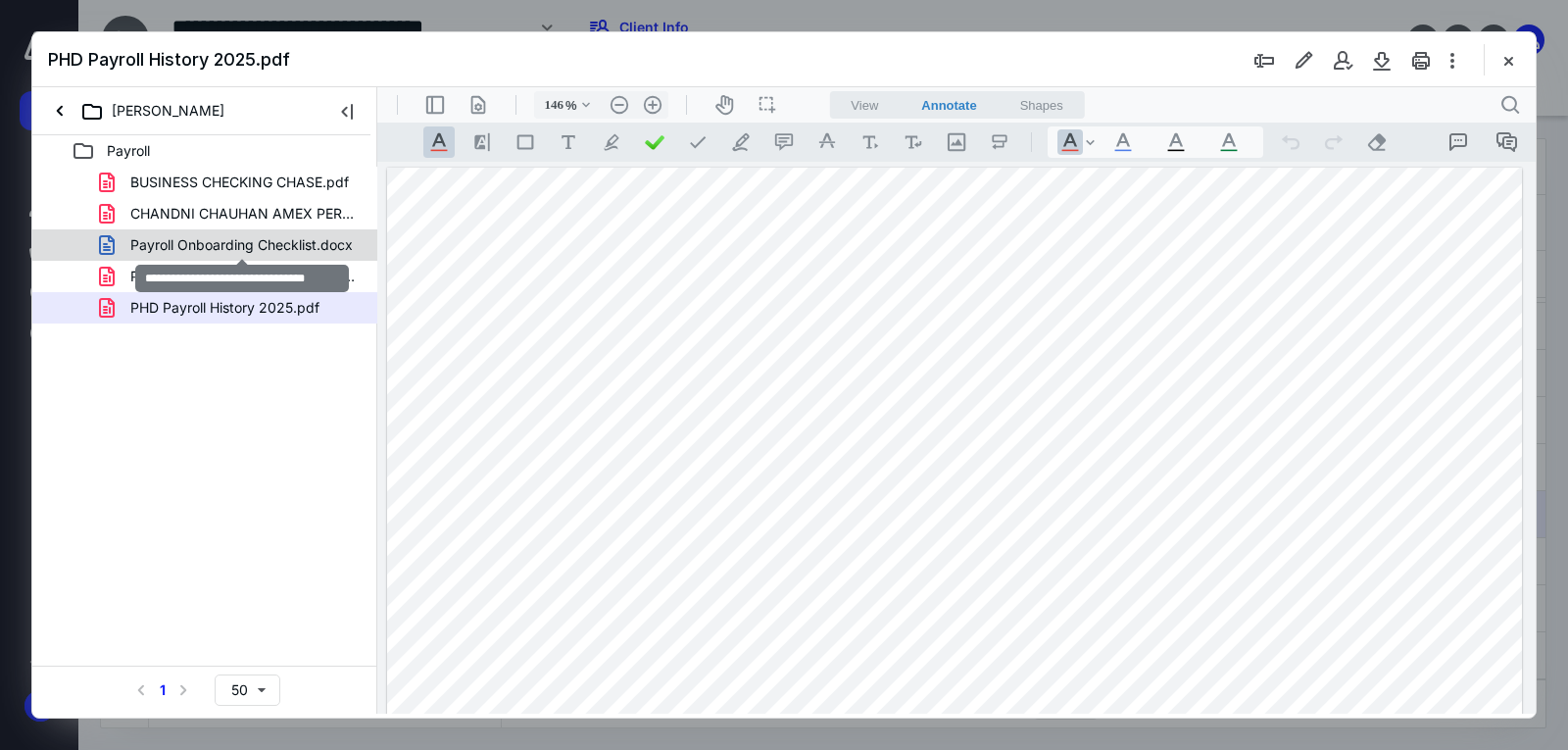 click on "Payroll Onboarding Checklist.docx" at bounding box center [241, 245] 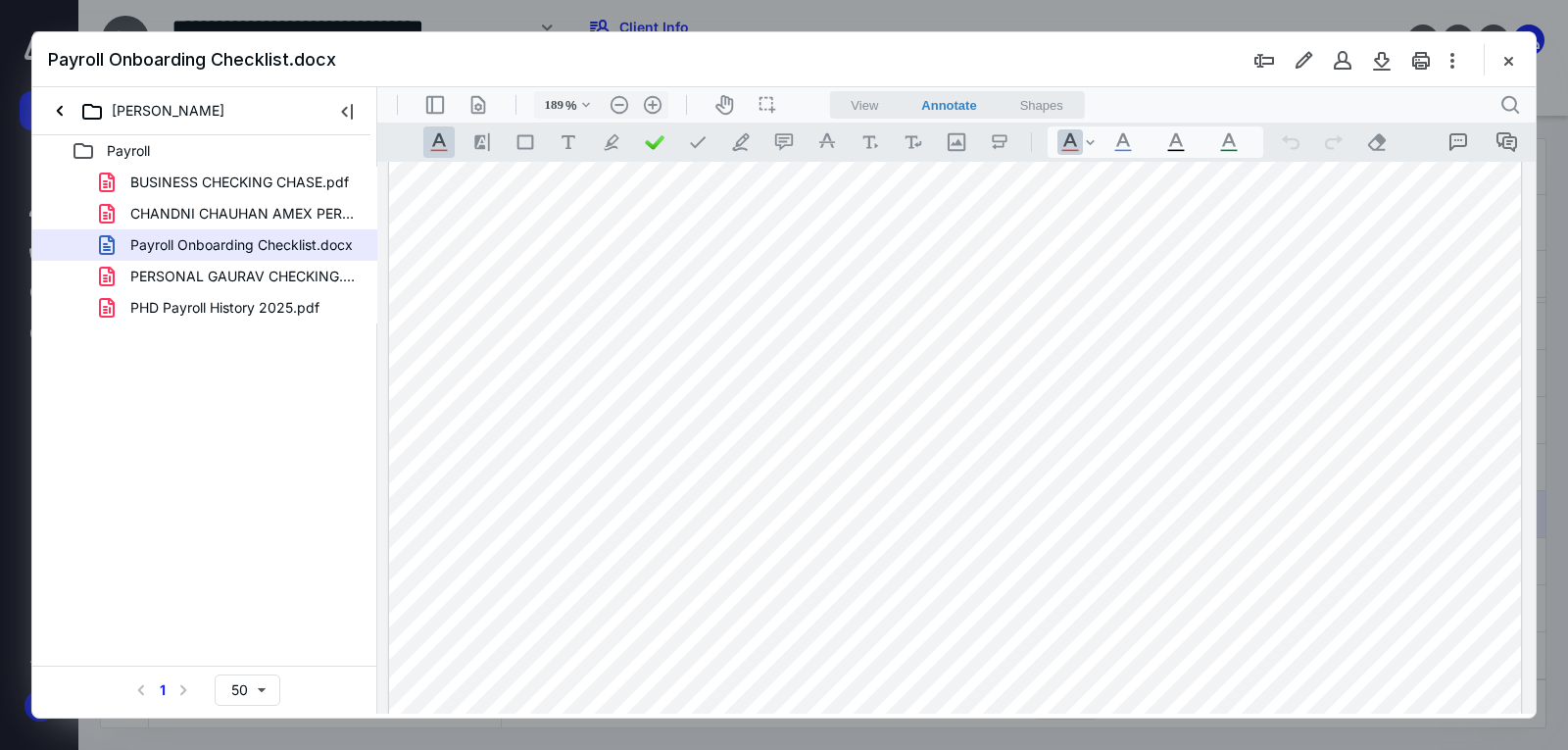 scroll, scrollTop: 26, scrollLeft: 0, axis: vertical 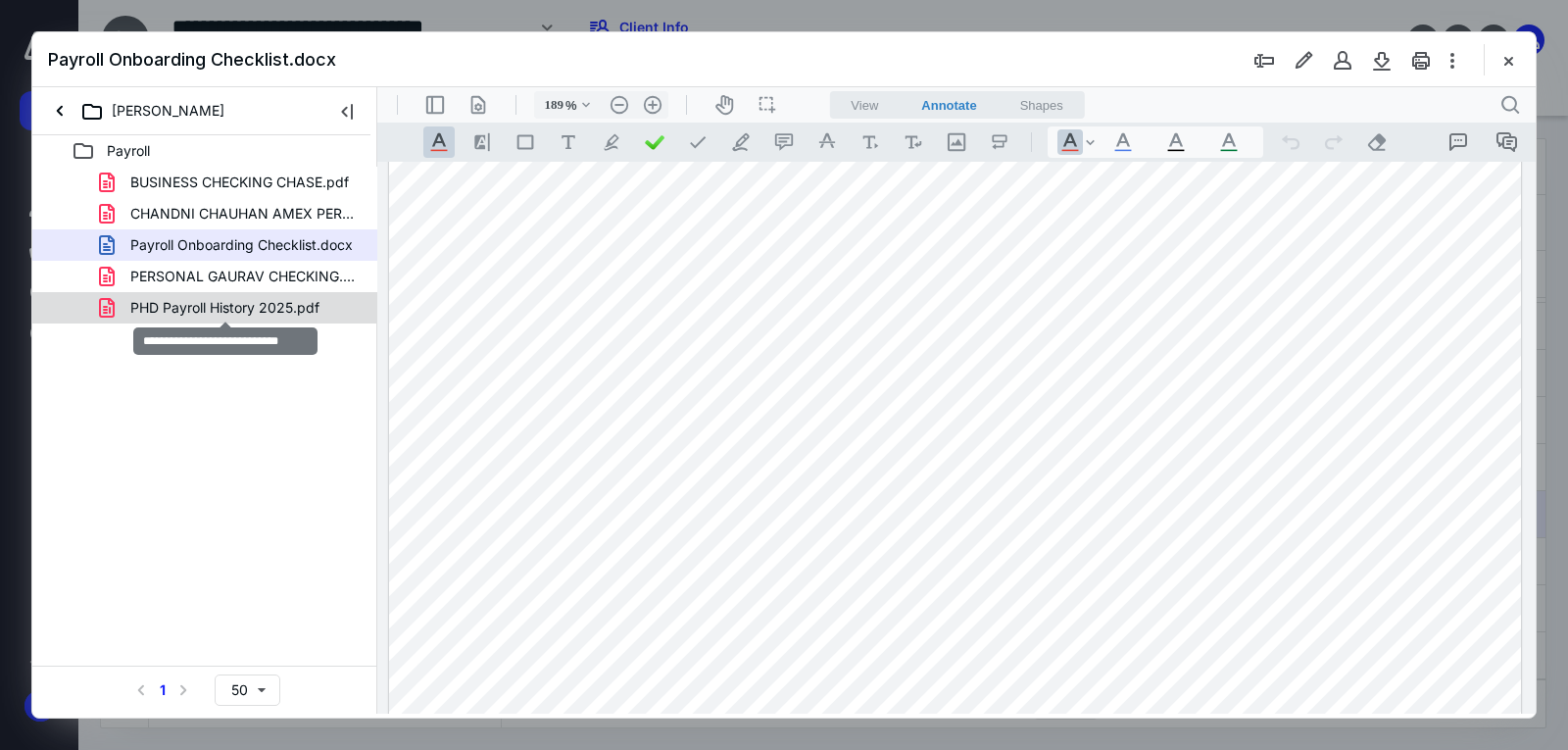 click on "PHD Payroll History 2025.pdf" at bounding box center (224, 308) 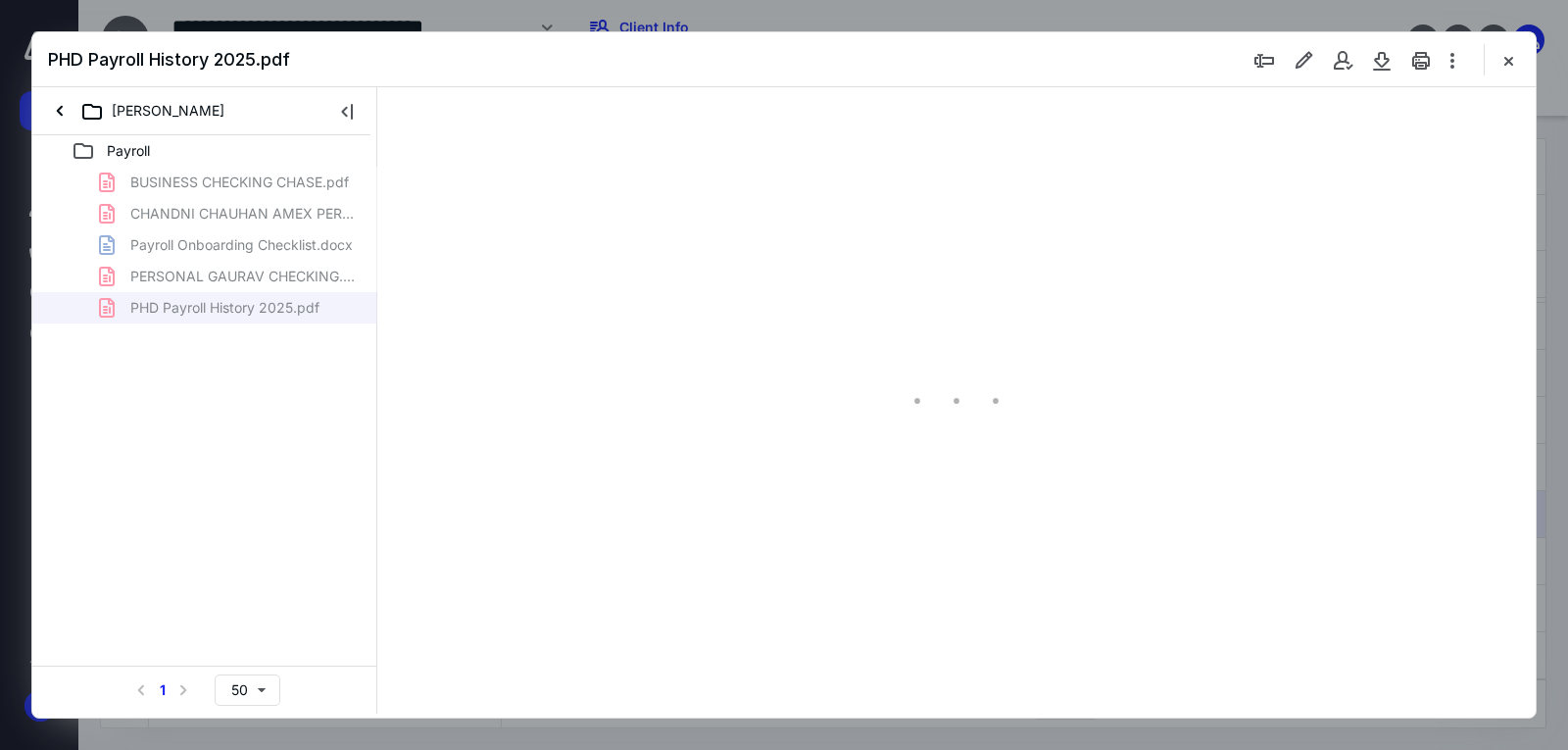scroll, scrollTop: 0, scrollLeft: 0, axis: both 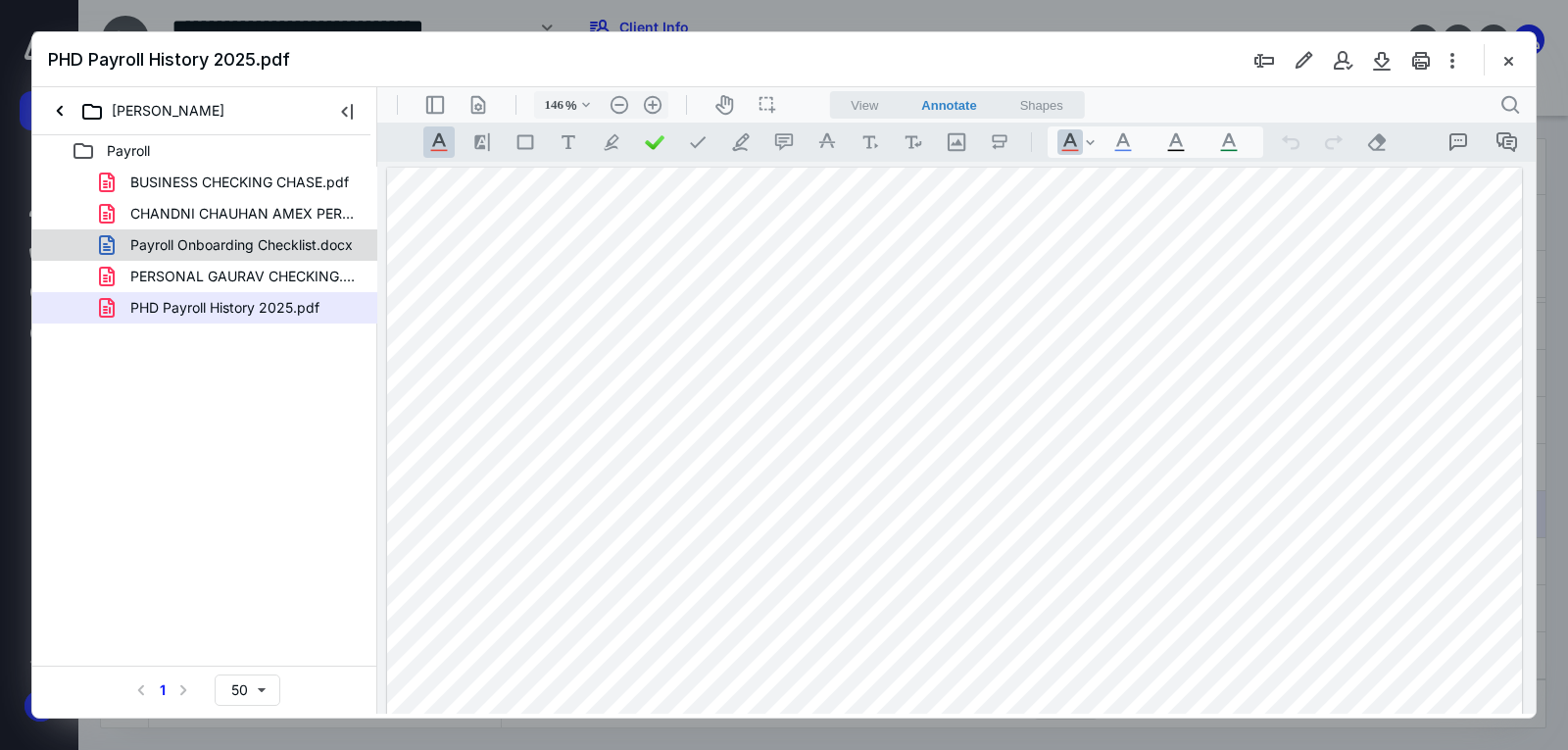 click on "Payroll Onboarding Checklist.docx" at bounding box center (229, 245) 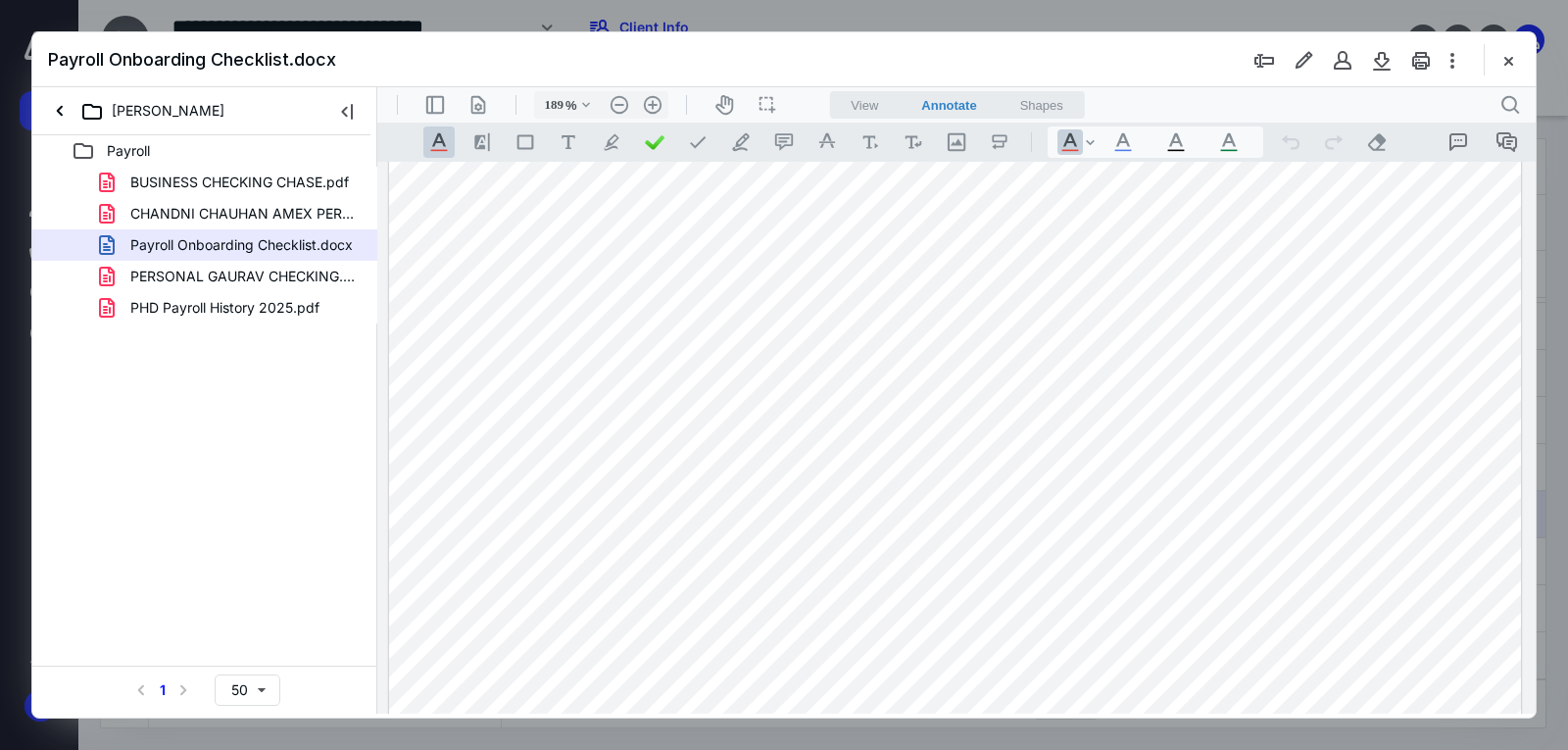 scroll, scrollTop: 676, scrollLeft: 0, axis: vertical 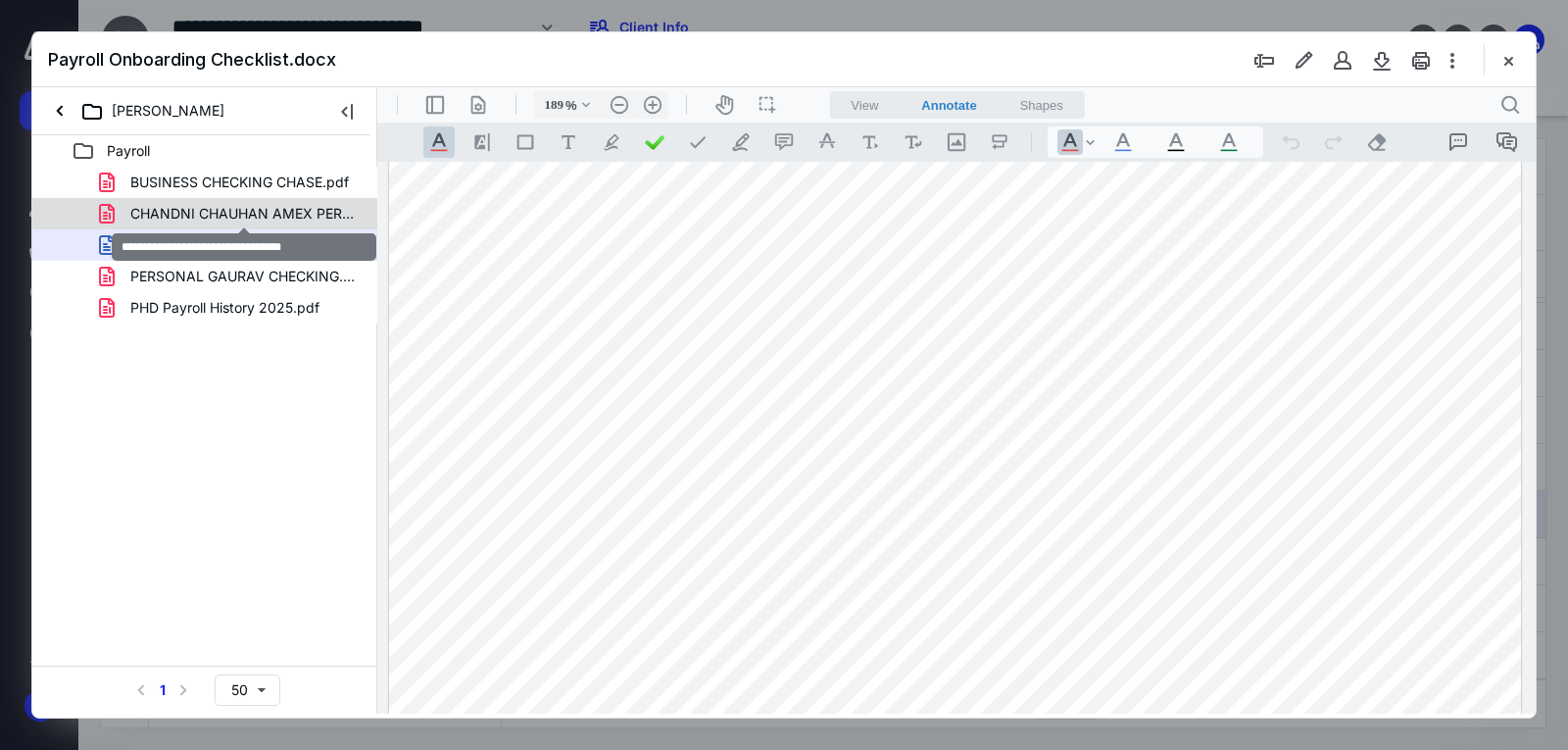 click on "CHANDNI CHAUHAN AMEX PERSONAL.pdf" at bounding box center (244, 214) 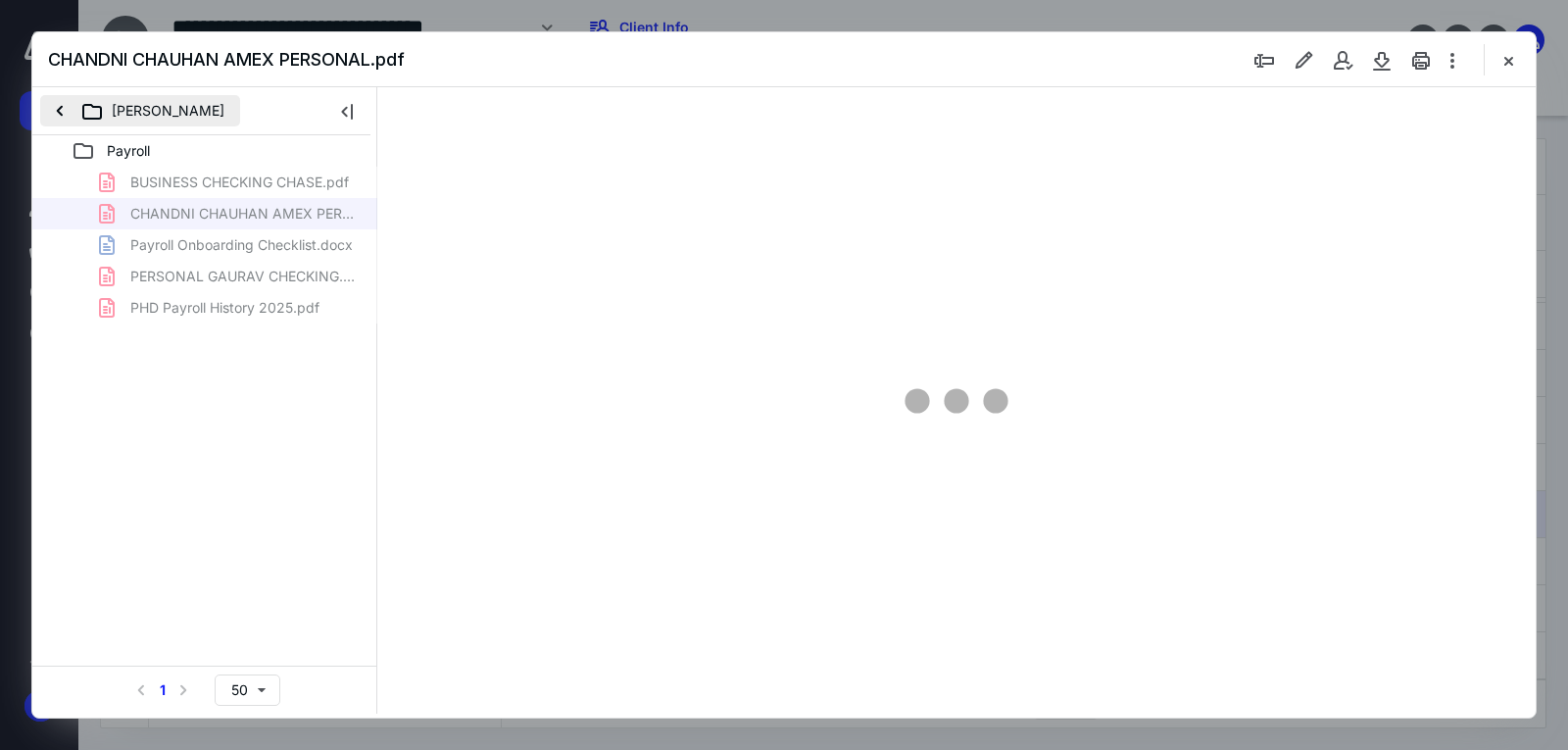 click on "Gaurav Chauhan" at bounding box center (140, 111) 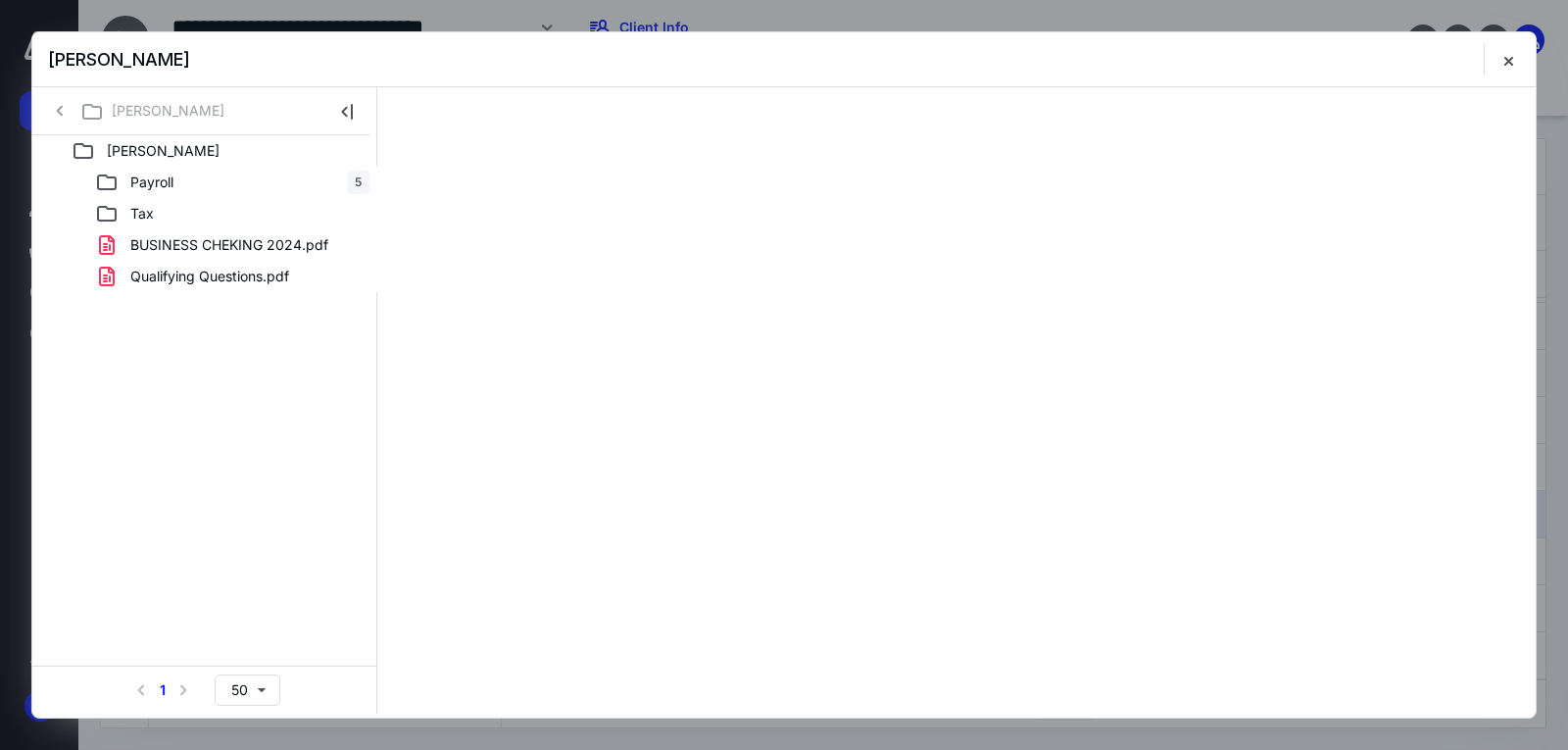 scroll, scrollTop: 0, scrollLeft: 0, axis: both 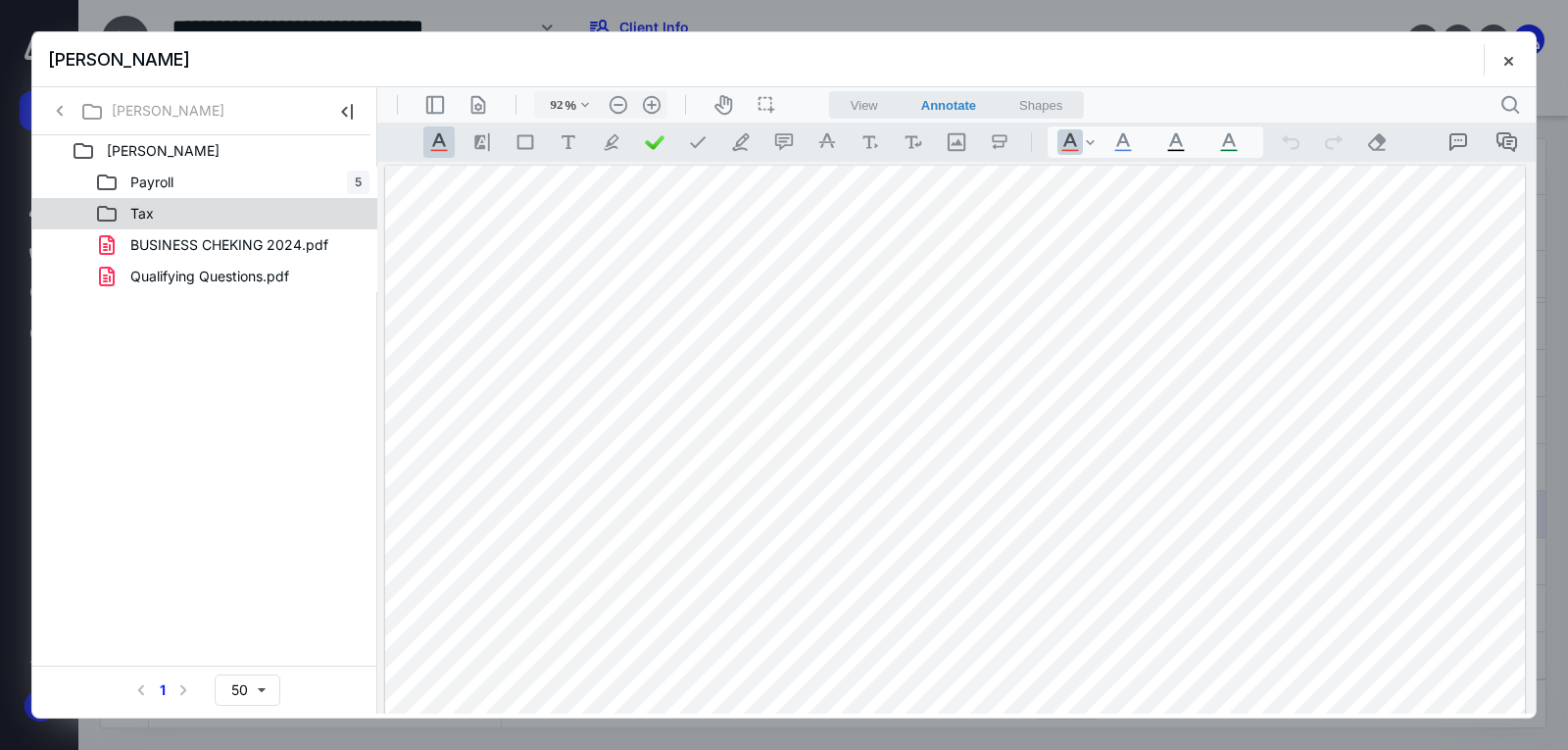 click on "Tax" at bounding box center [232, 214] 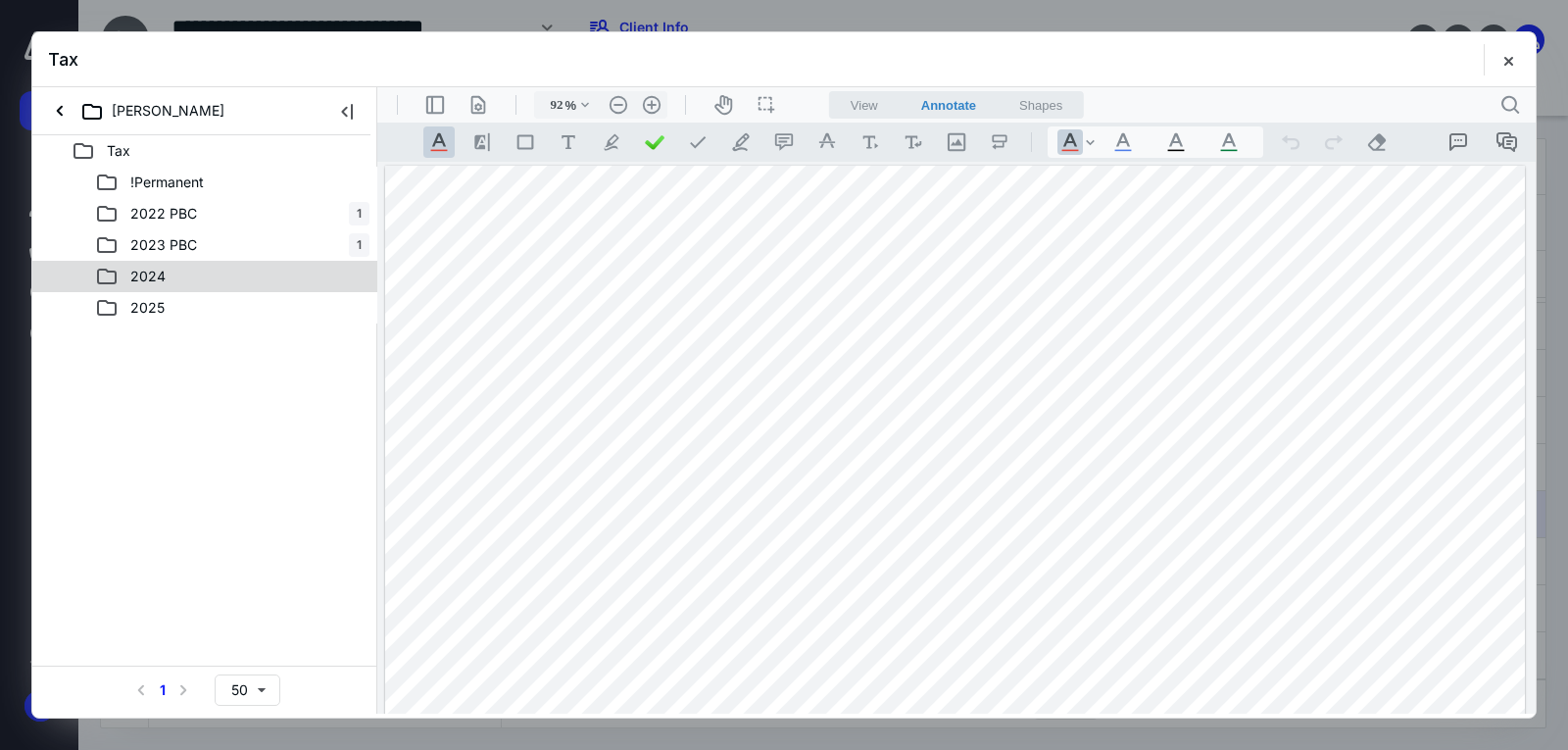 click on "2024" at bounding box center [232, 276] 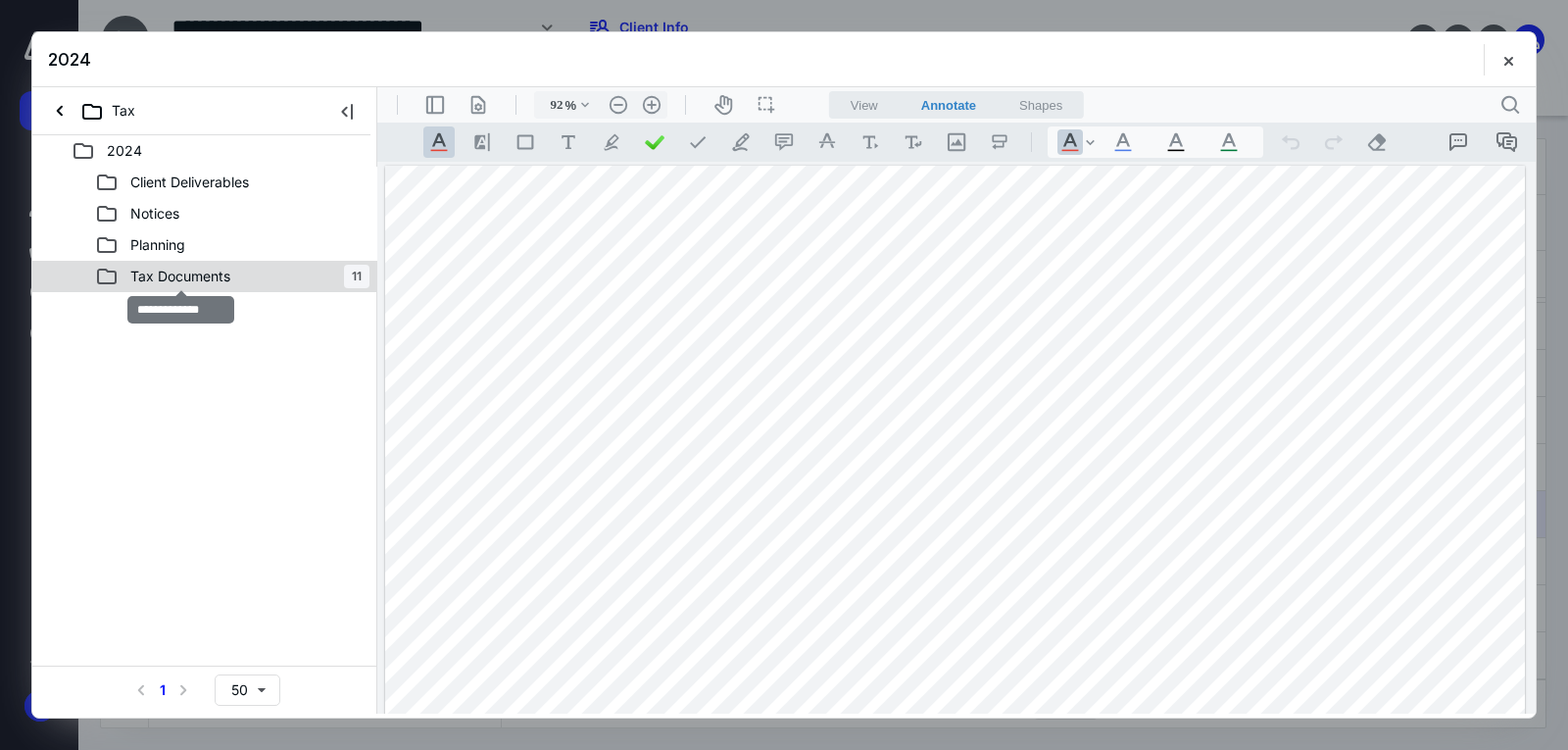 click on "Tax Documents" at bounding box center [180, 276] 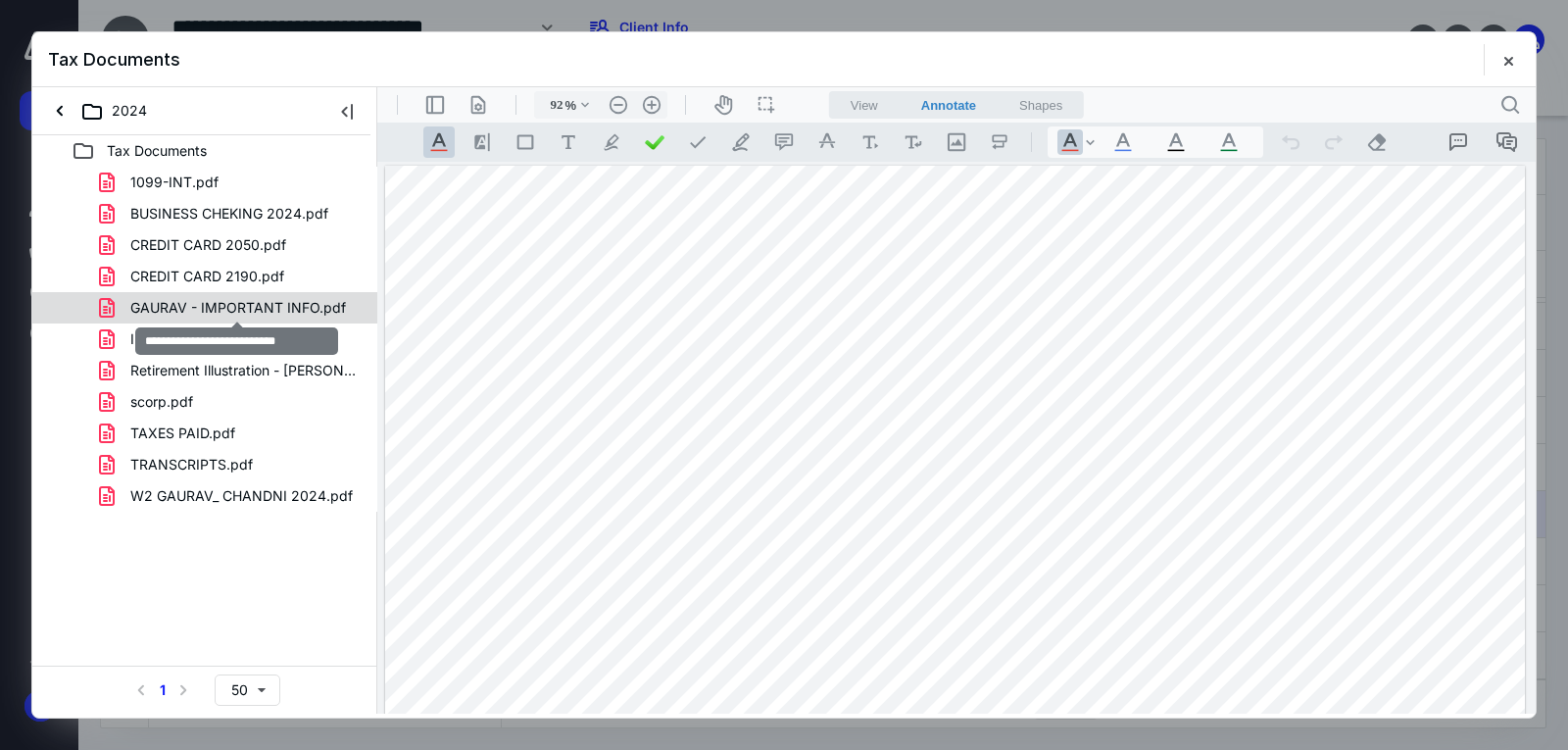 click on "GAURAV - IMPORTANT INFO.pdf" at bounding box center (238, 308) 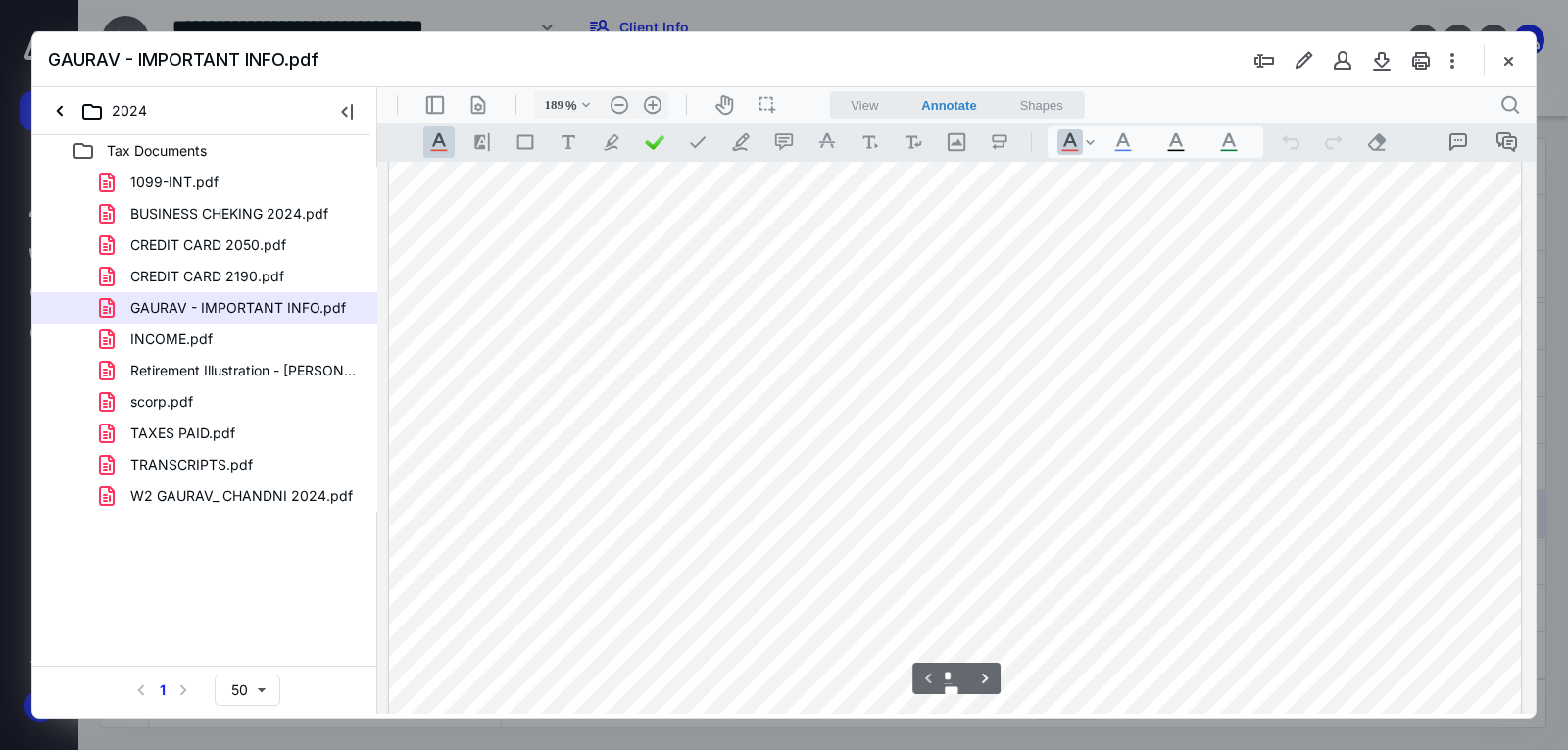 scroll, scrollTop: 372, scrollLeft: 0, axis: vertical 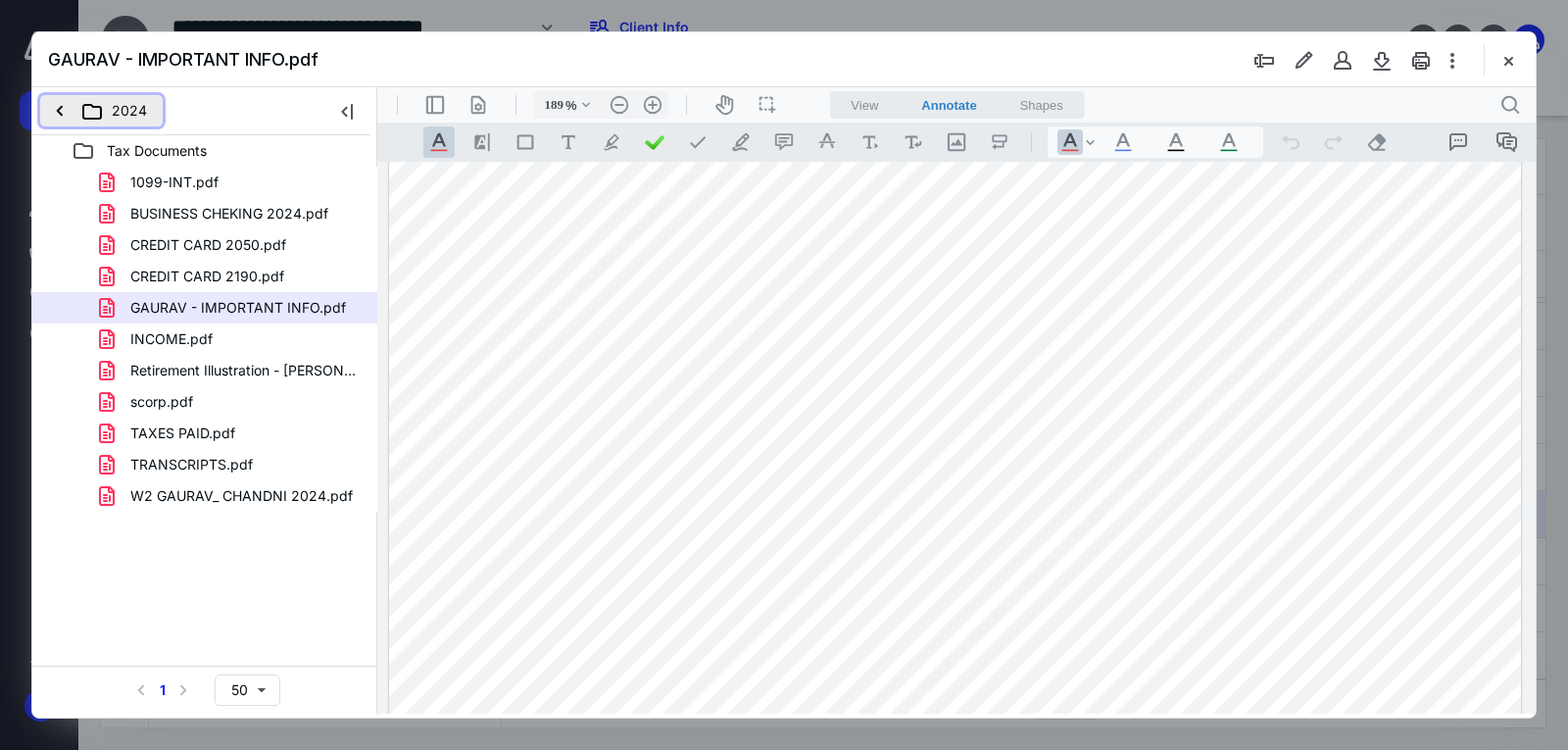 click on "2024" at bounding box center [101, 111] 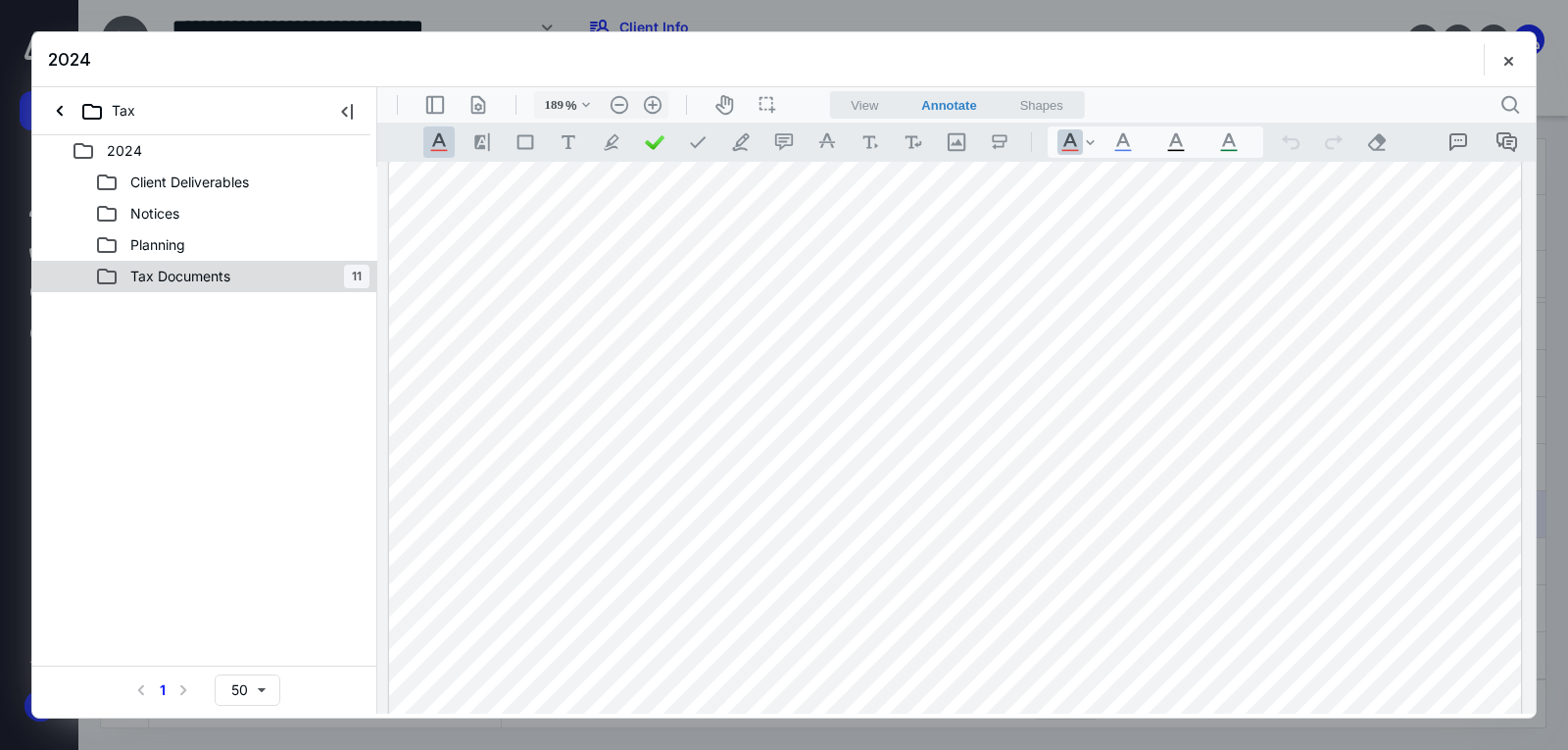 click on "Tax Documents" at bounding box center (169, 276) 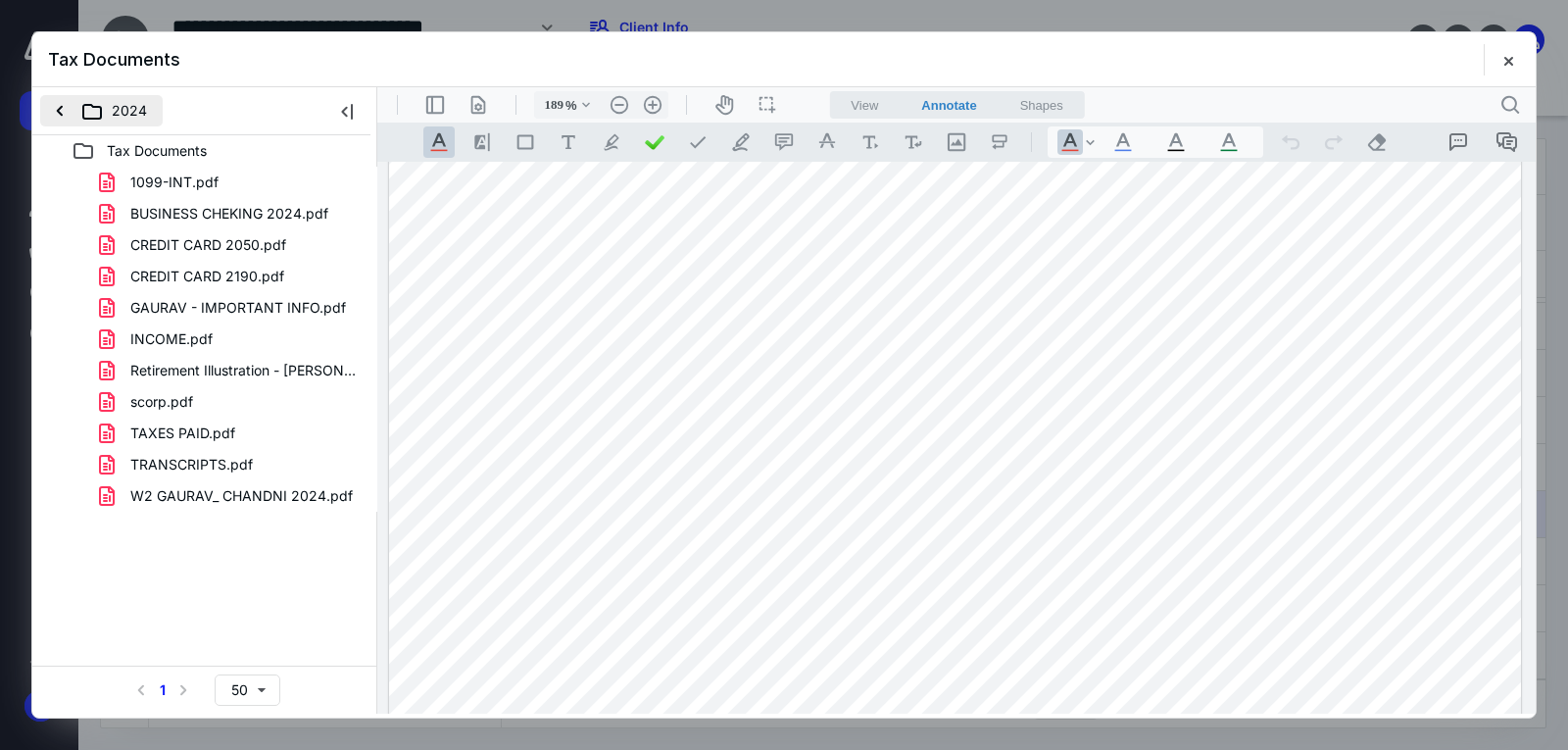 click on "2024" at bounding box center (101, 111) 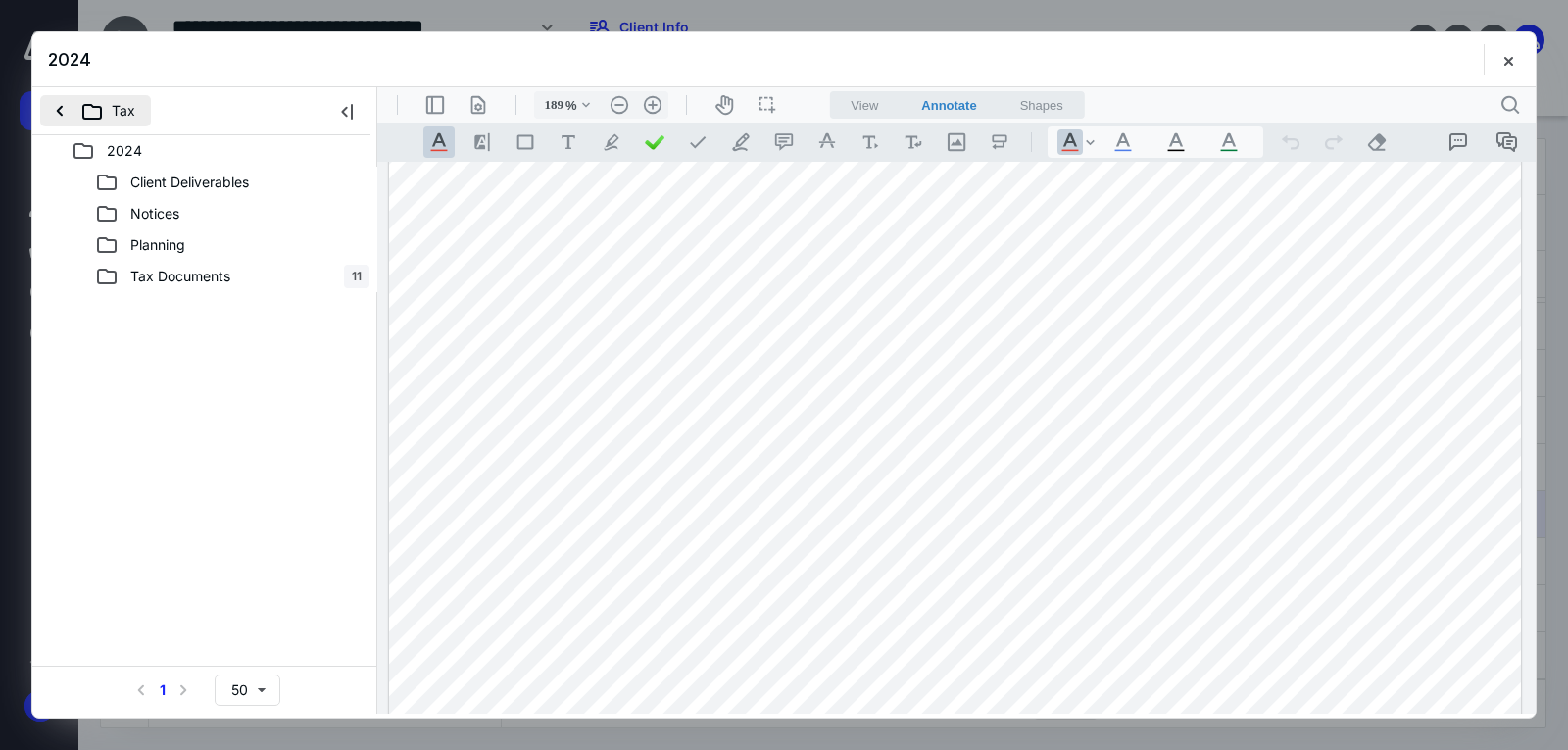 click on "Tax" at bounding box center (95, 111) 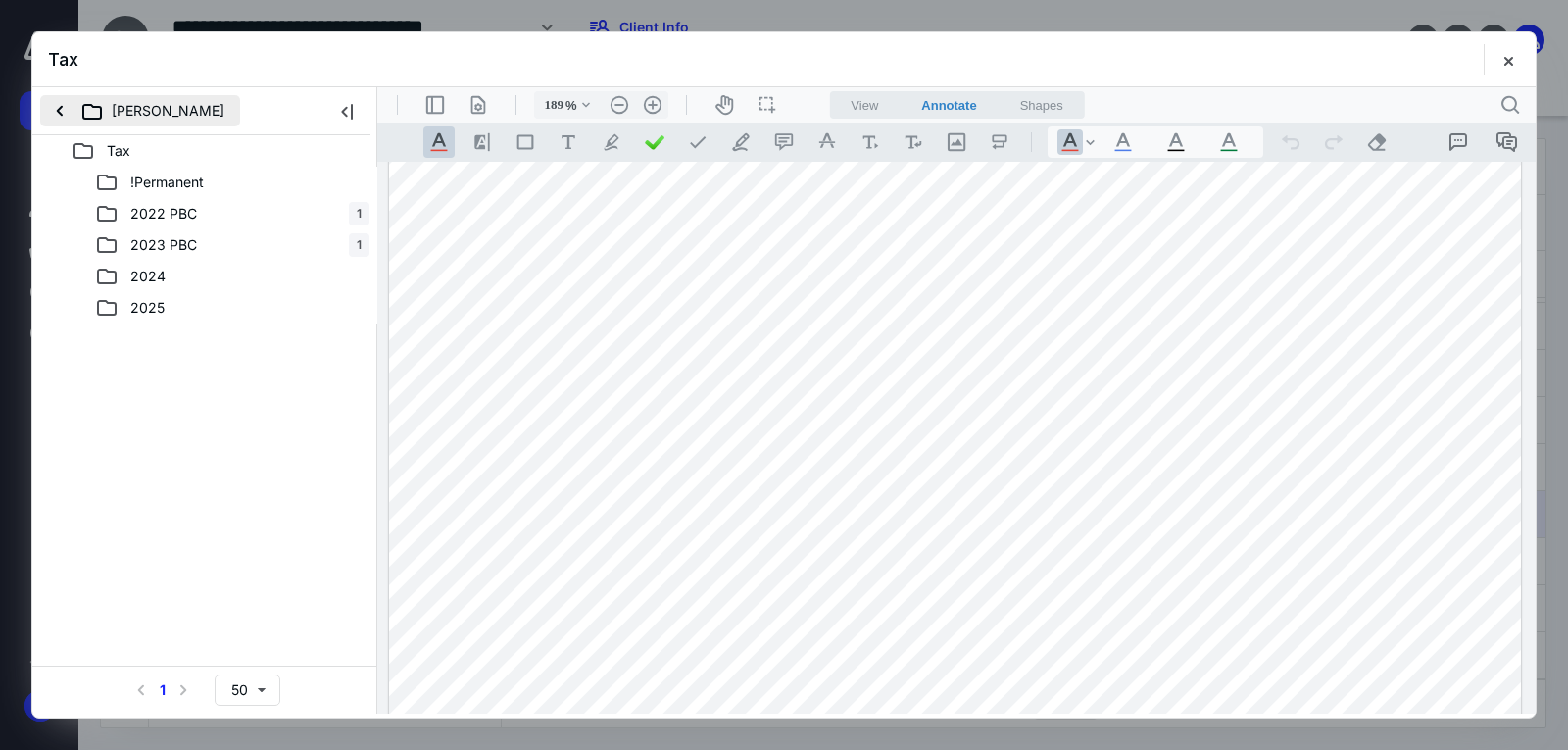 click on "Gaurav Chauhan" at bounding box center [140, 111] 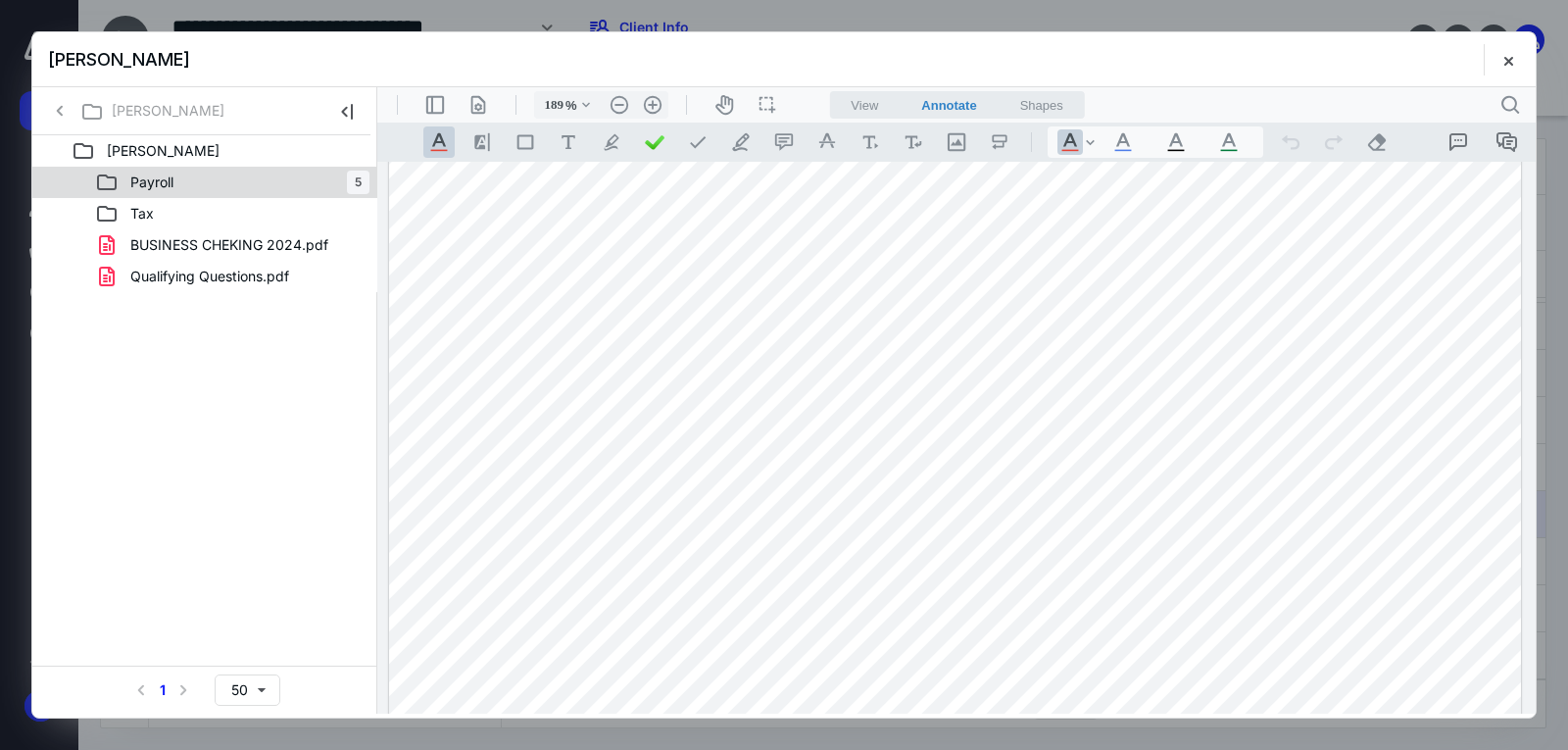 click on "Payroll 5" at bounding box center (232, 182) 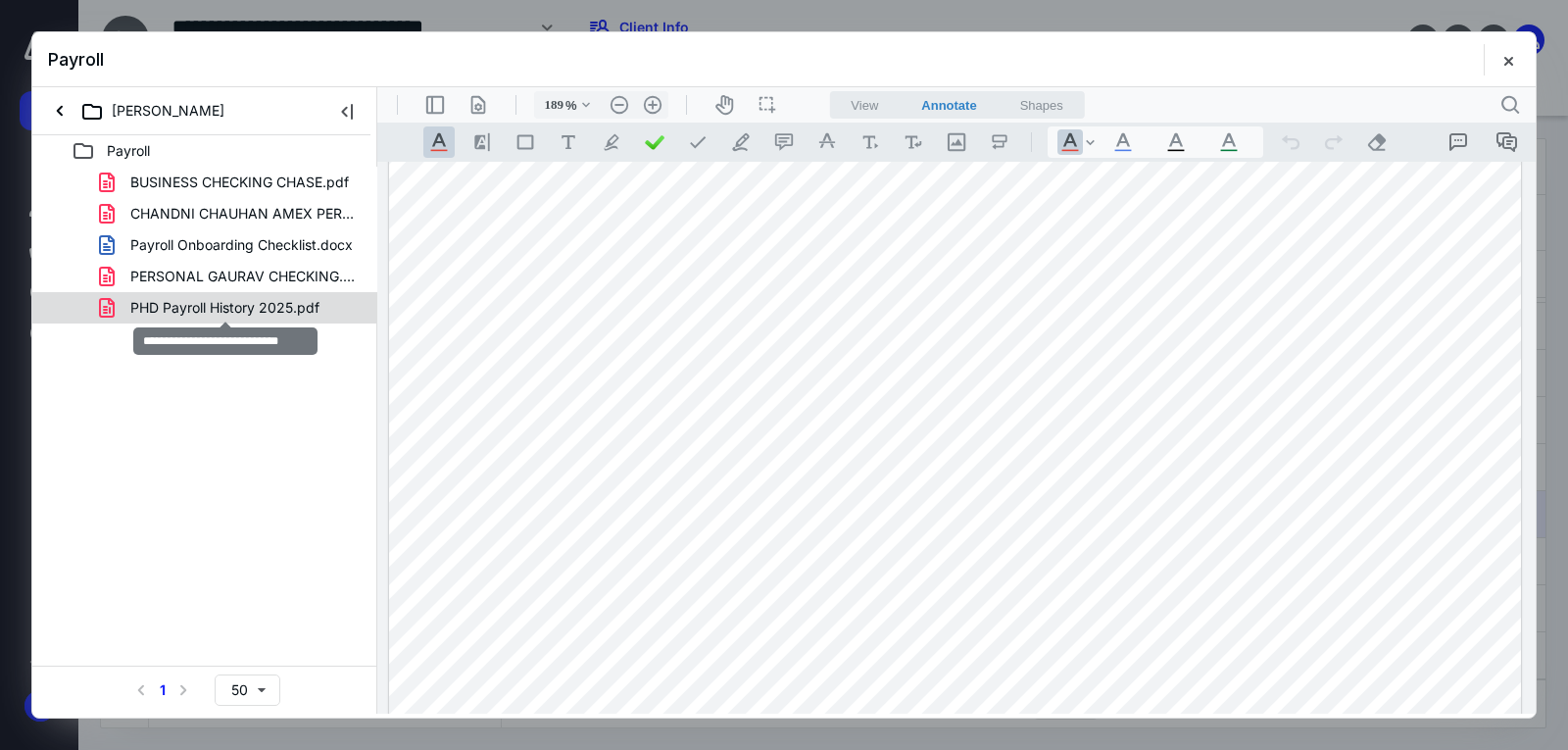 click on "PHD Payroll History 2025.pdf" at bounding box center [224, 308] 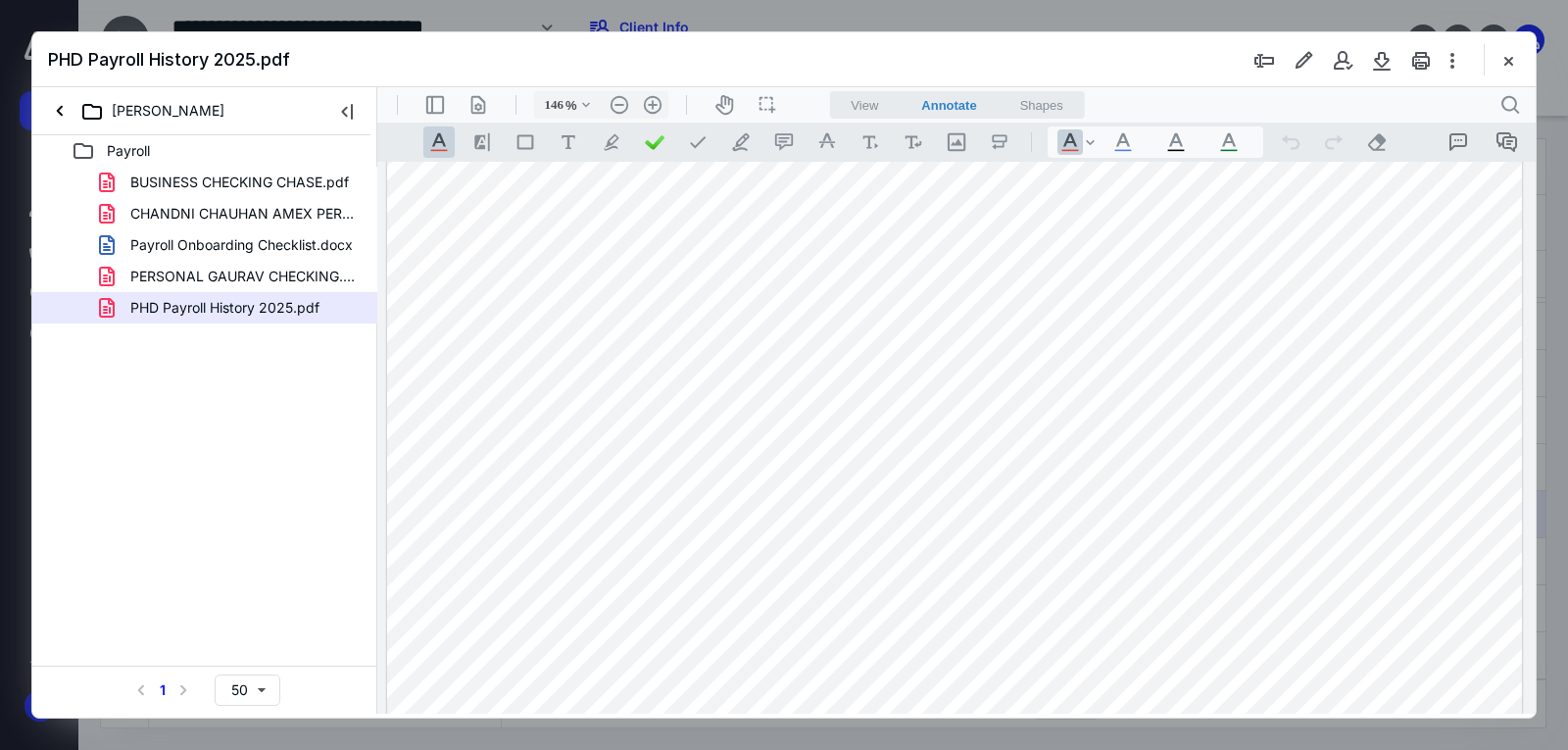 scroll, scrollTop: 19, scrollLeft: 0, axis: vertical 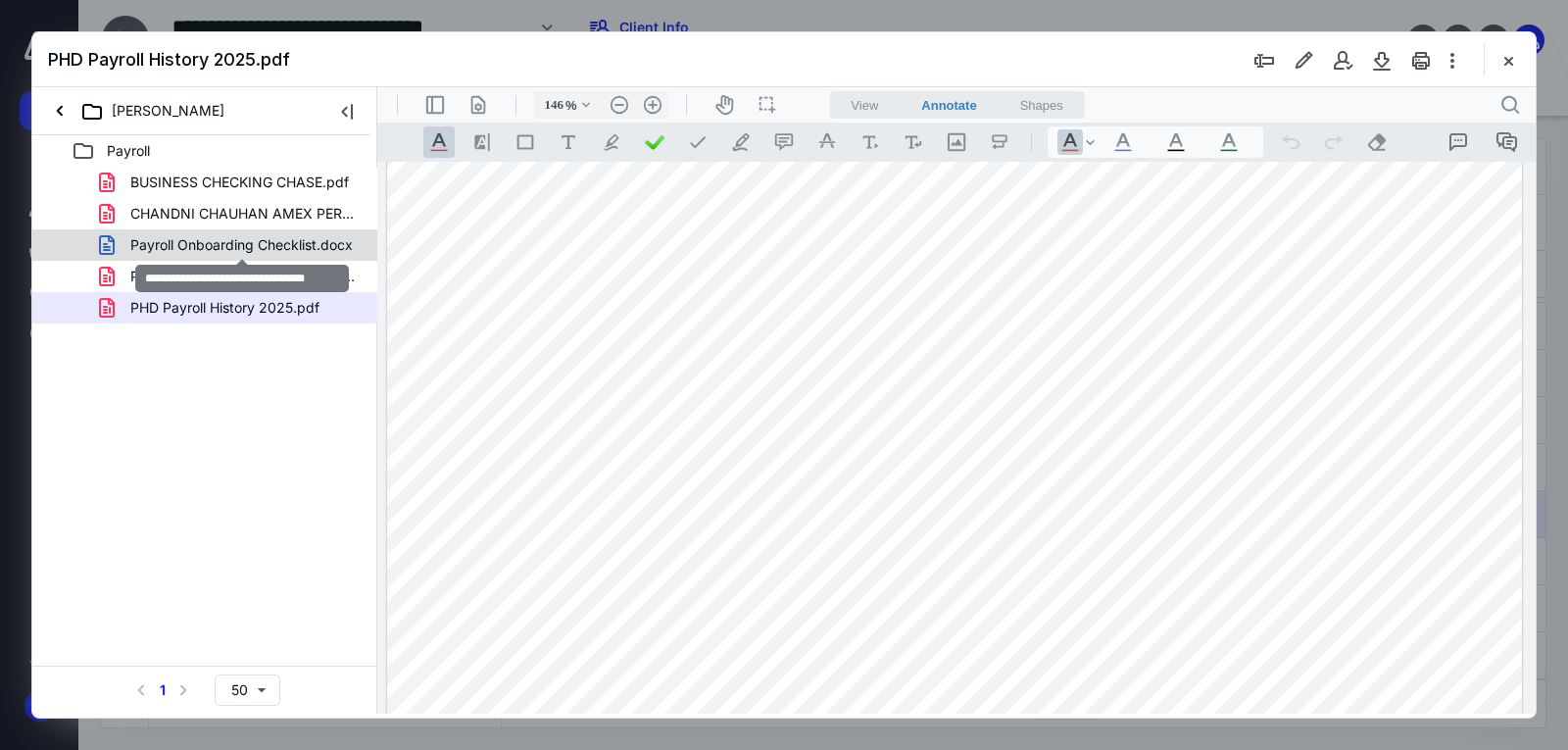 click on "Payroll Onboarding Checklist.docx" at bounding box center [241, 245] 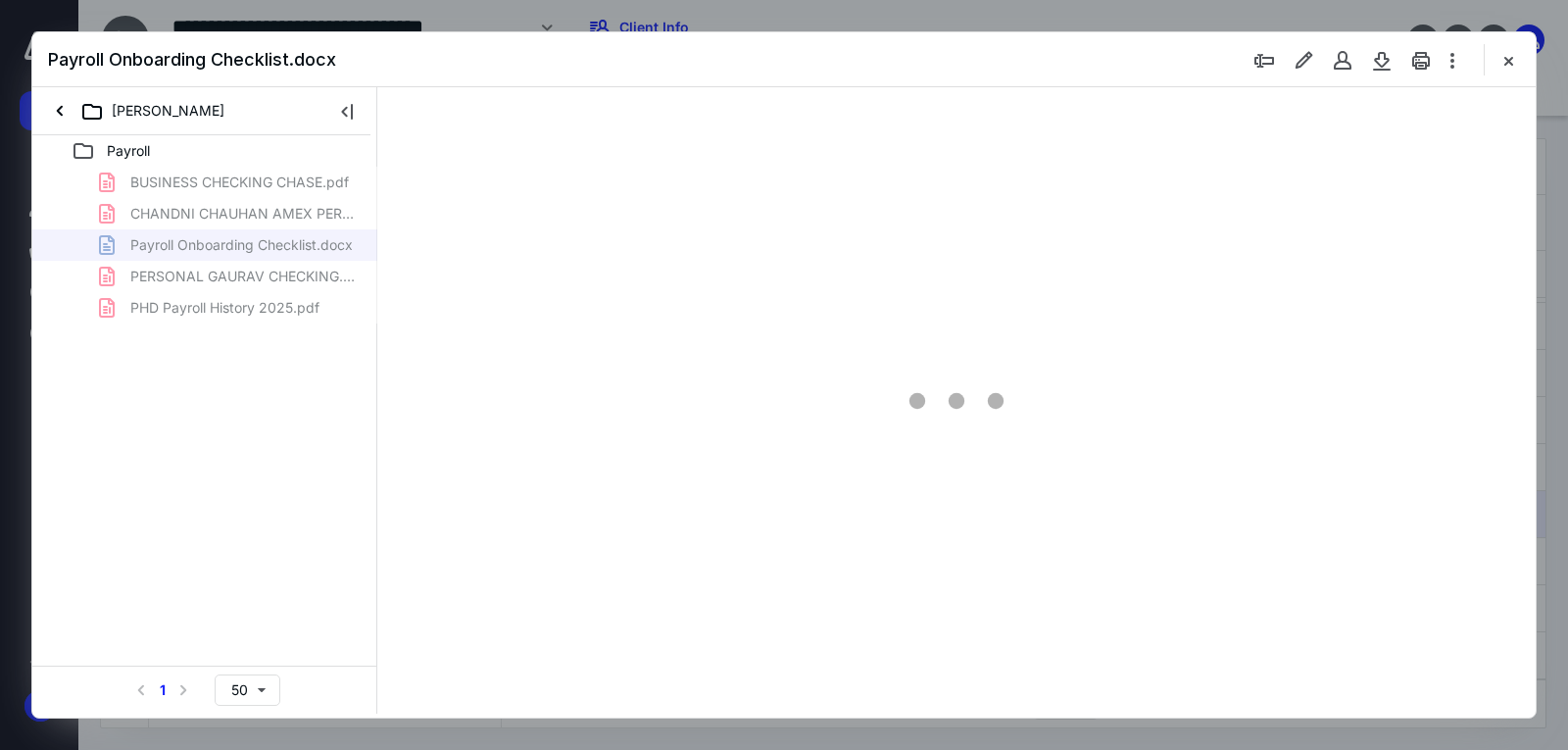 type on "189" 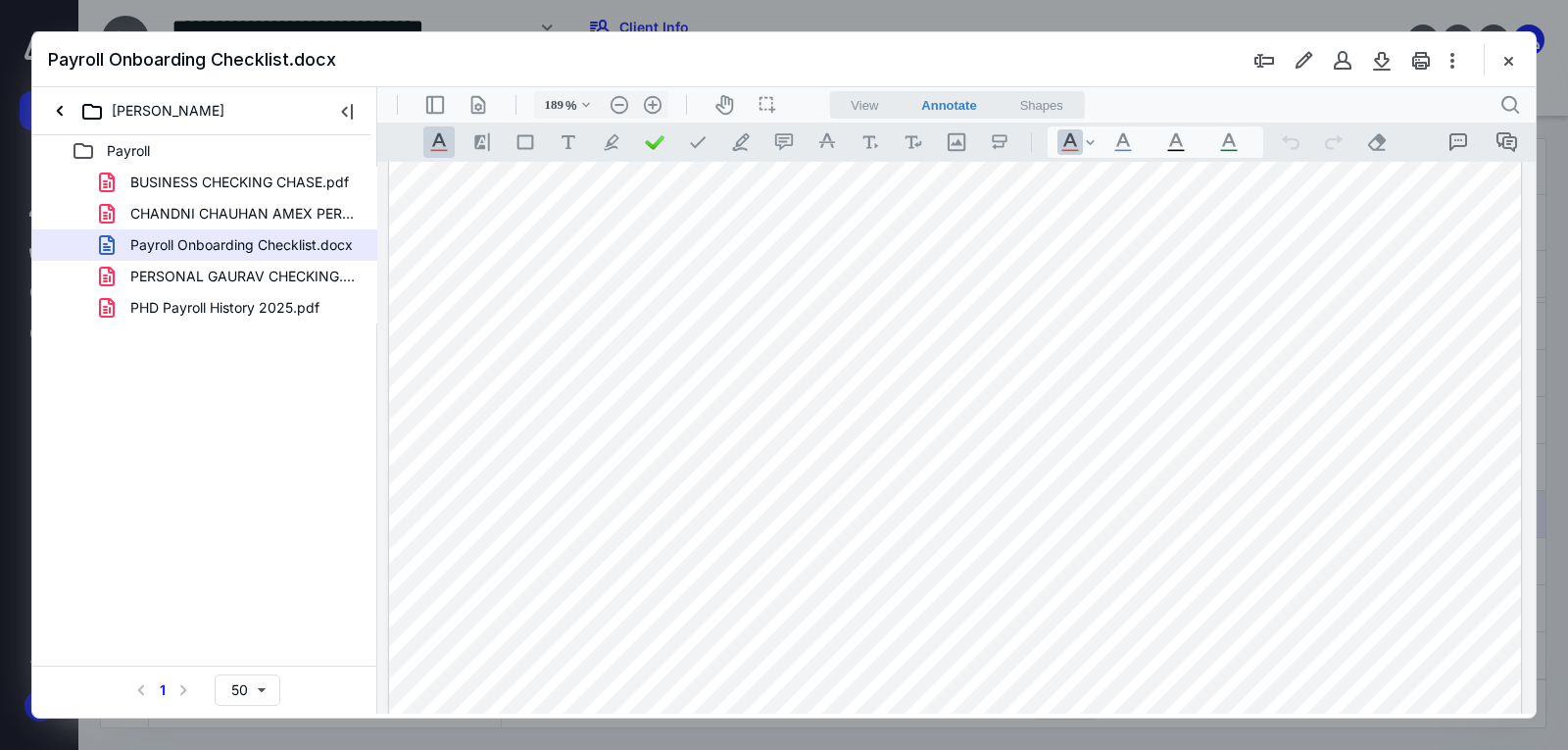 scroll, scrollTop: 0, scrollLeft: 0, axis: both 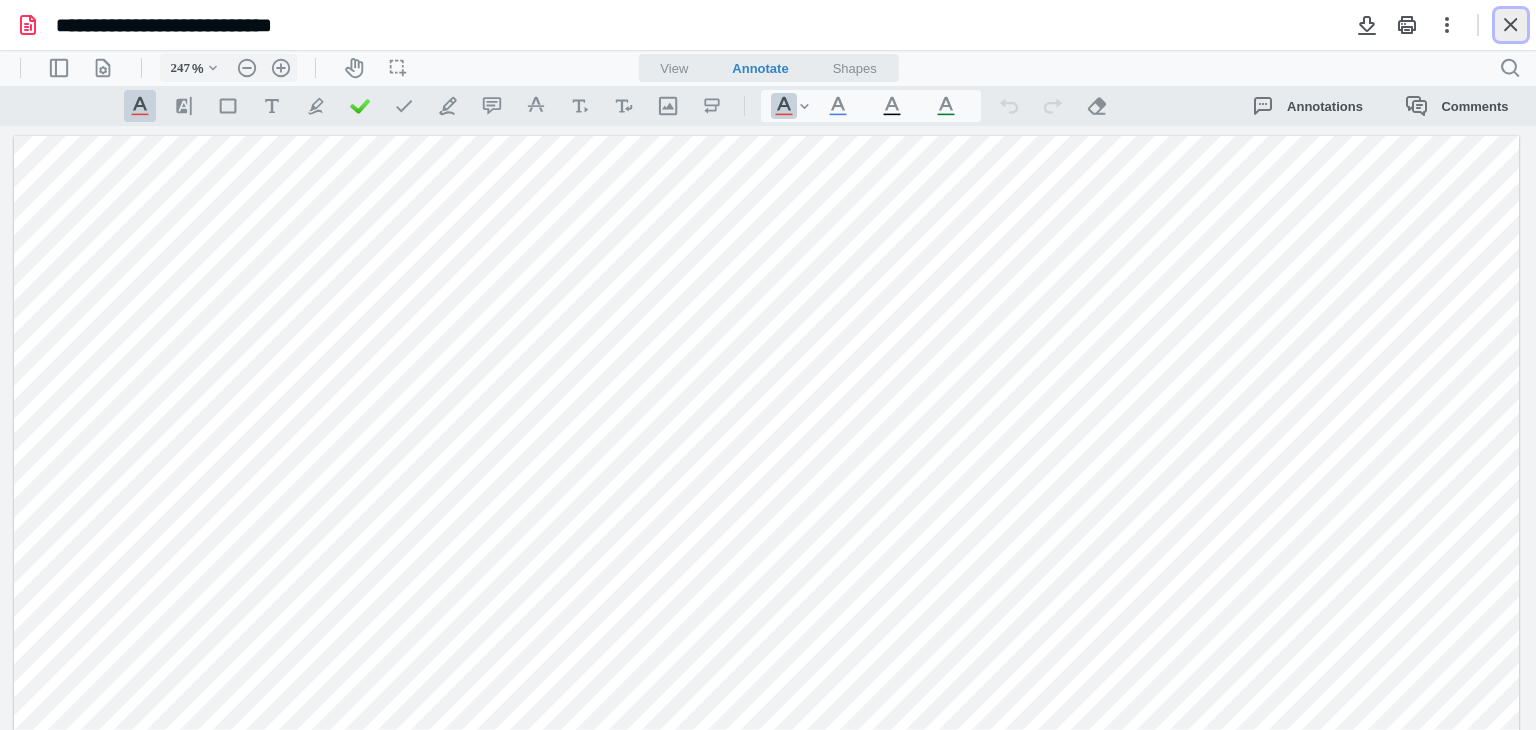 click at bounding box center [1511, 25] 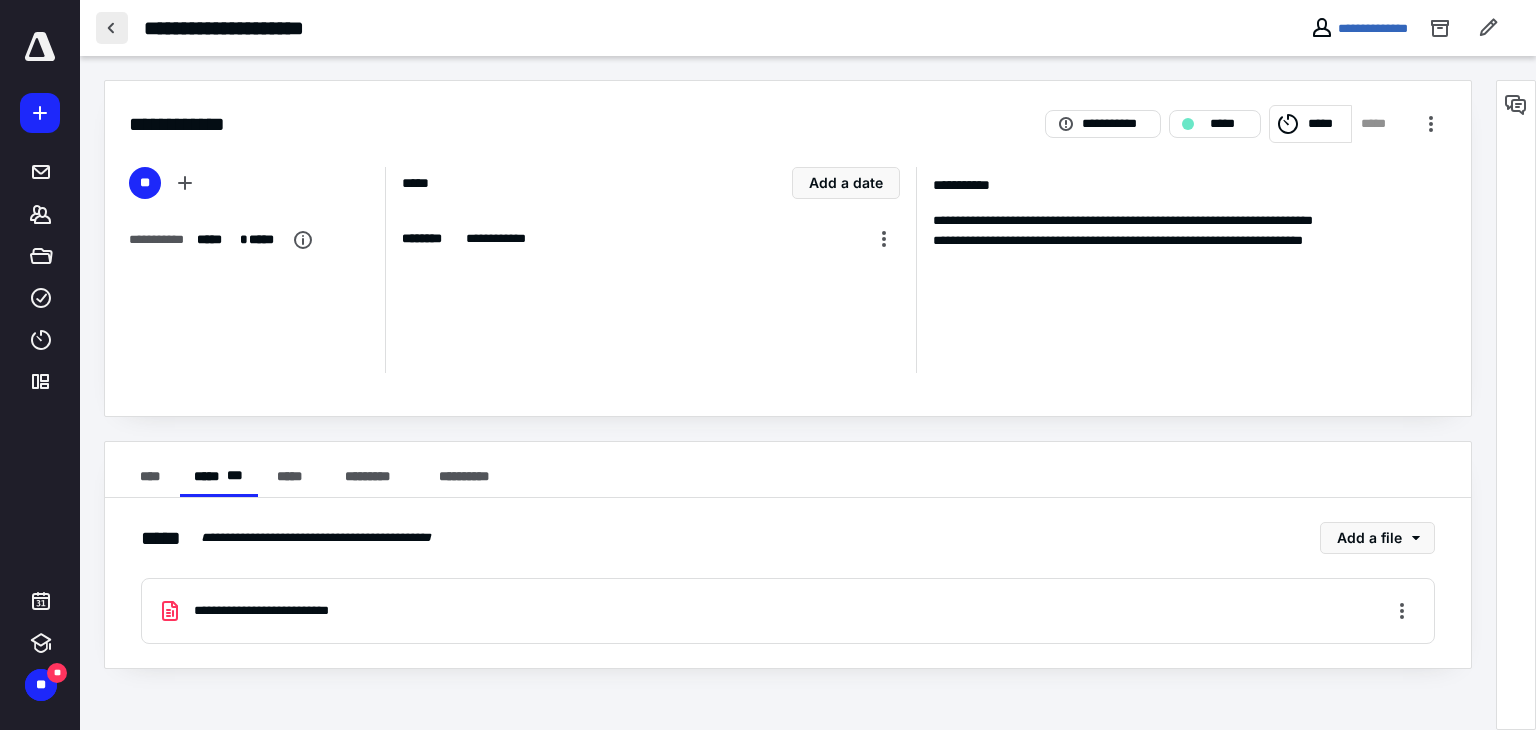 click at bounding box center (112, 28) 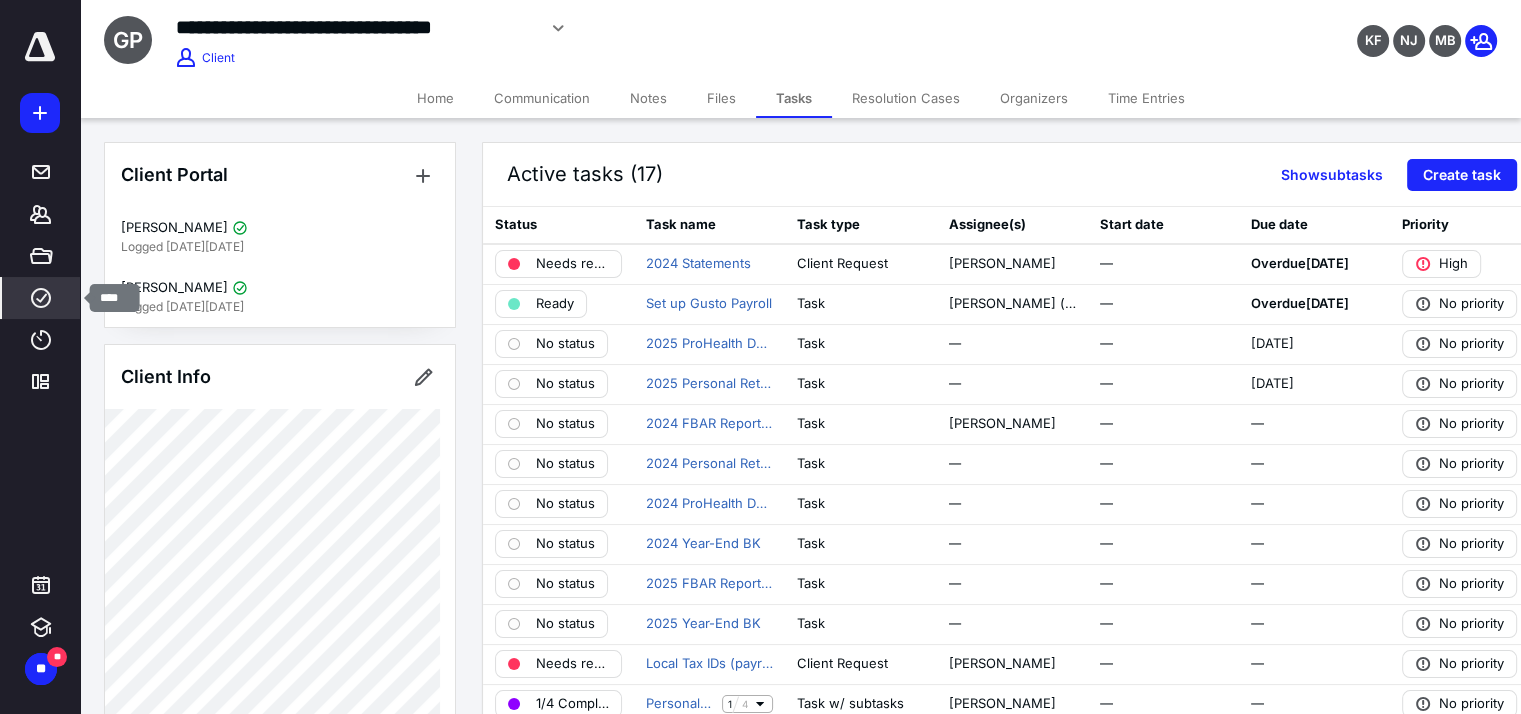 click 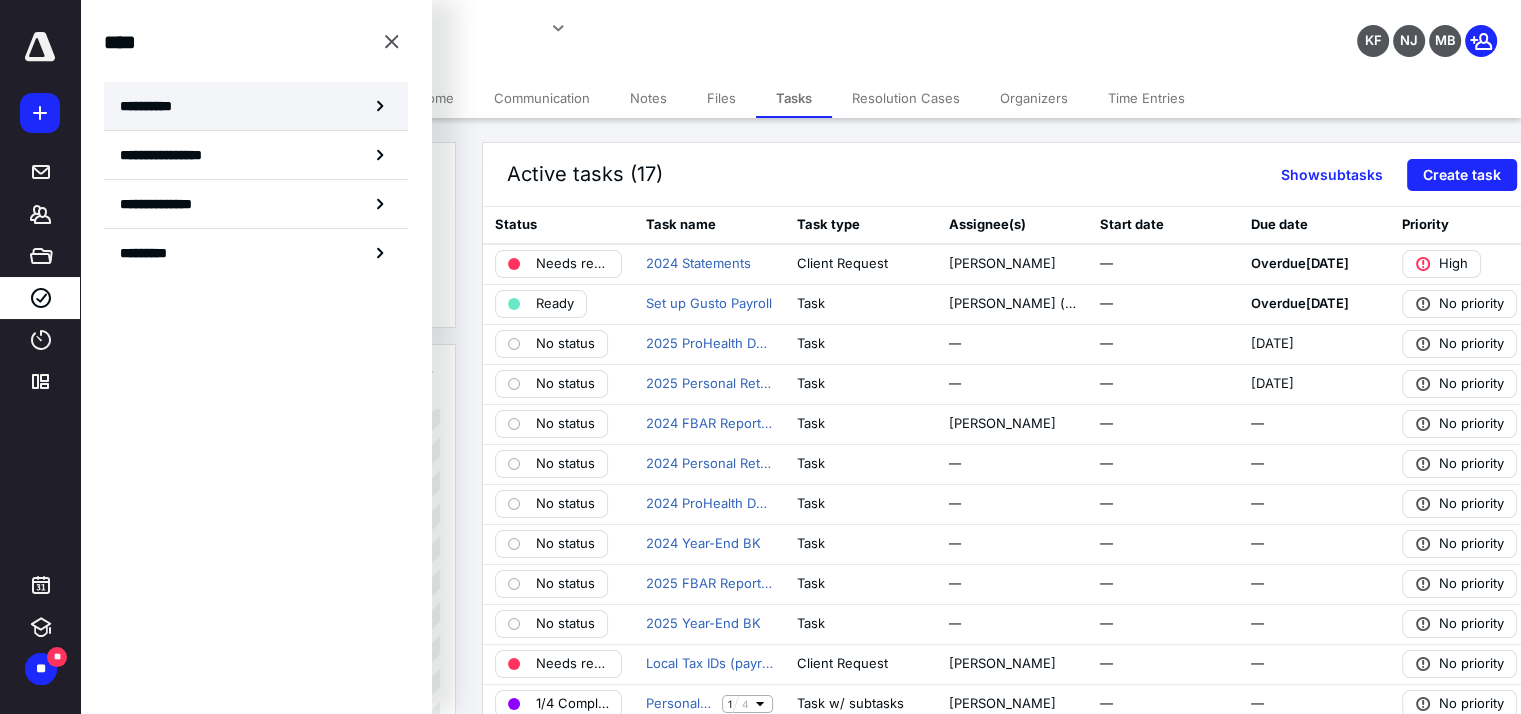 click on "**********" at bounding box center (256, 106) 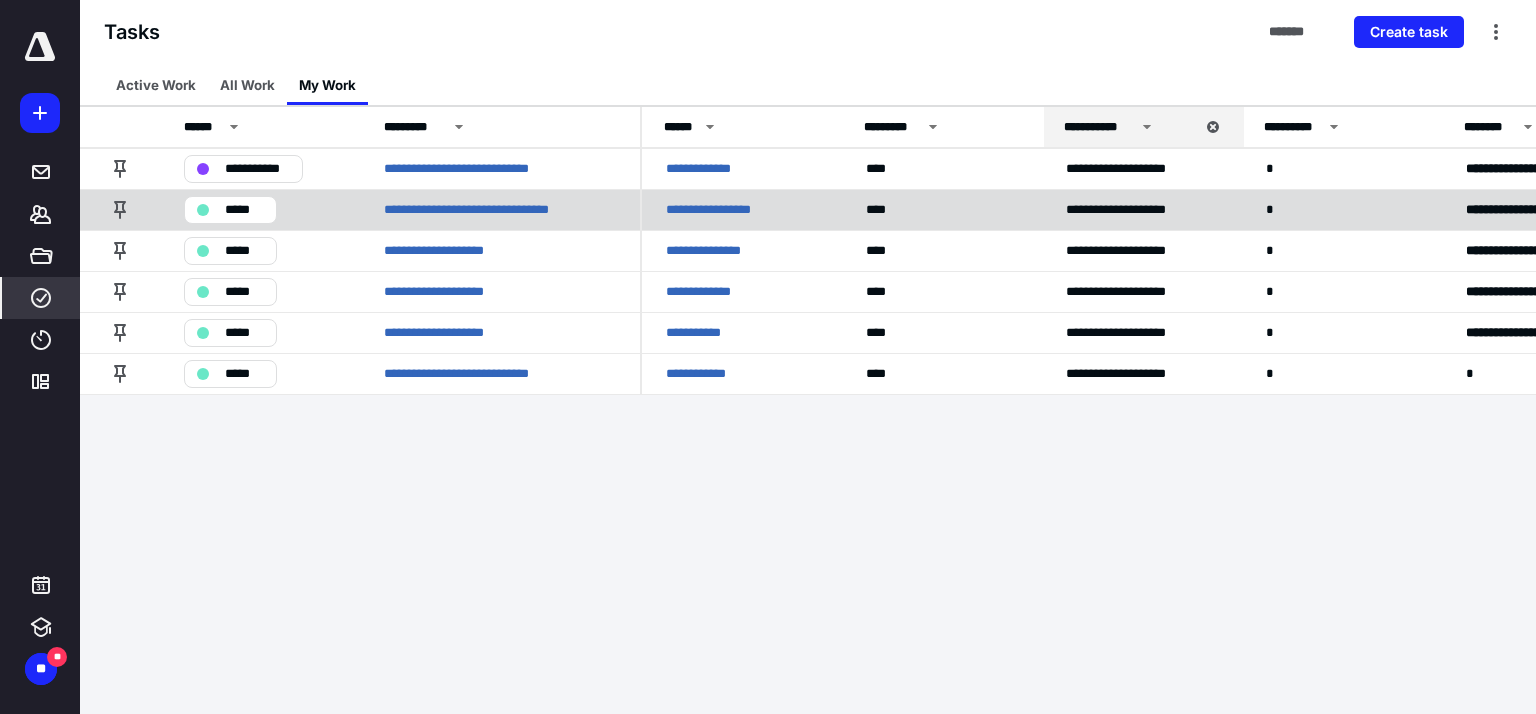 click on "**********" at bounding box center [742, 209] 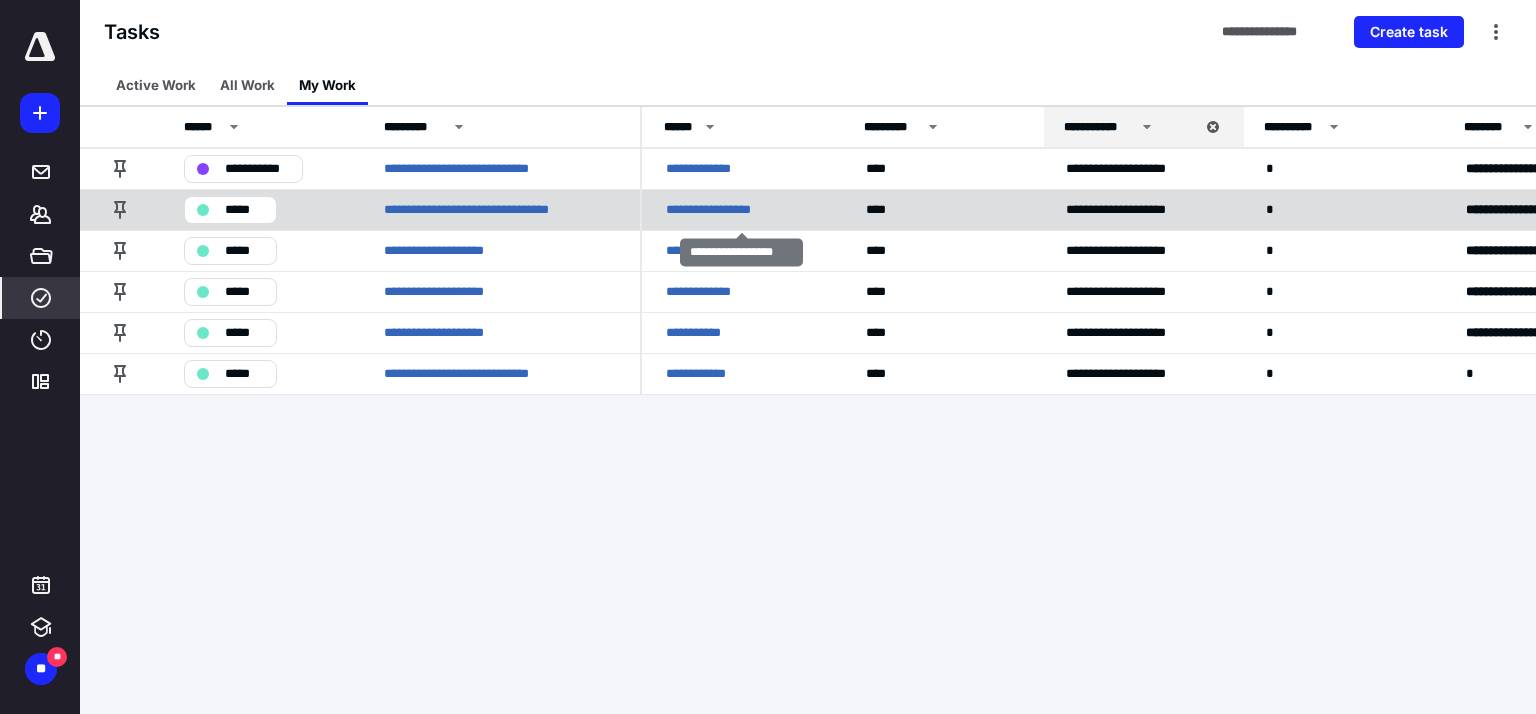 click on "**********" at bounding box center (742, 209) 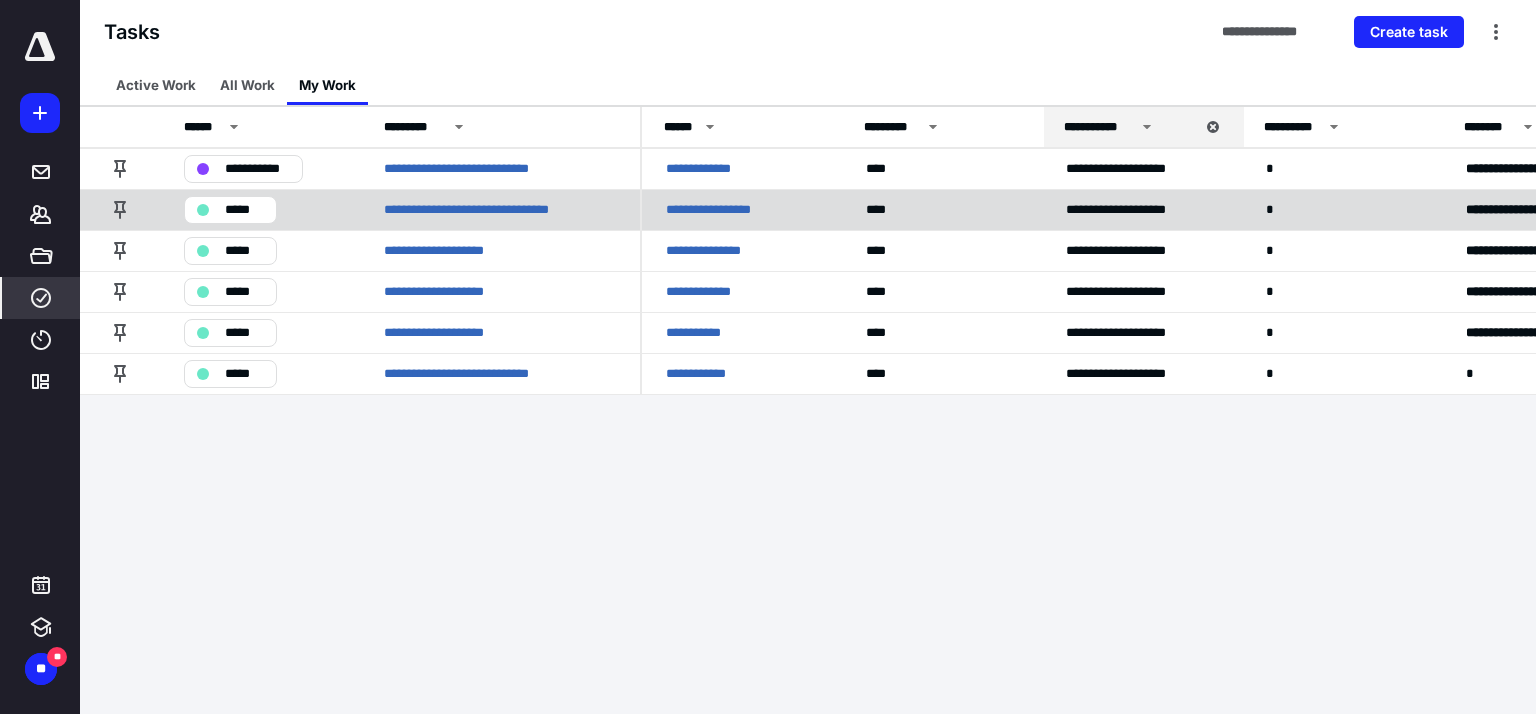 click on "**********" at bounding box center (721, 210) 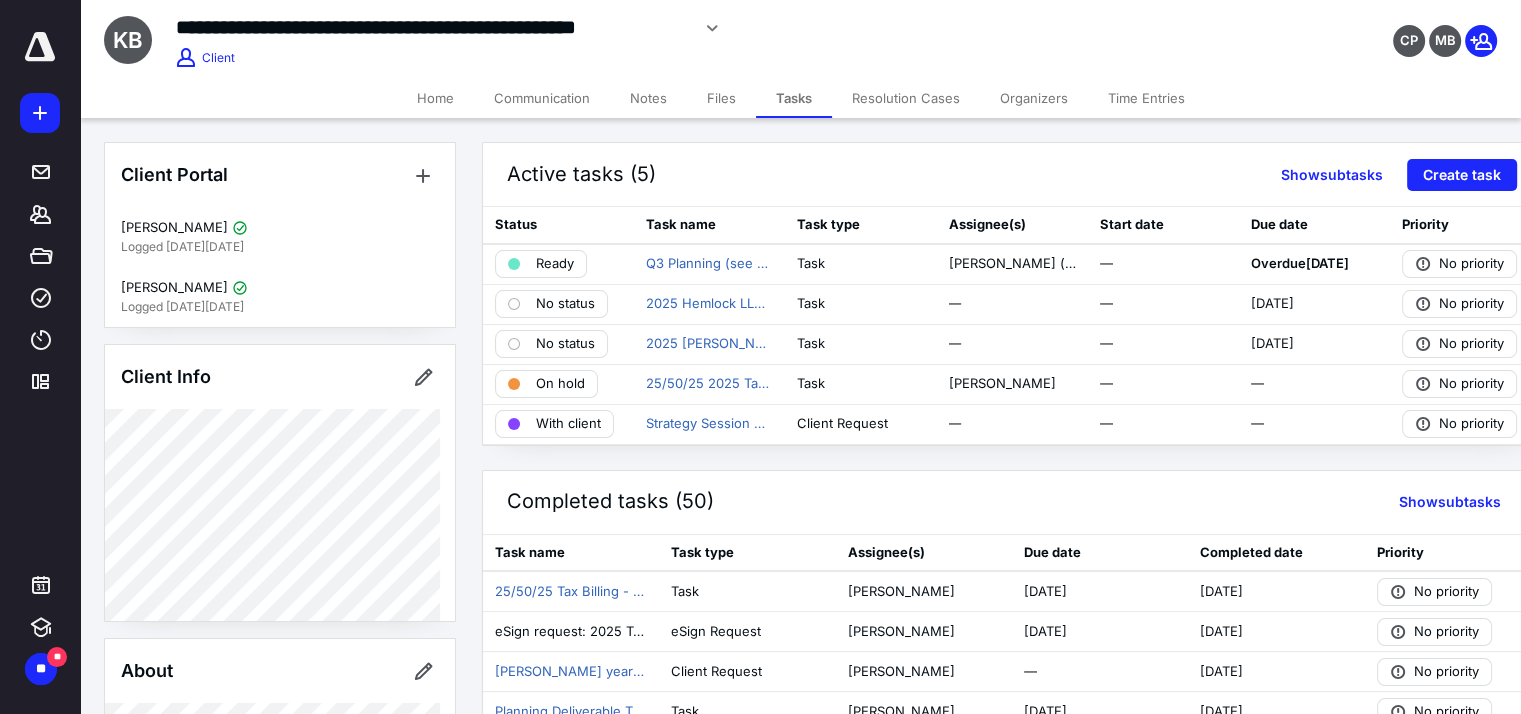 click on "Files" at bounding box center [721, 98] 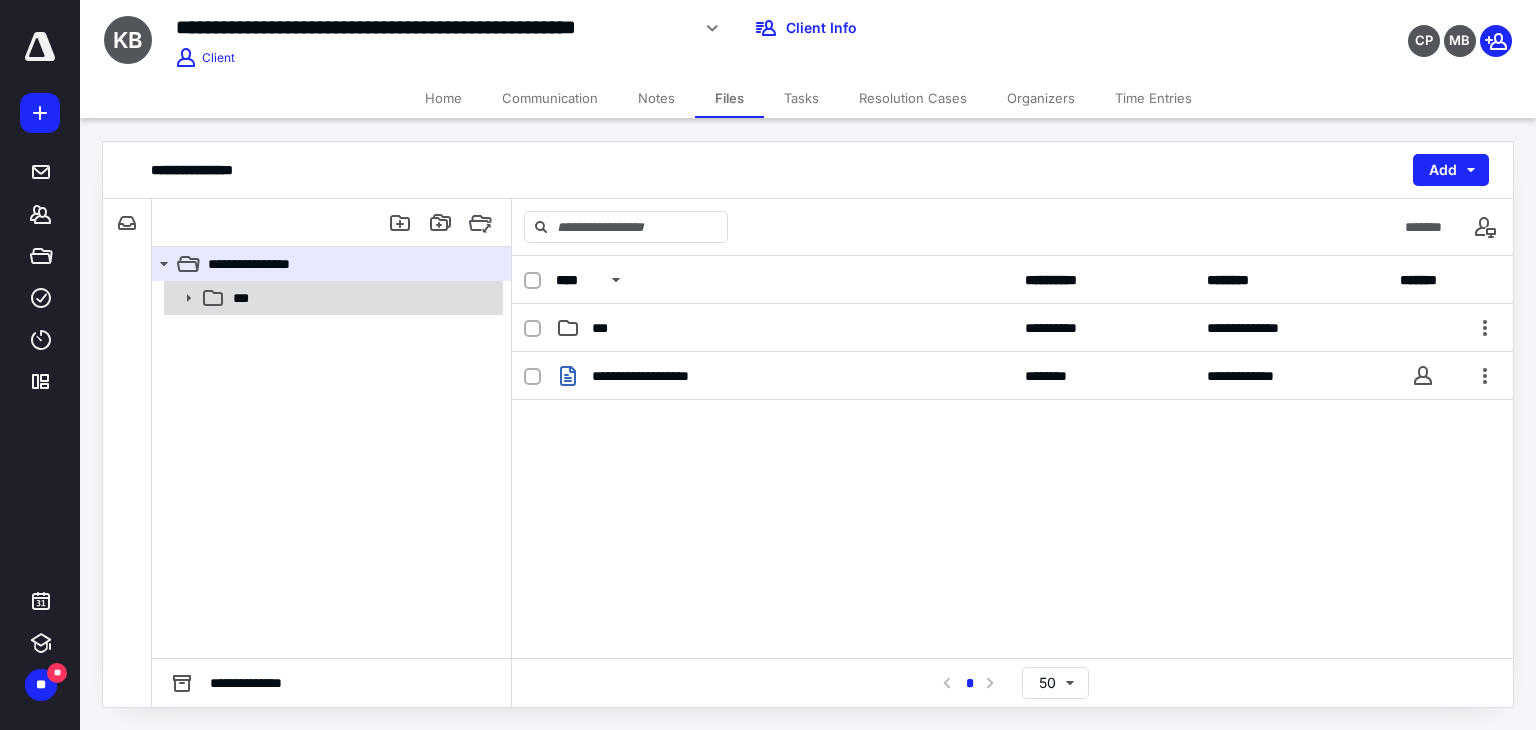 click on "***" at bounding box center [362, 298] 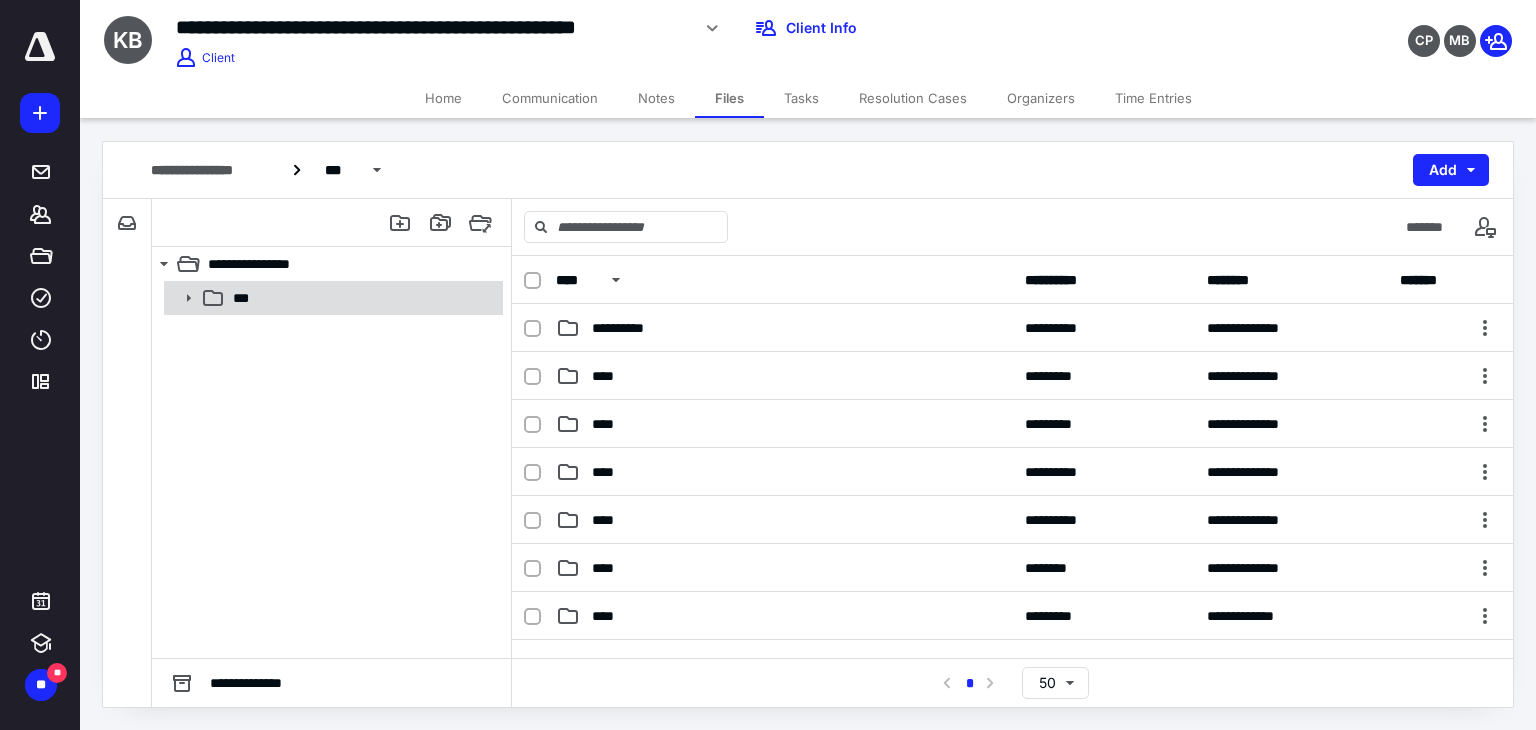 click 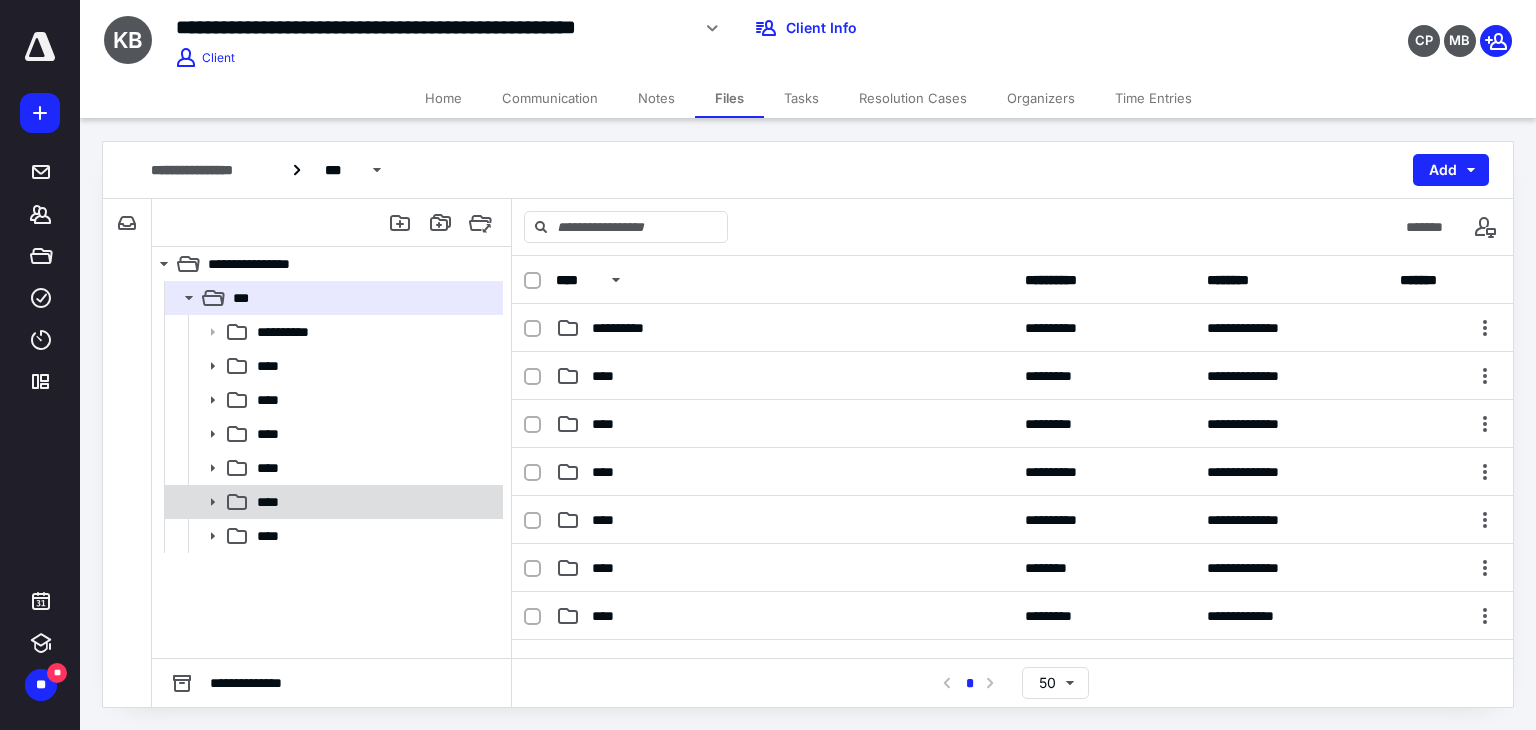 click on "****" at bounding box center (374, 502) 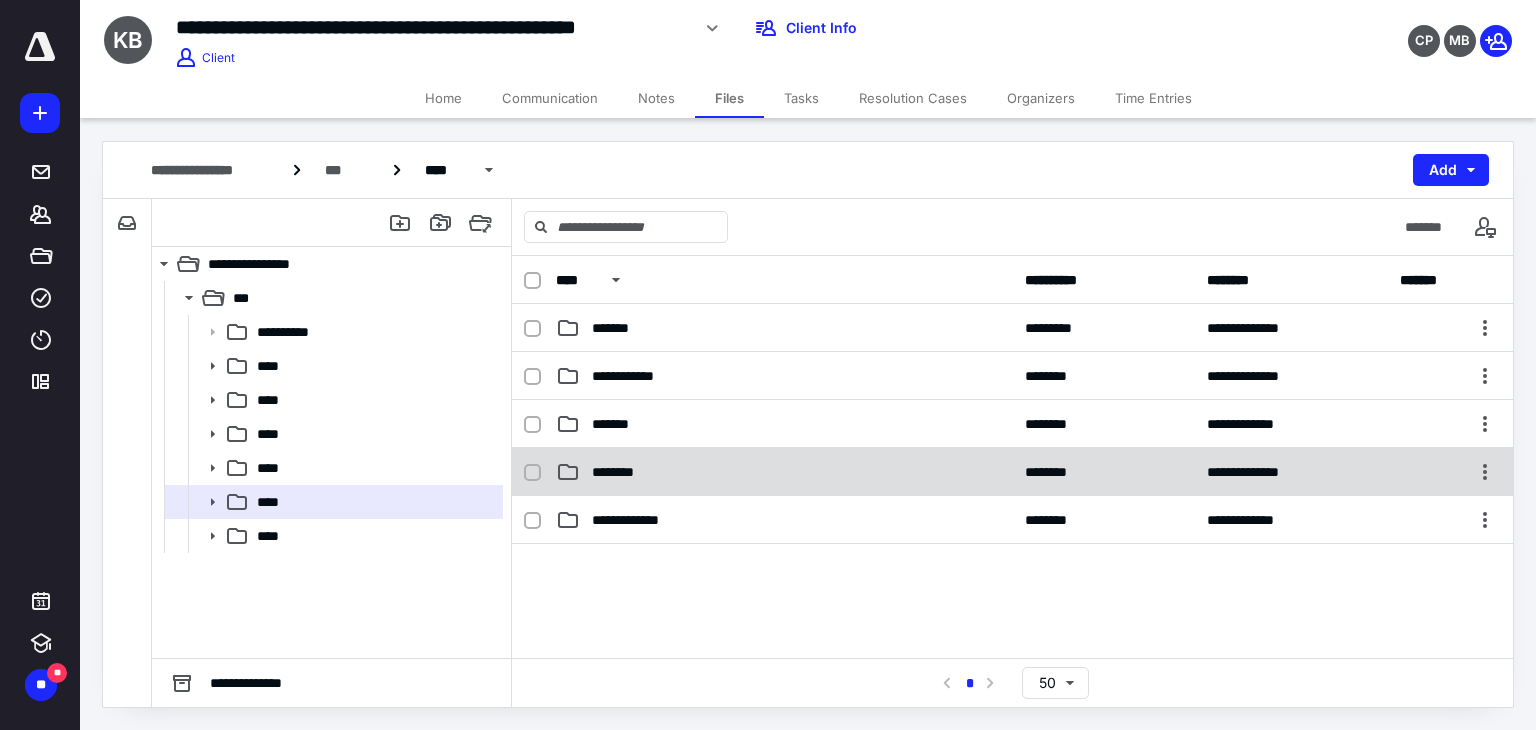 click on "********" at bounding box center [784, 472] 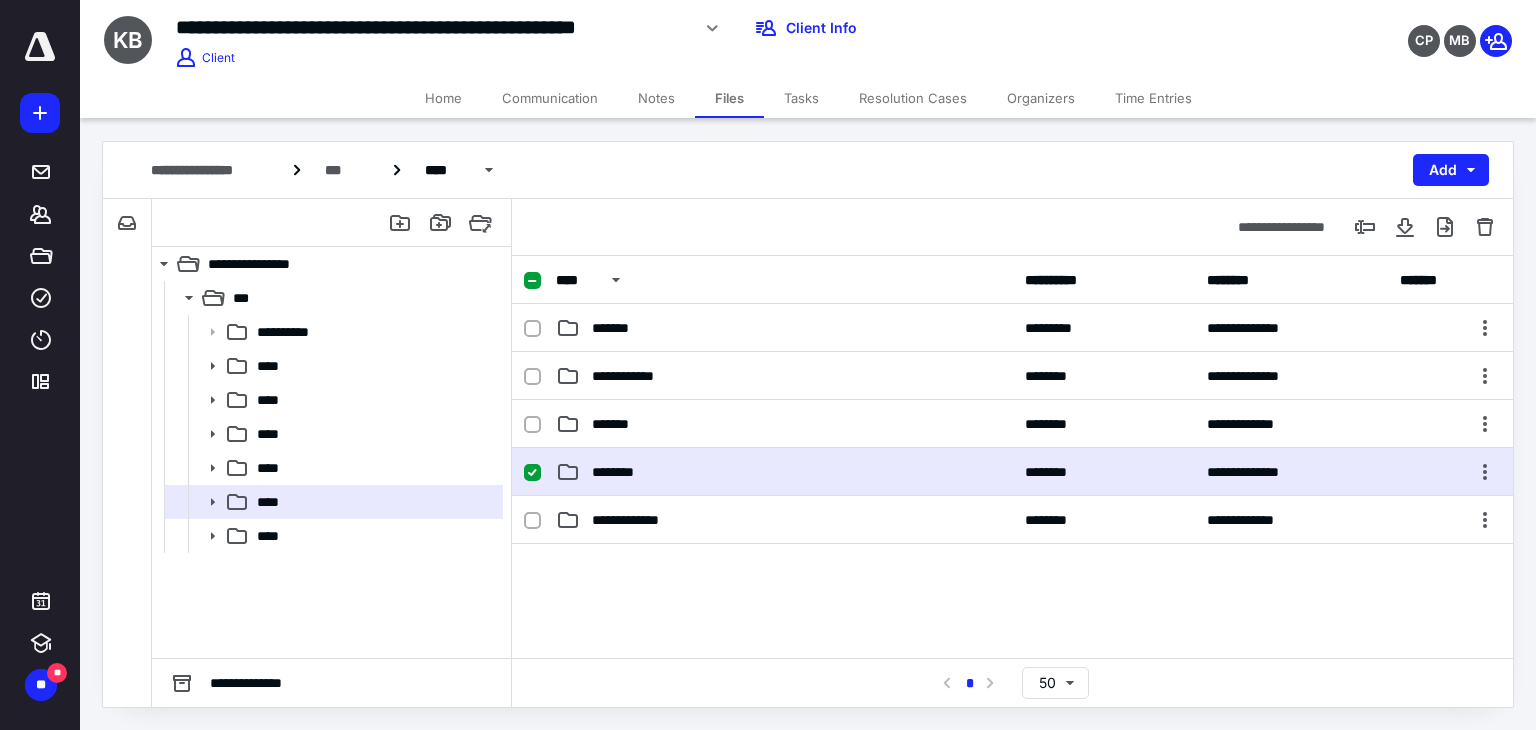 click on "********" at bounding box center [784, 472] 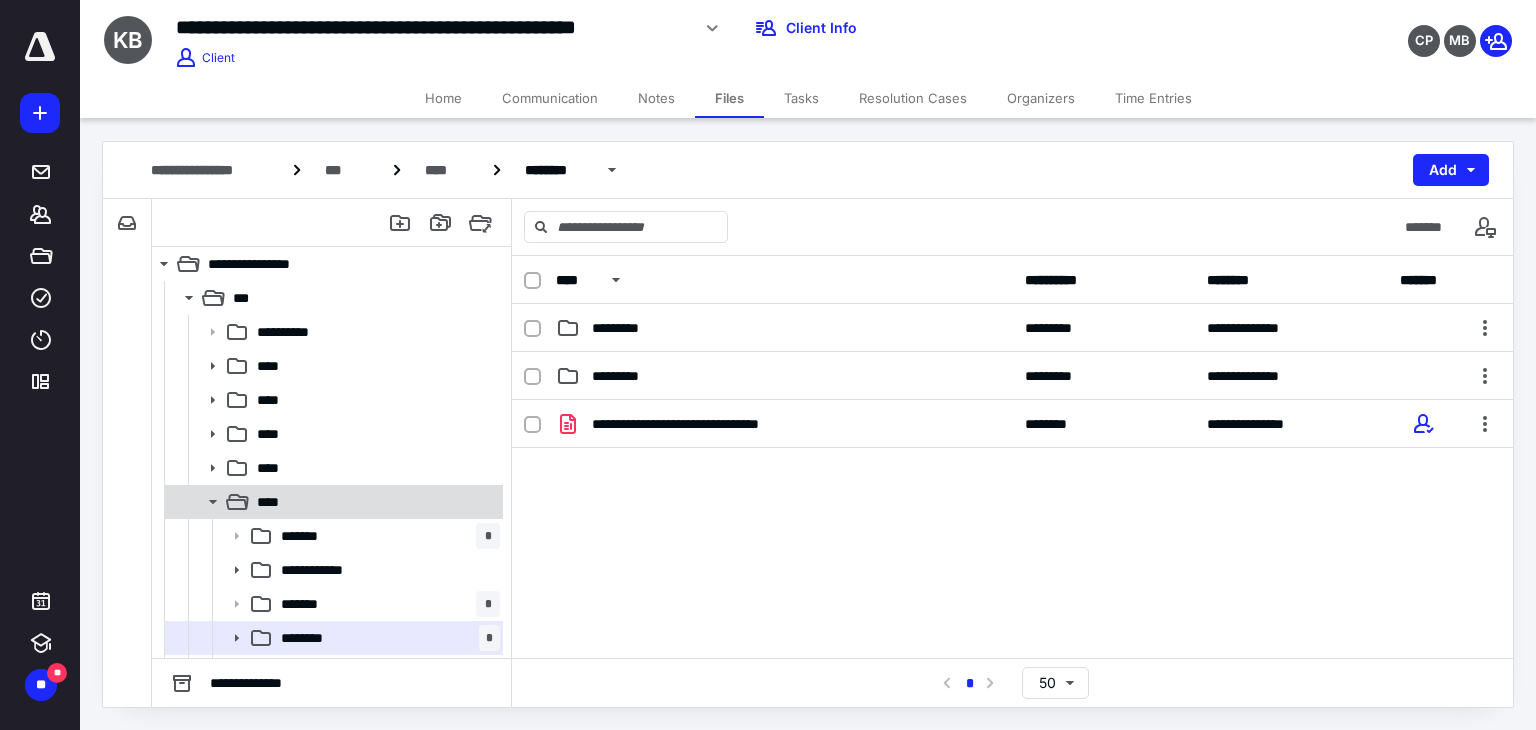 click 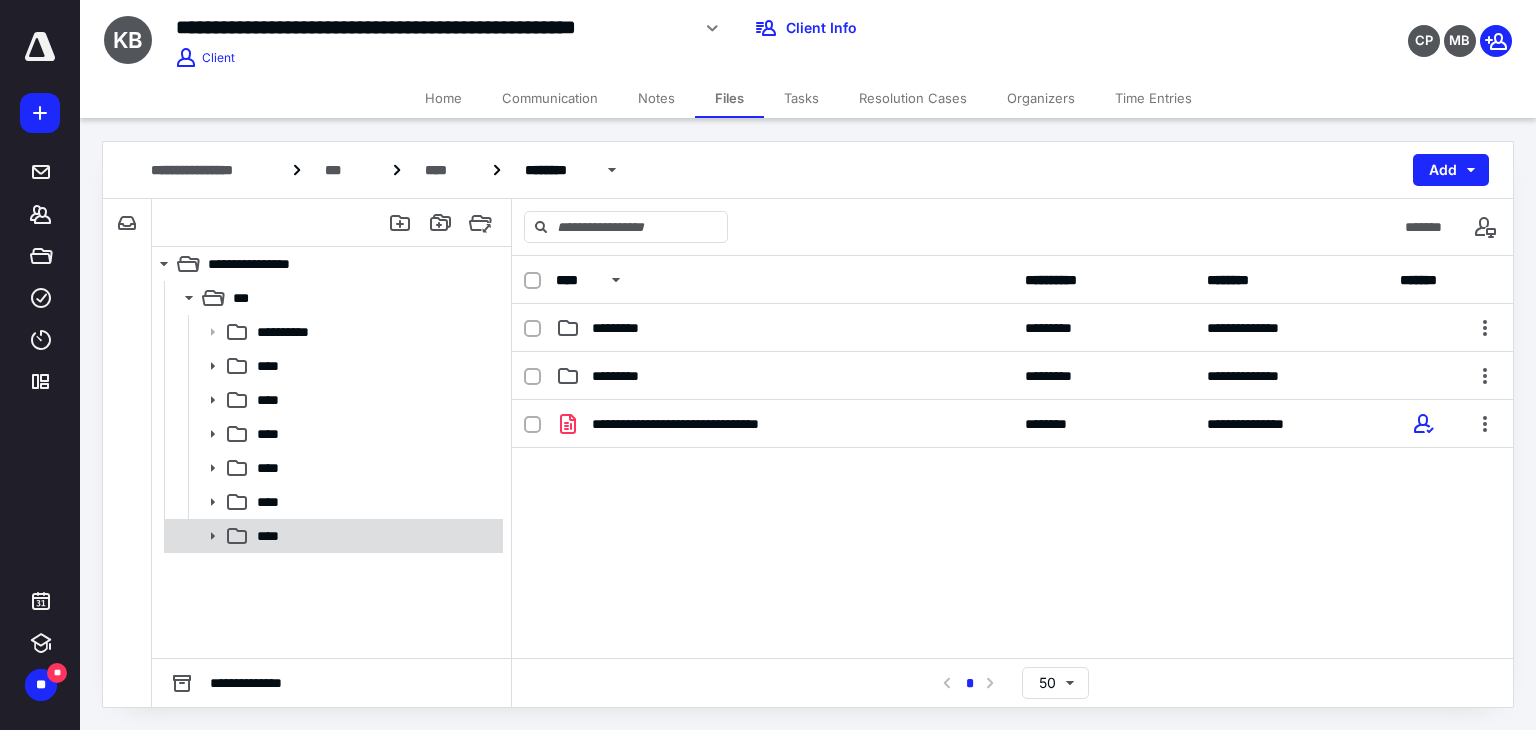 click 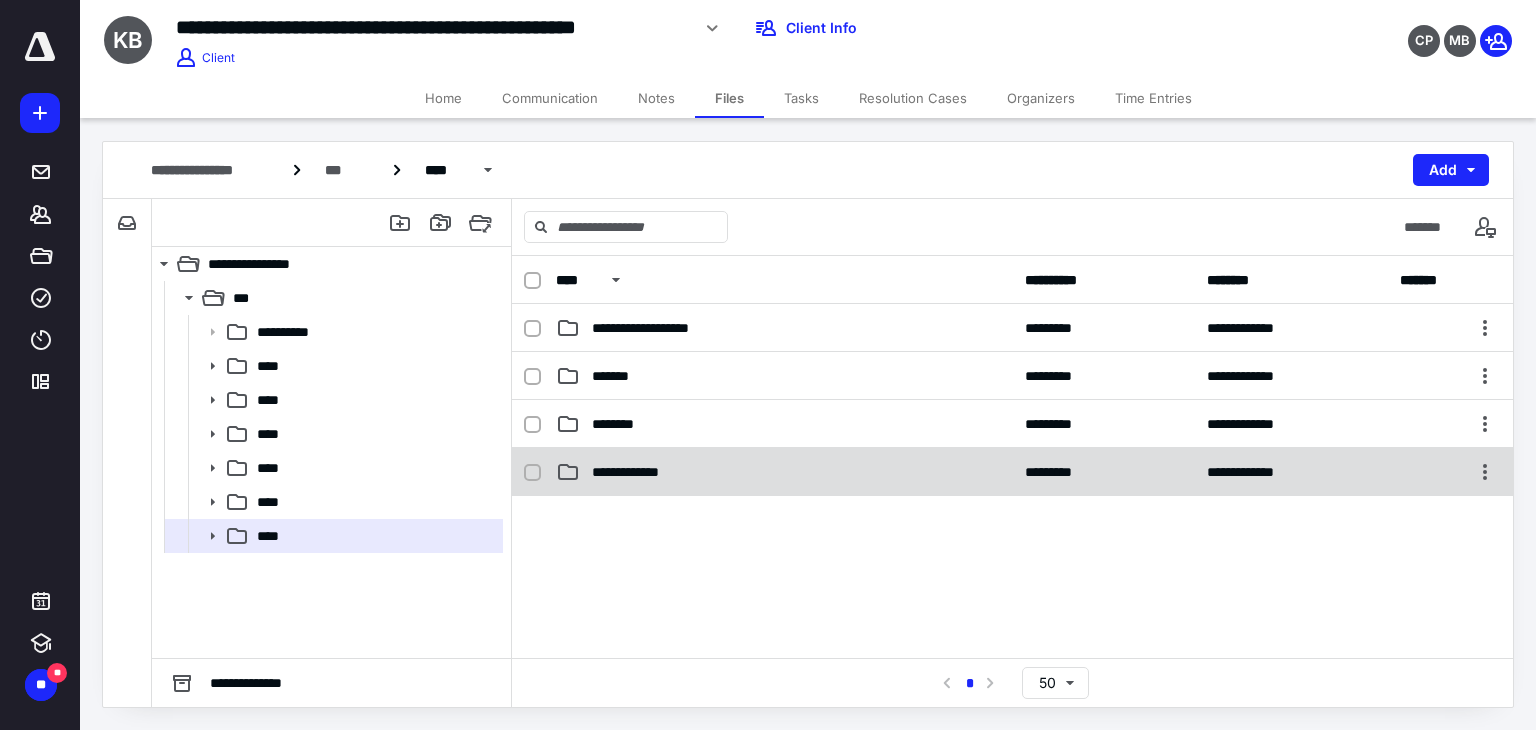 click on "**********" at bounding box center [1012, 472] 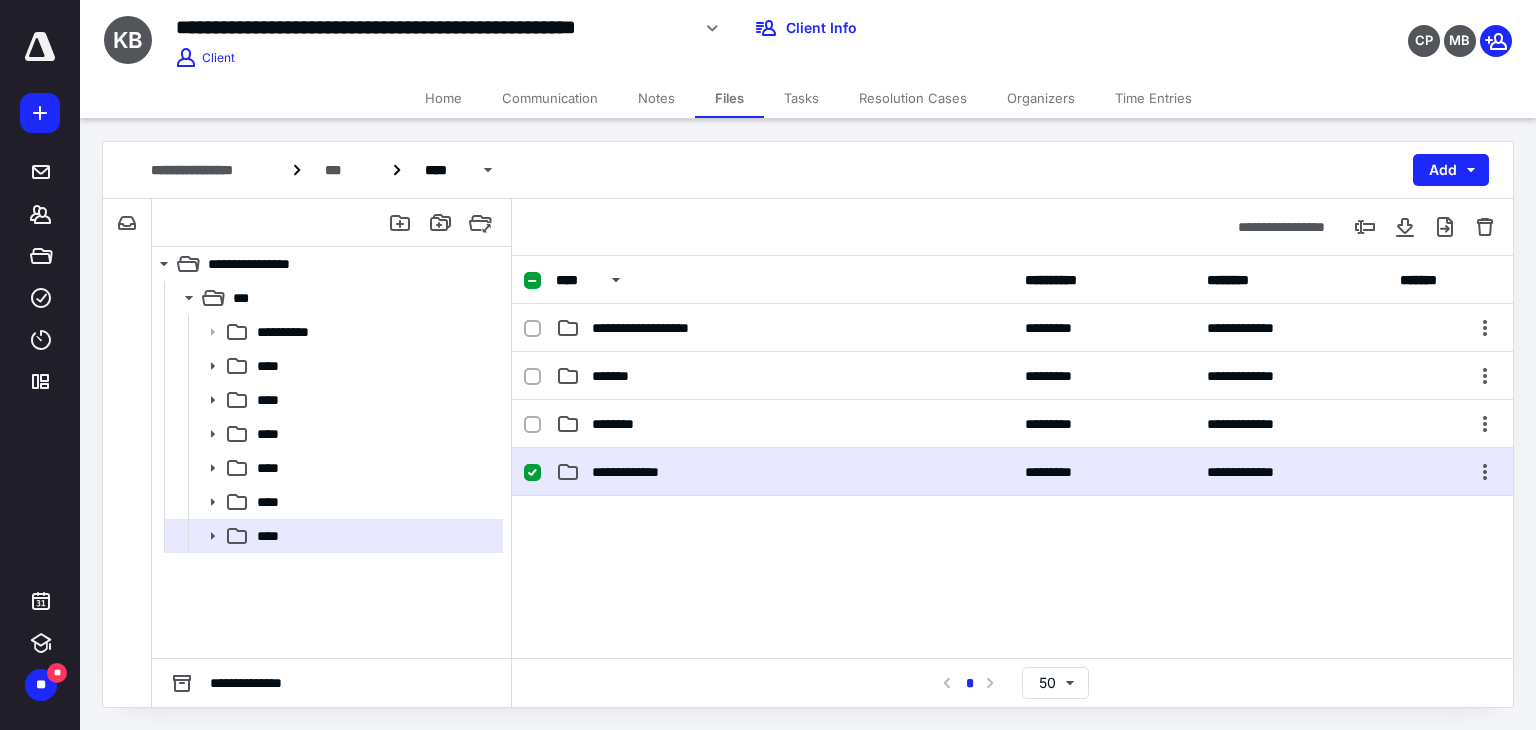 click on "**********" at bounding box center [1012, 472] 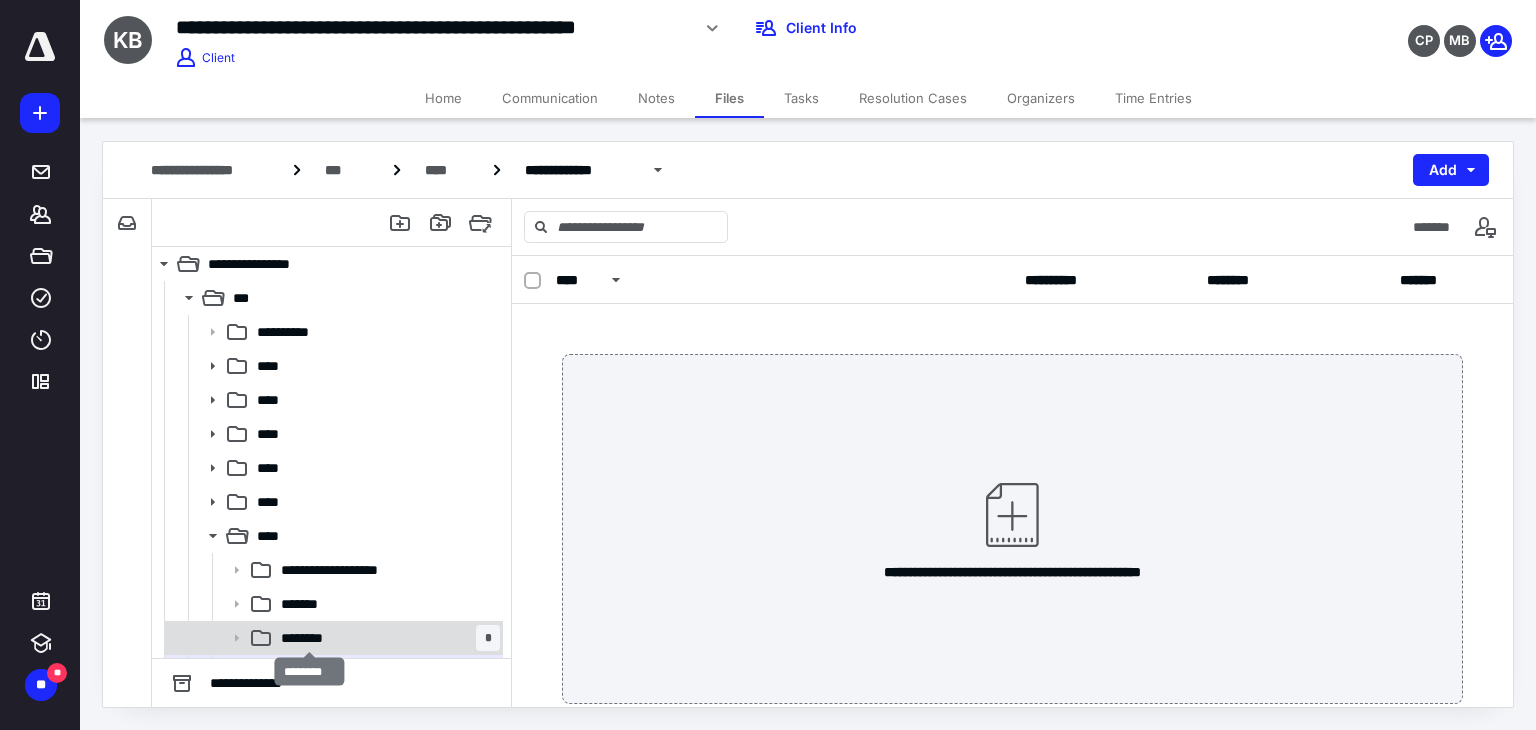 click on "********" at bounding box center [309, 638] 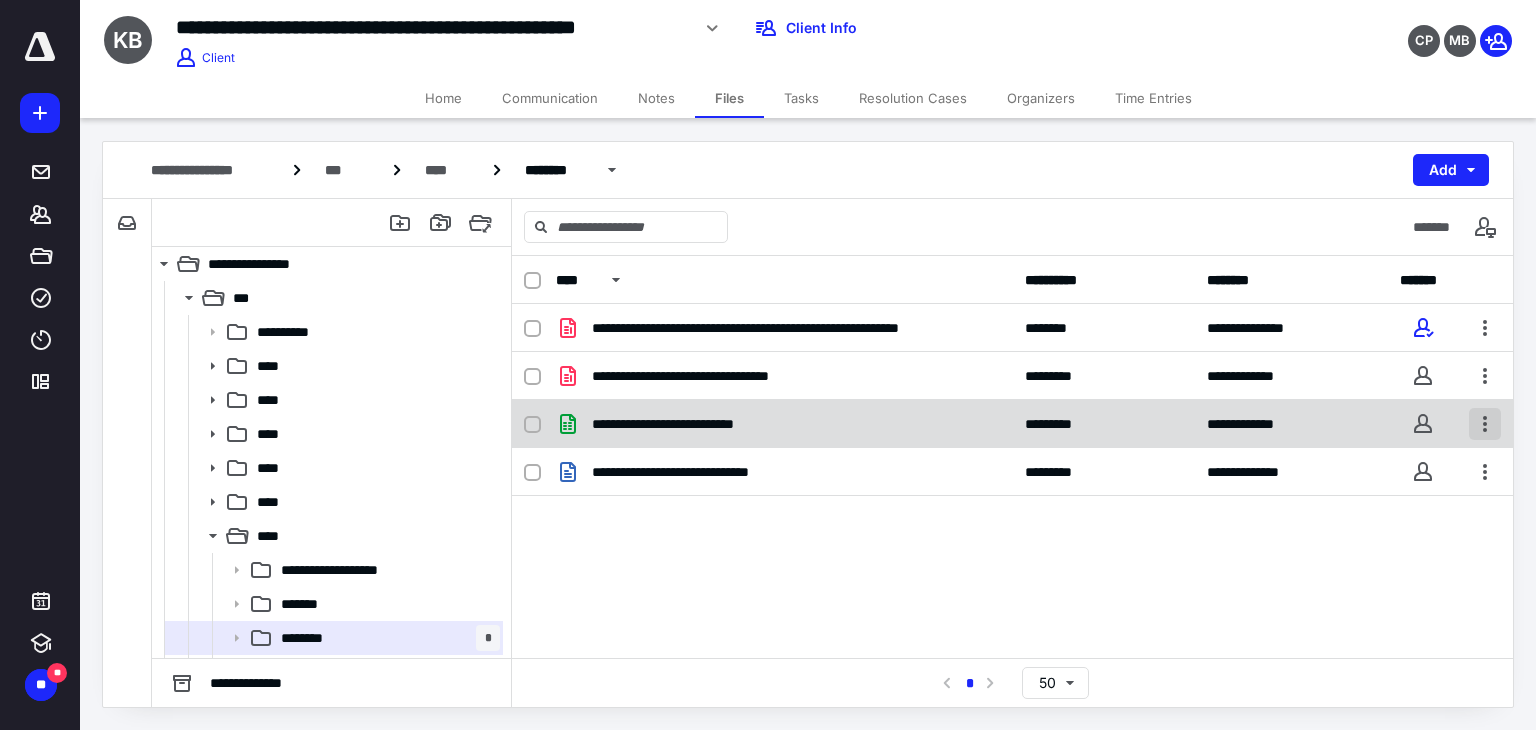 click at bounding box center [1485, 424] 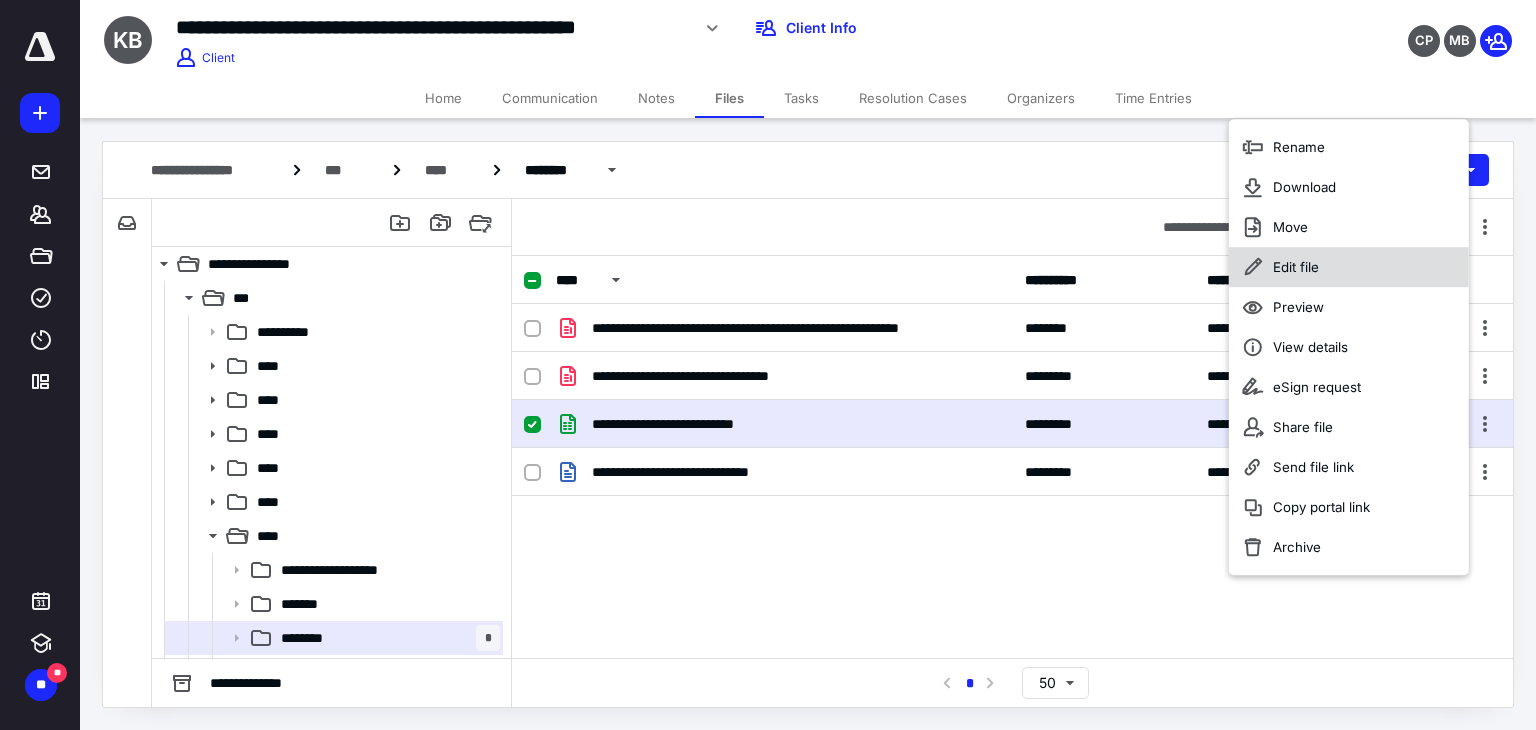 click on "Edit file" at bounding box center (1349, 267) 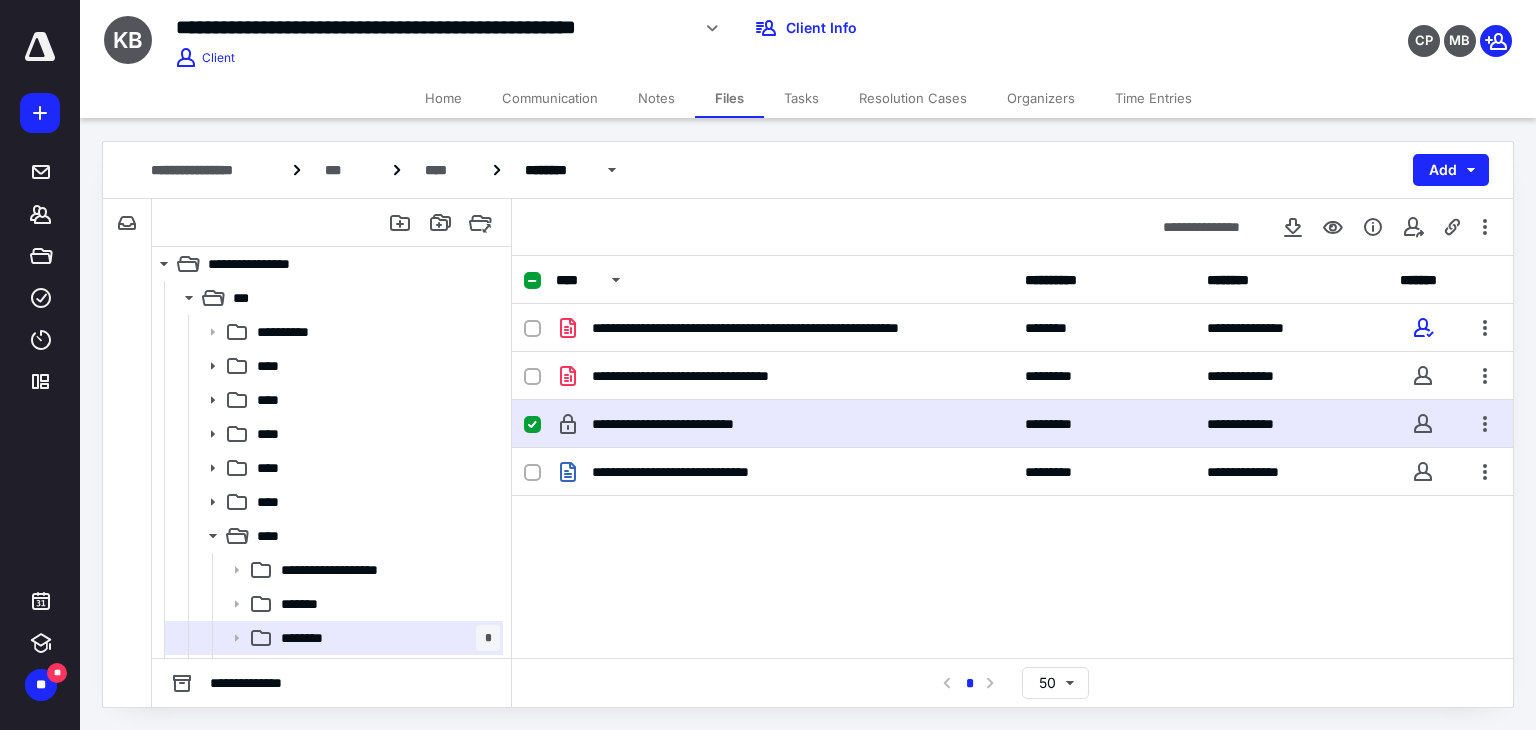 scroll, scrollTop: 0, scrollLeft: 0, axis: both 